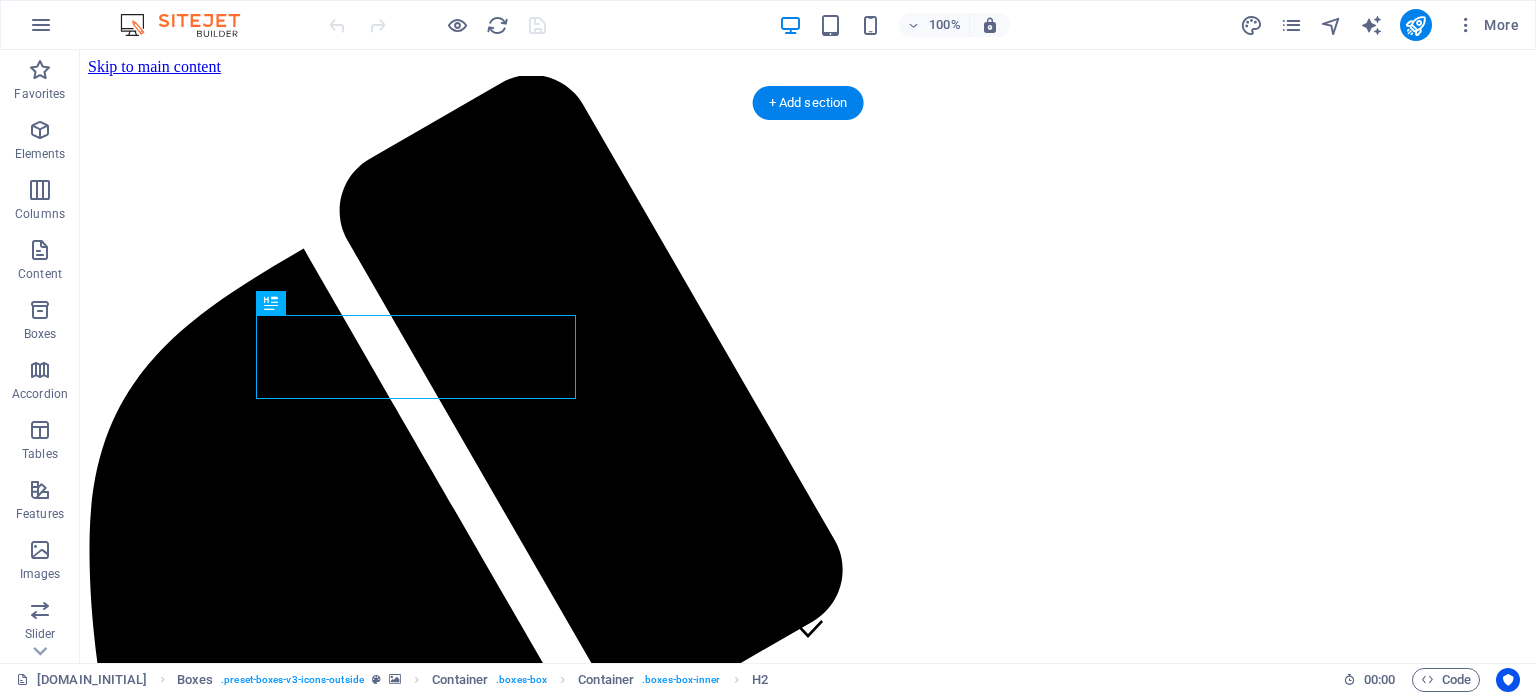 scroll, scrollTop: 695, scrollLeft: 0, axis: vertical 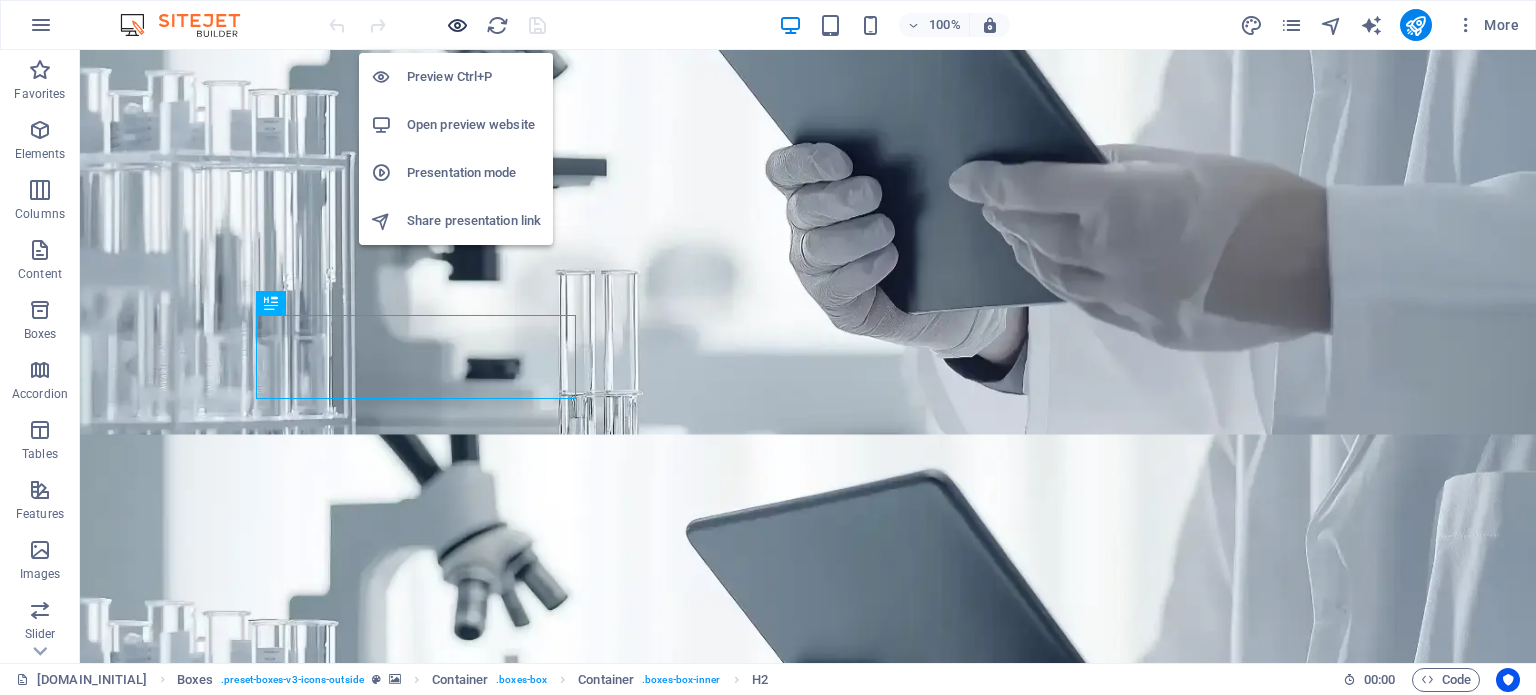 click at bounding box center [457, 25] 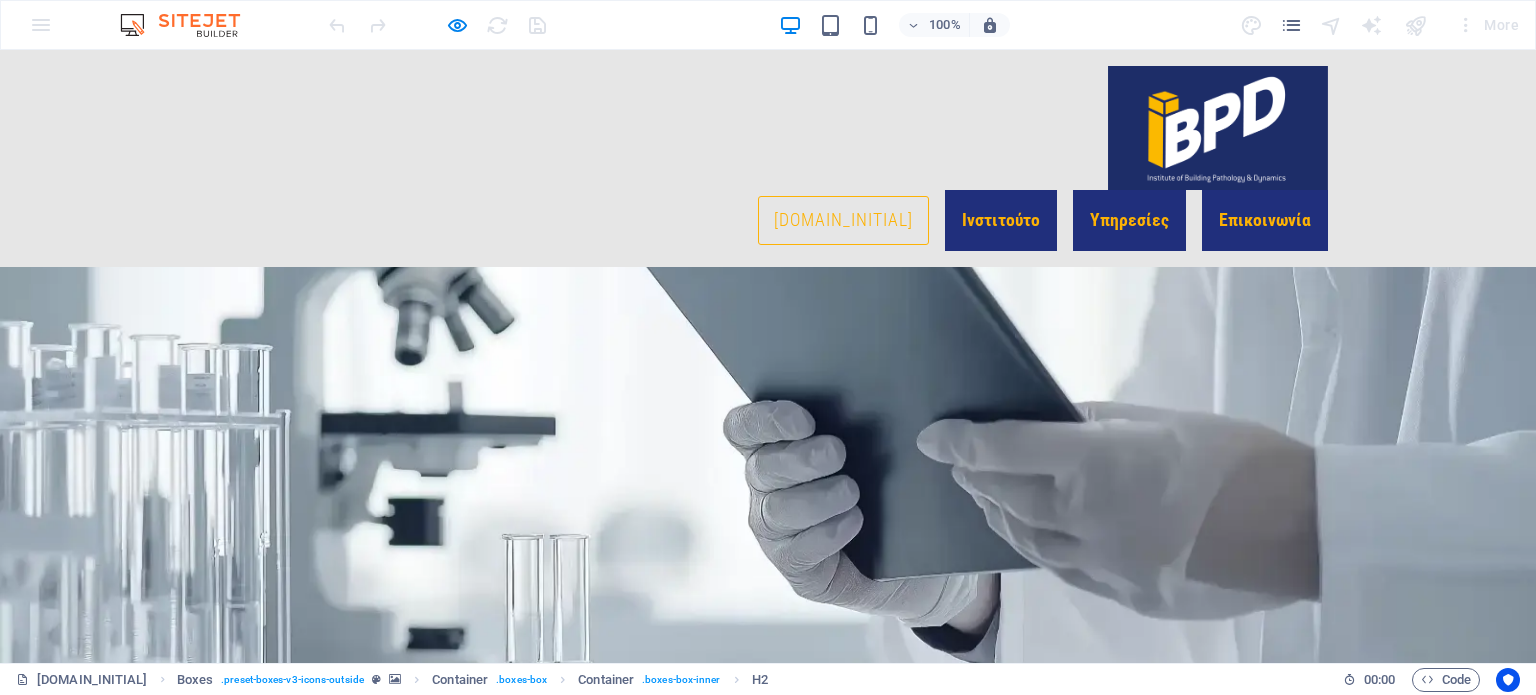 scroll, scrollTop: 0, scrollLeft: 0, axis: both 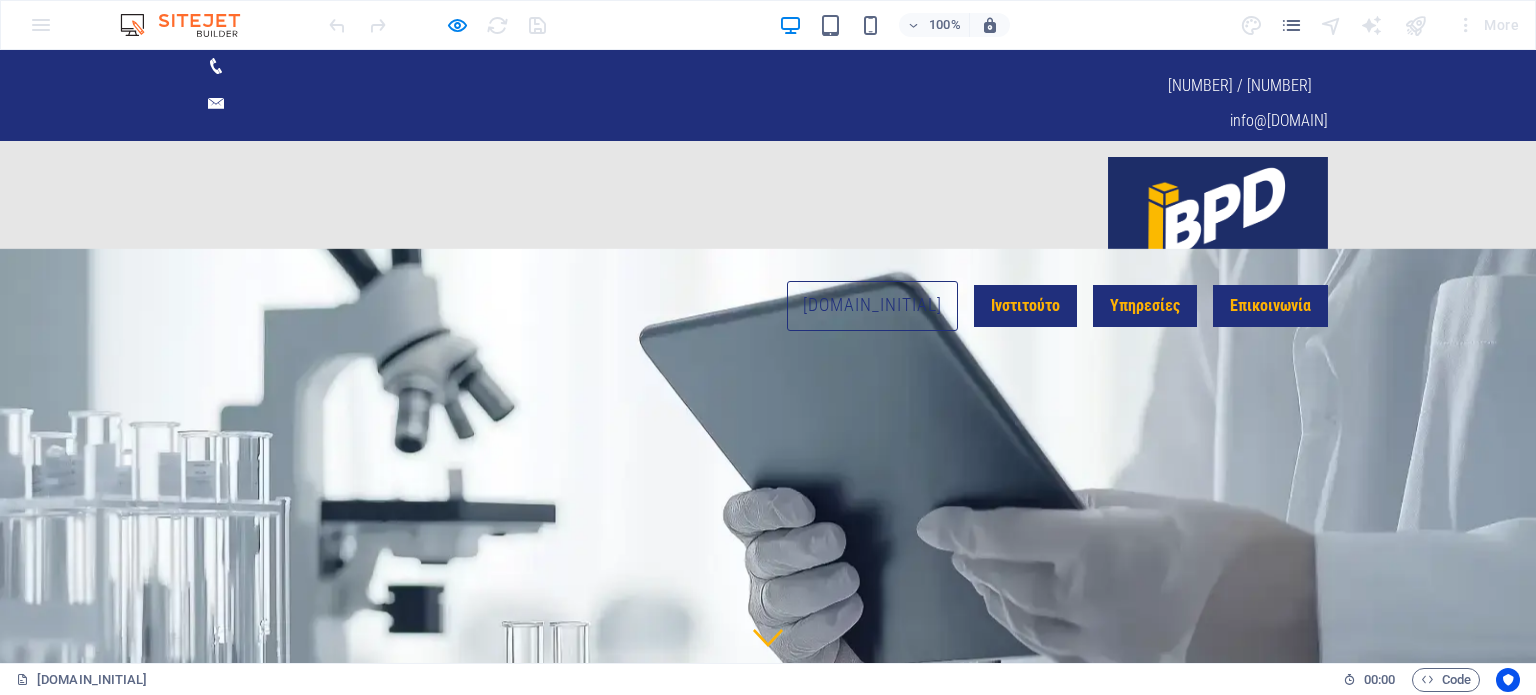 click at bounding box center (1218, 219) 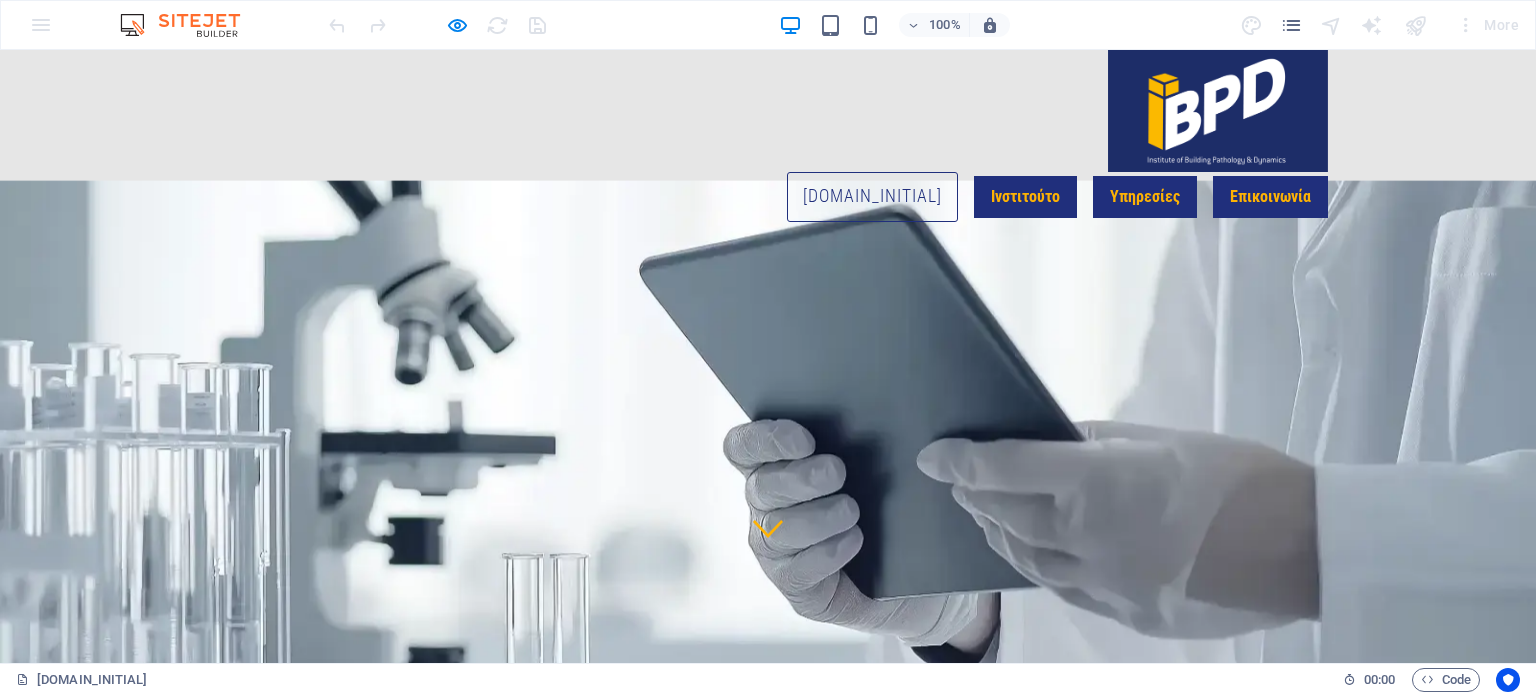 scroll, scrollTop: 29, scrollLeft: 0, axis: vertical 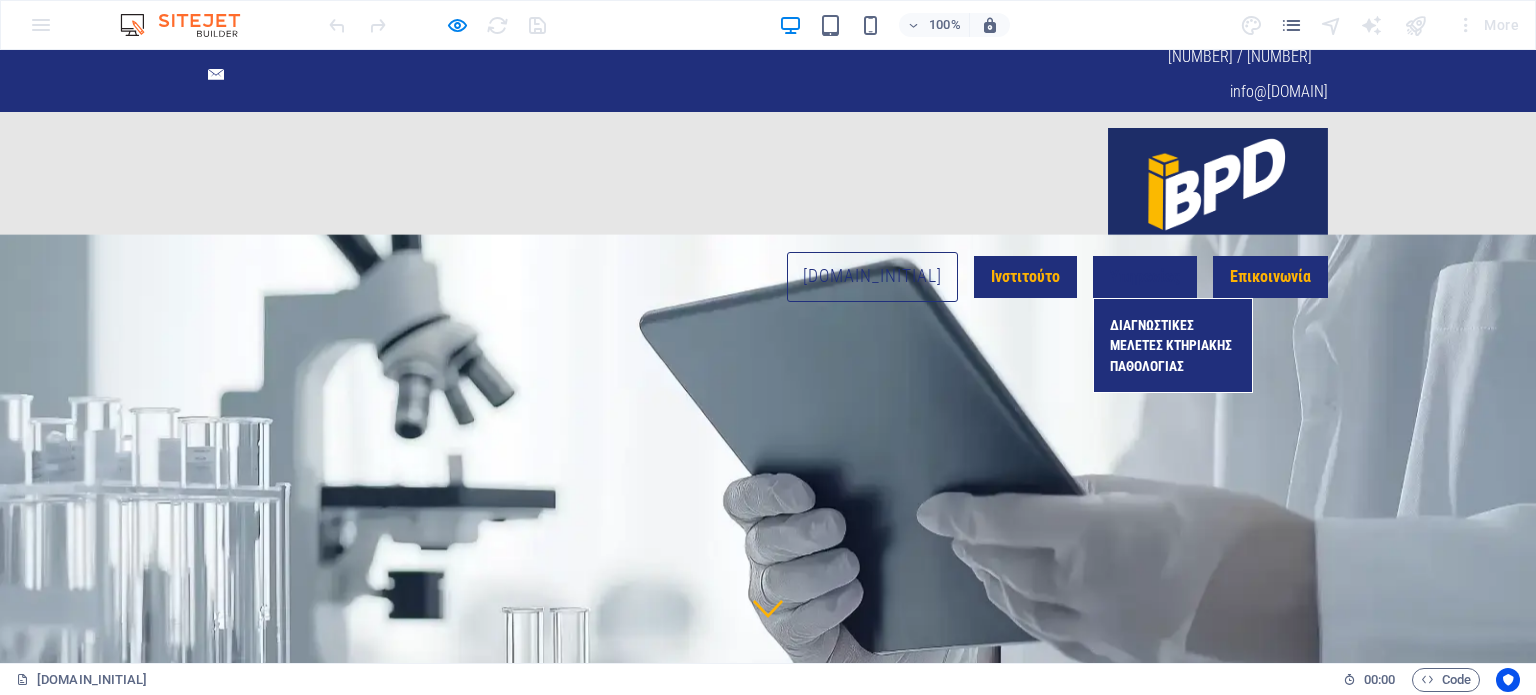 click on "ΔΙΑΓΝΩΣΤΙΚΕΣ ΜΕΛΕΤΕΣ ΚΤΗΡΙΑΚΗΣ ΠΑΘΟΛΟΓΙΑΣ" at bounding box center [1173, 345] 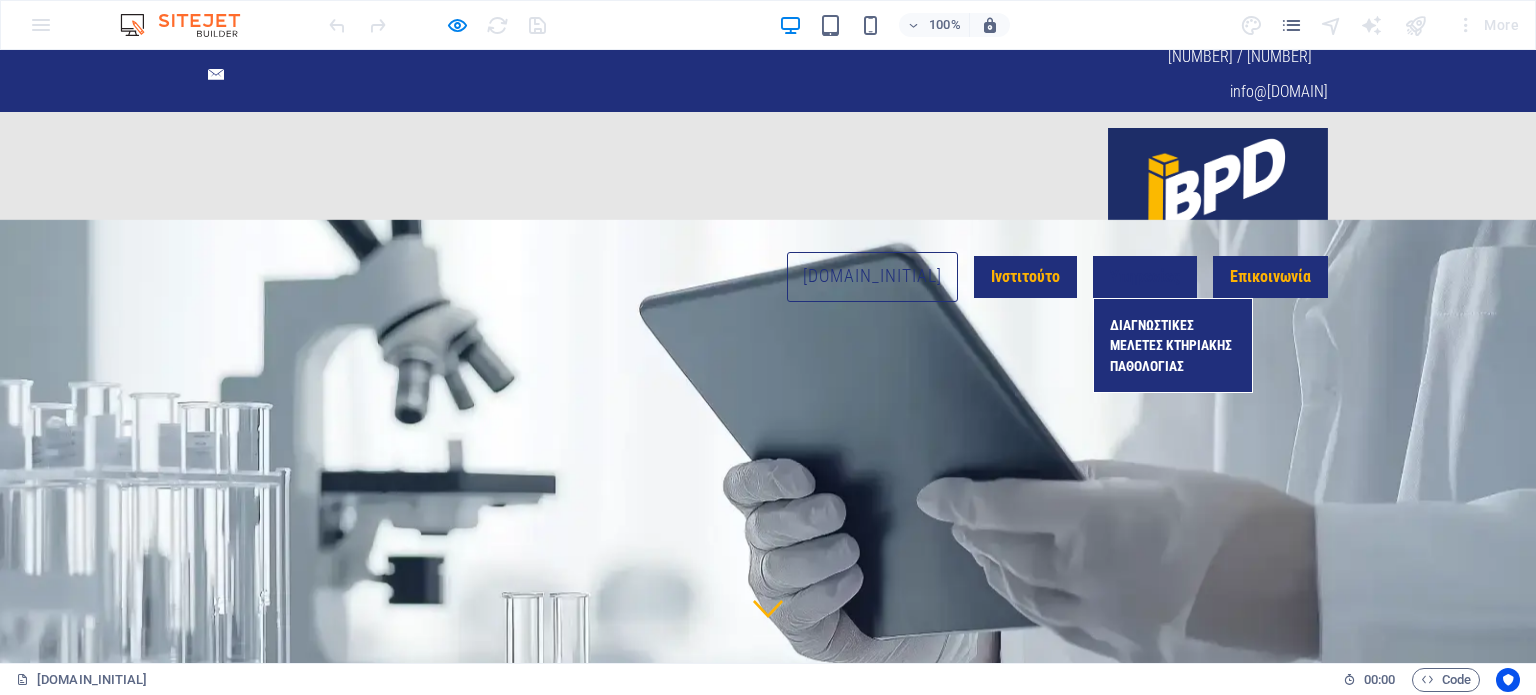 scroll, scrollTop: 0, scrollLeft: 0, axis: both 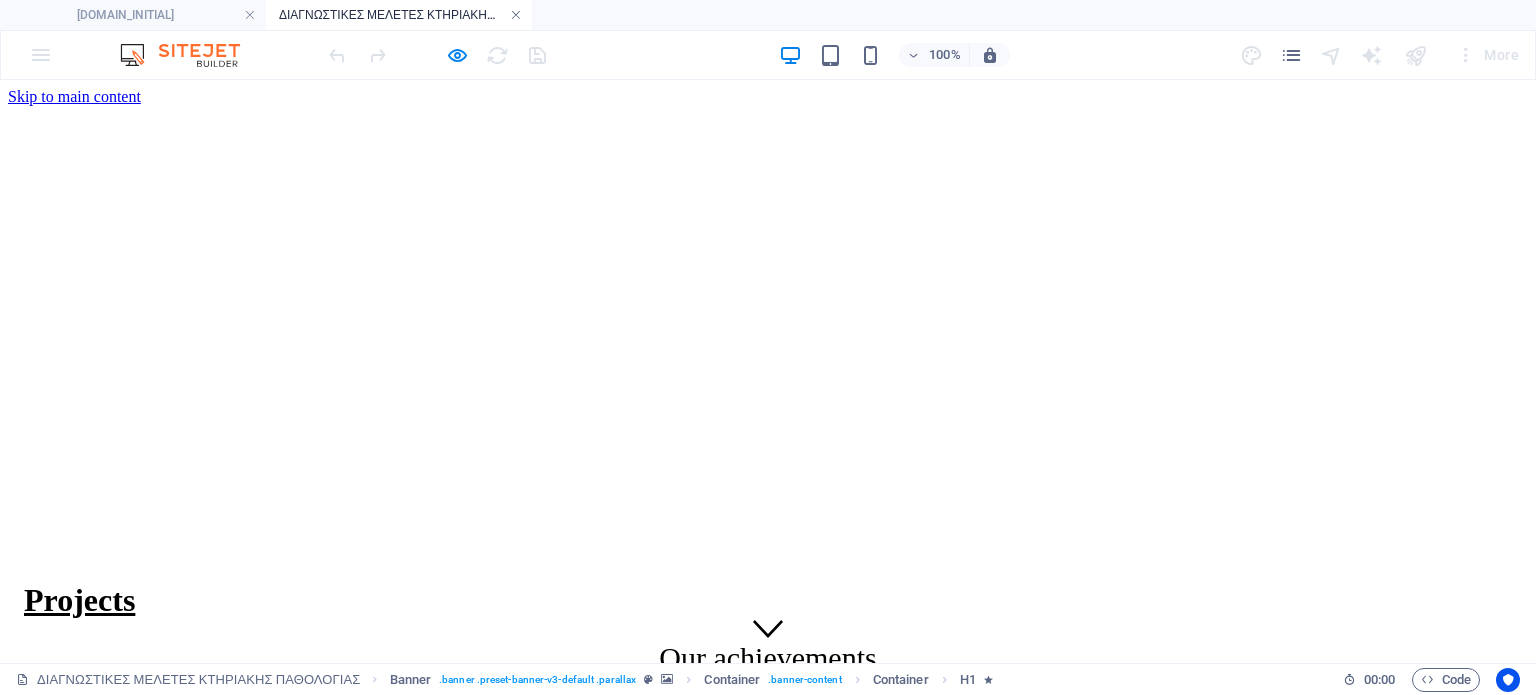 click at bounding box center (516, 15) 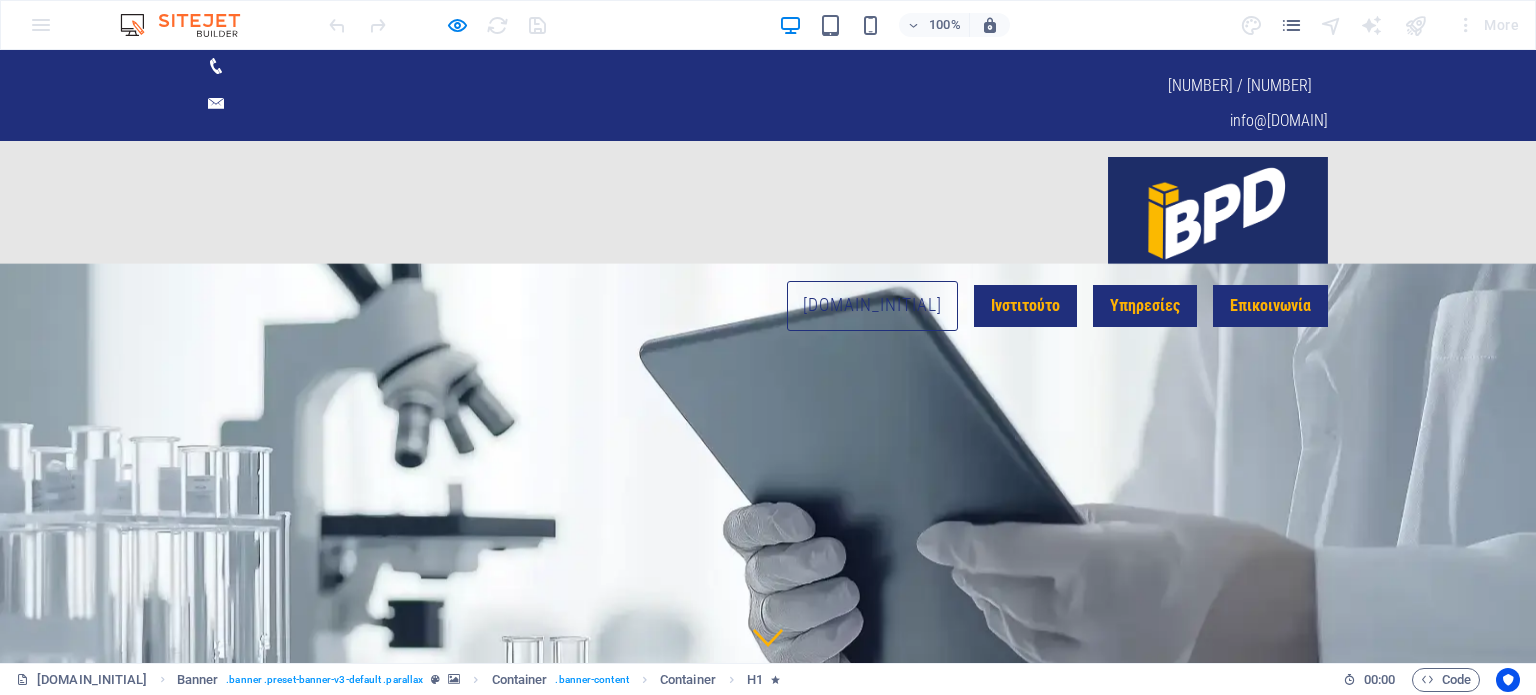 scroll, scrollTop: 29, scrollLeft: 0, axis: vertical 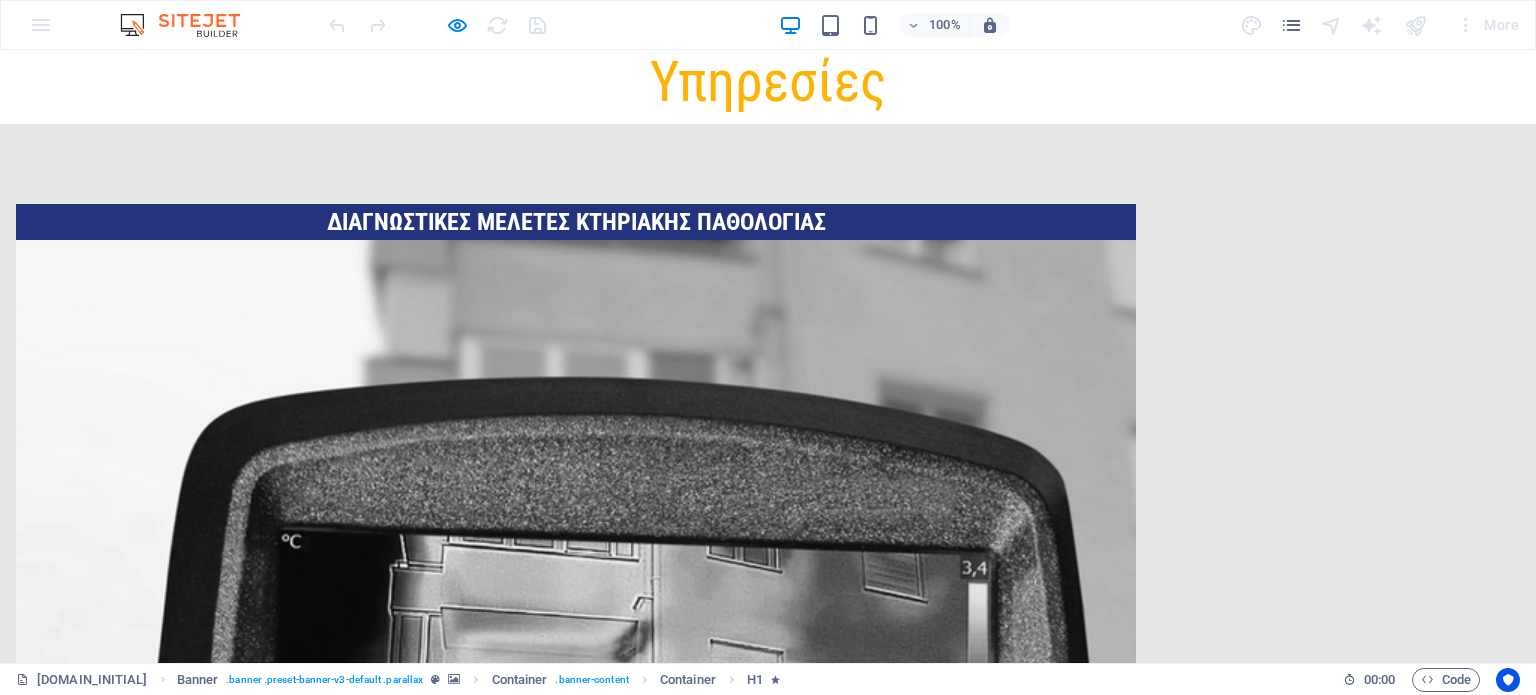 click 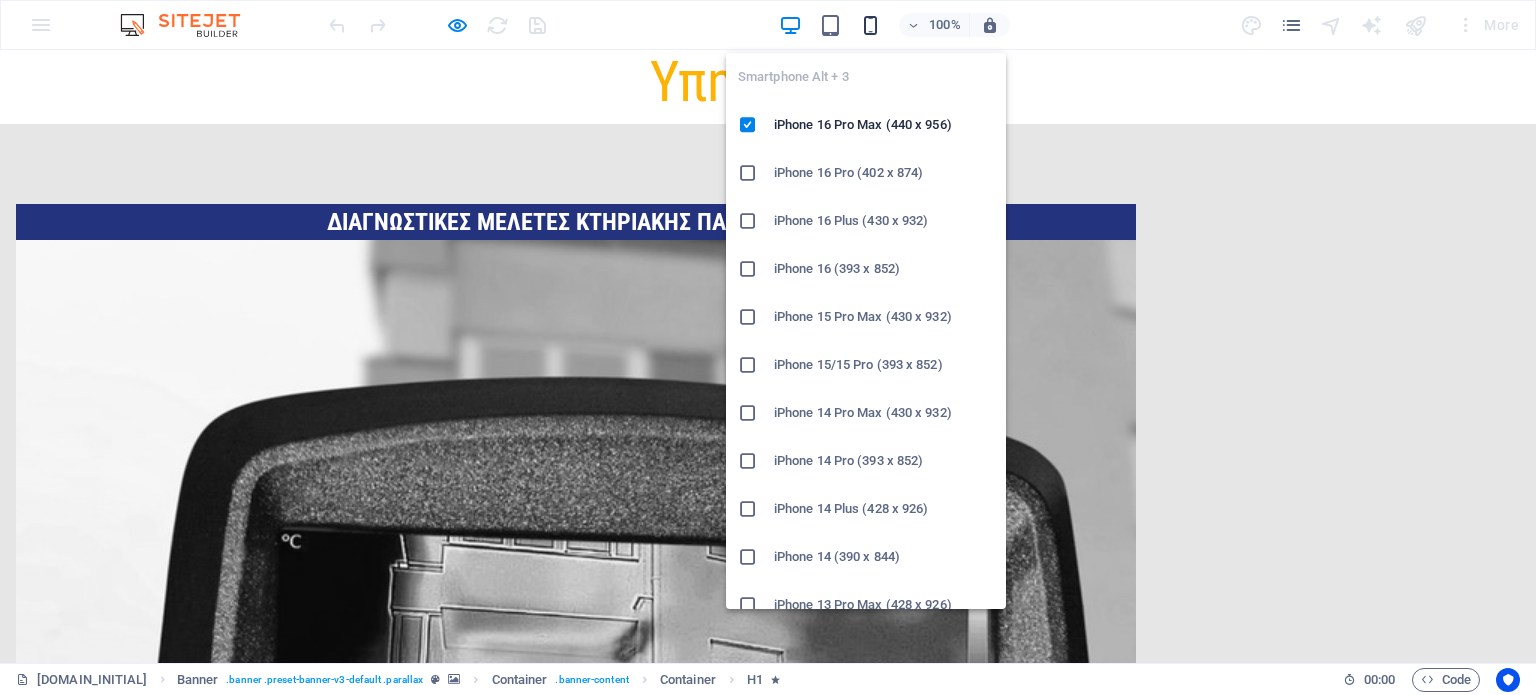 click at bounding box center [870, 25] 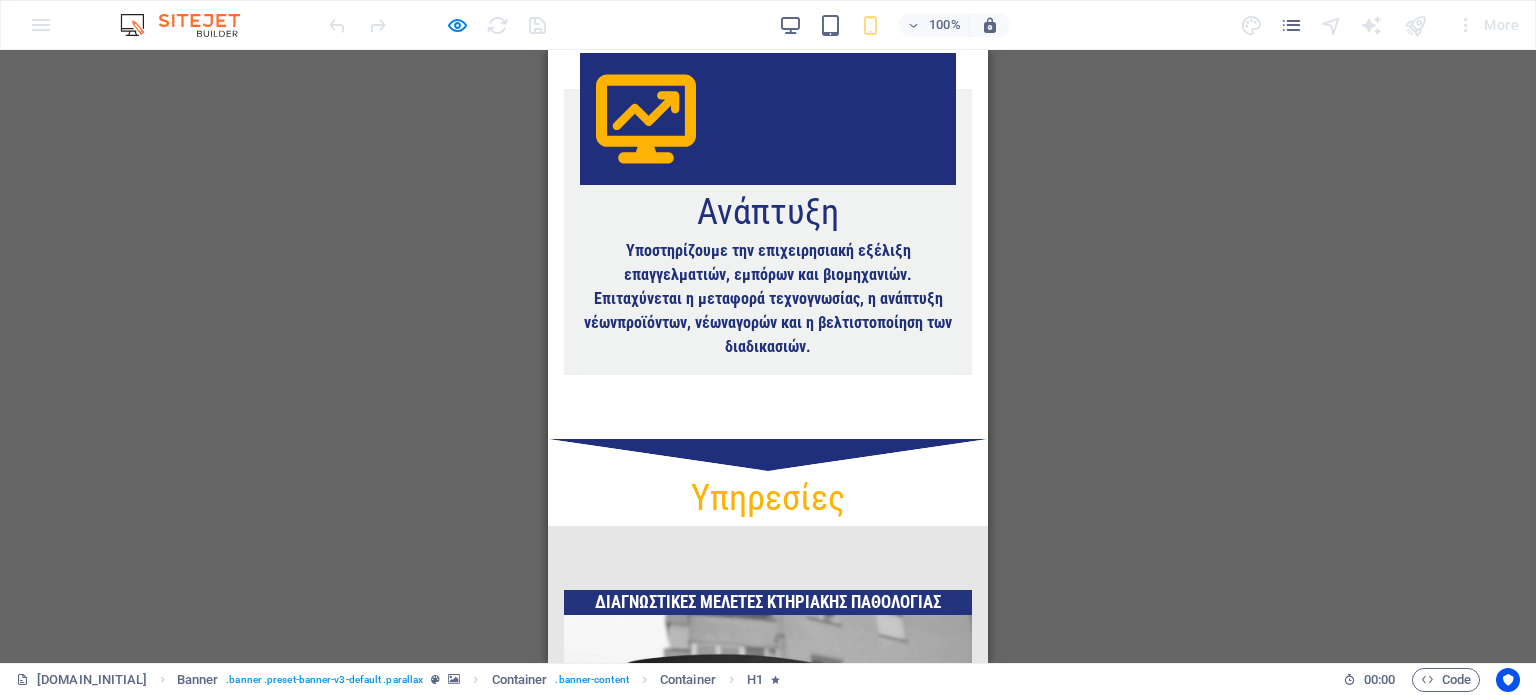 click on "Drag here to replace the existing content. Press “Ctrl” if you want to create a new element.
H2   Boxes   Container   Container   Info Bar   Icon   Banner   Banner   Container" at bounding box center [768, 356] 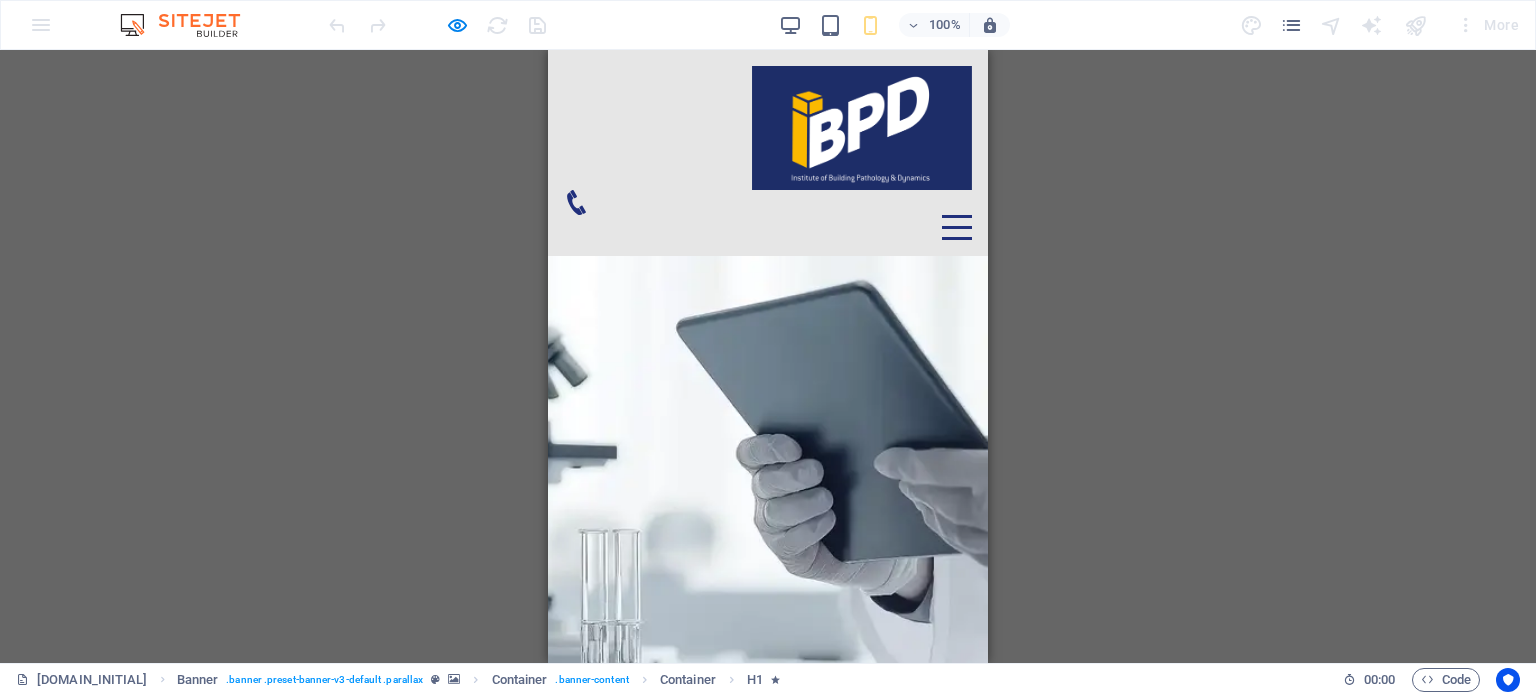 scroll, scrollTop: 0, scrollLeft: 0, axis: both 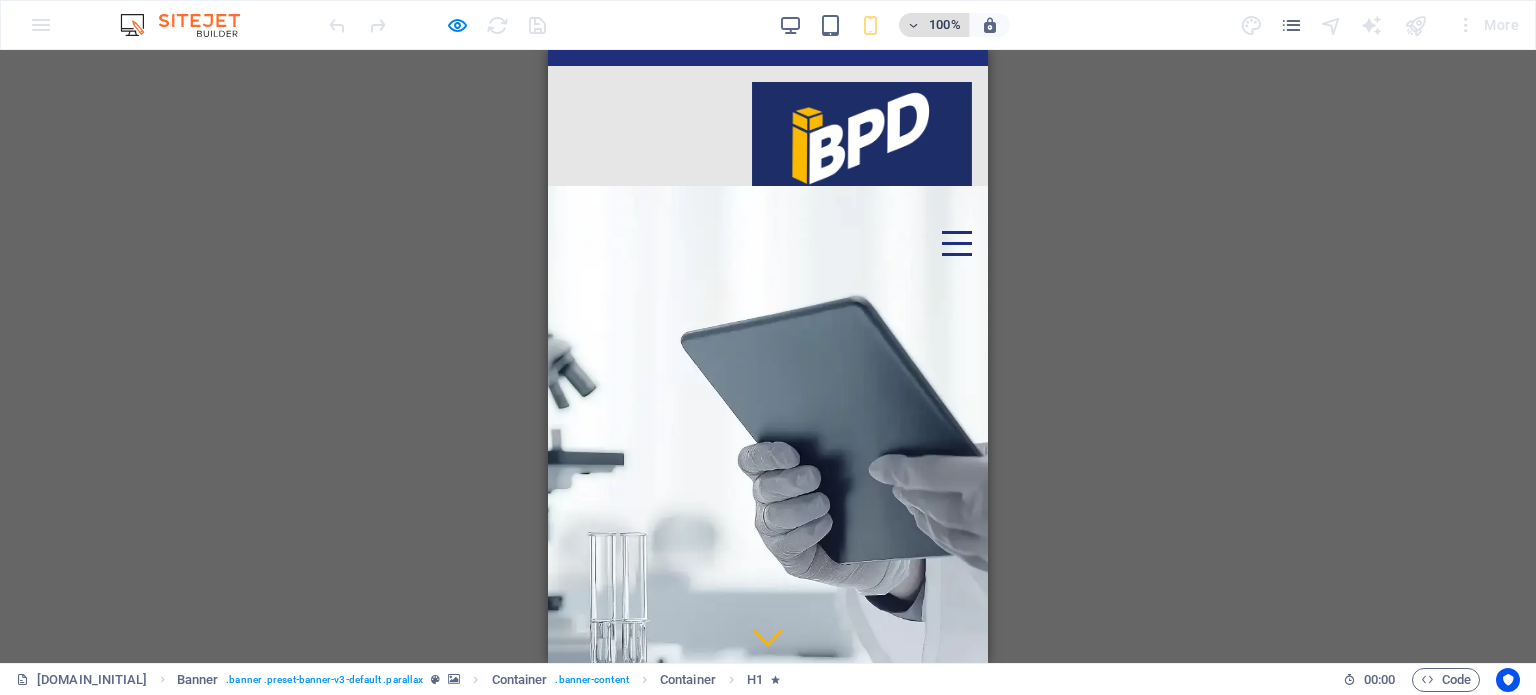 click at bounding box center [914, 25] 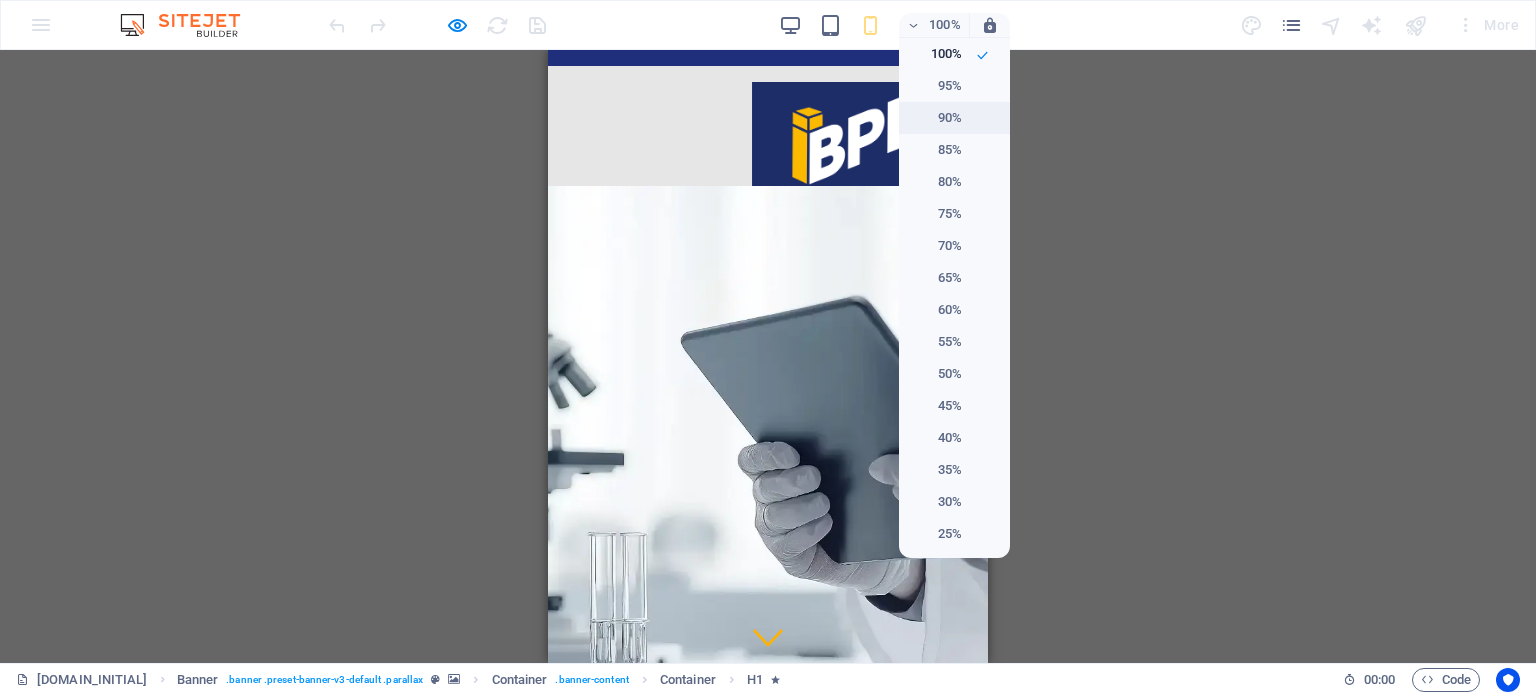 click on "90%" at bounding box center [936, 118] 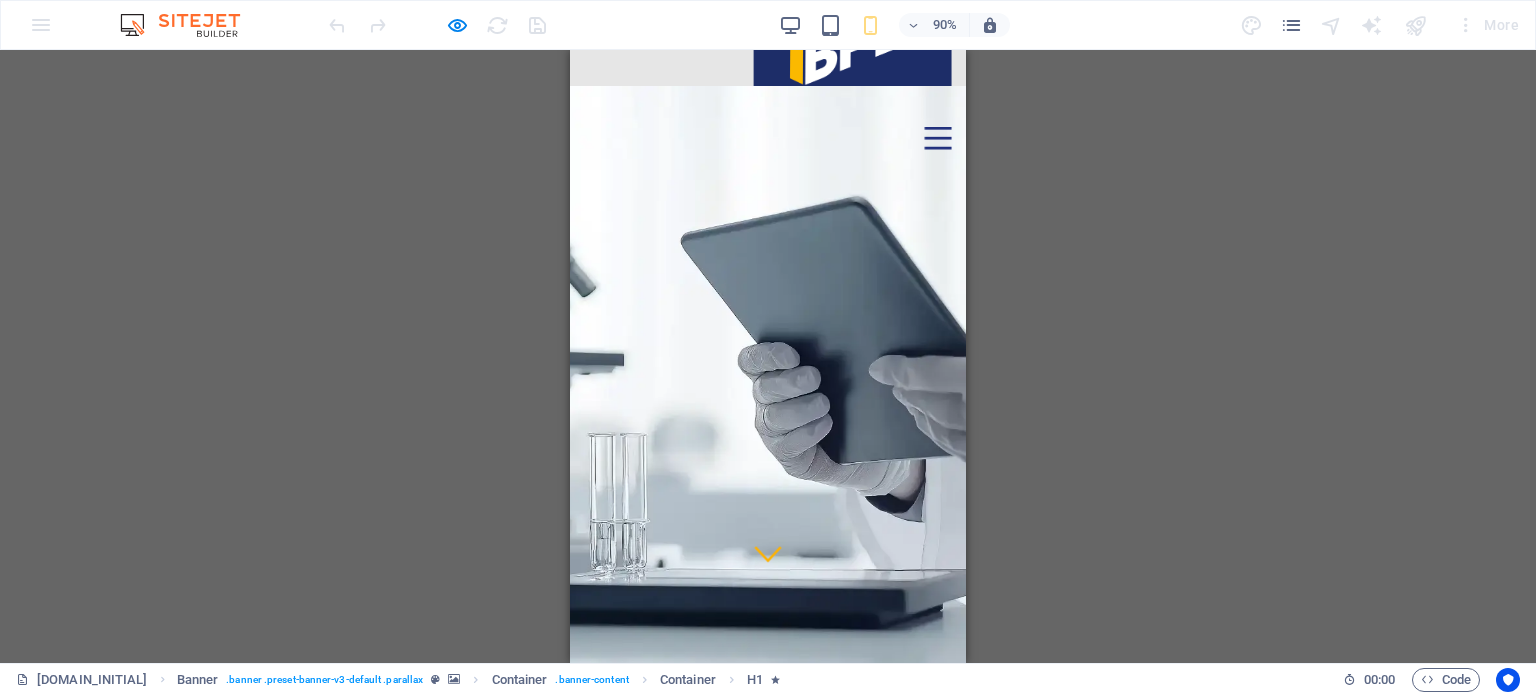 scroll, scrollTop: 0, scrollLeft: 0, axis: both 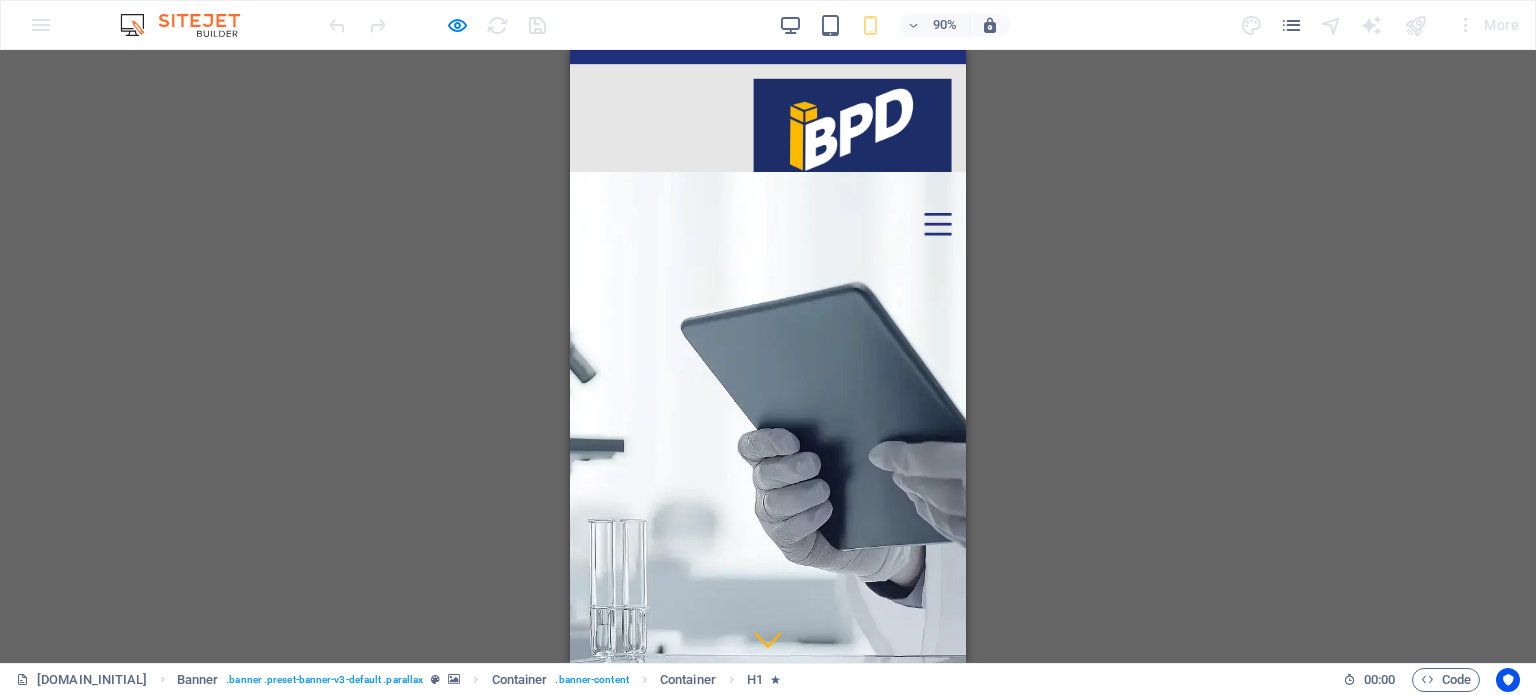 click on "Menu" at bounding box center (979, 243) 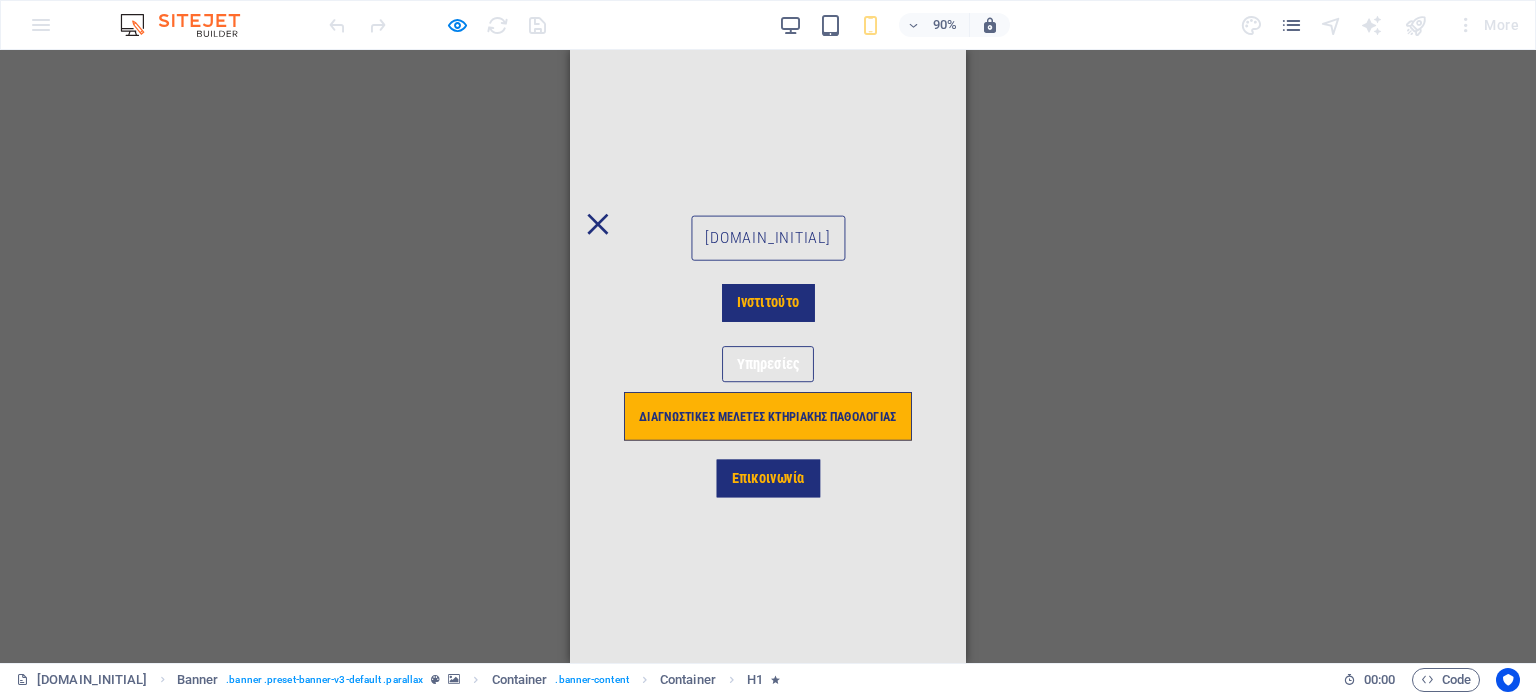 click on "Υπηρεσίες" at bounding box center (790, 399) 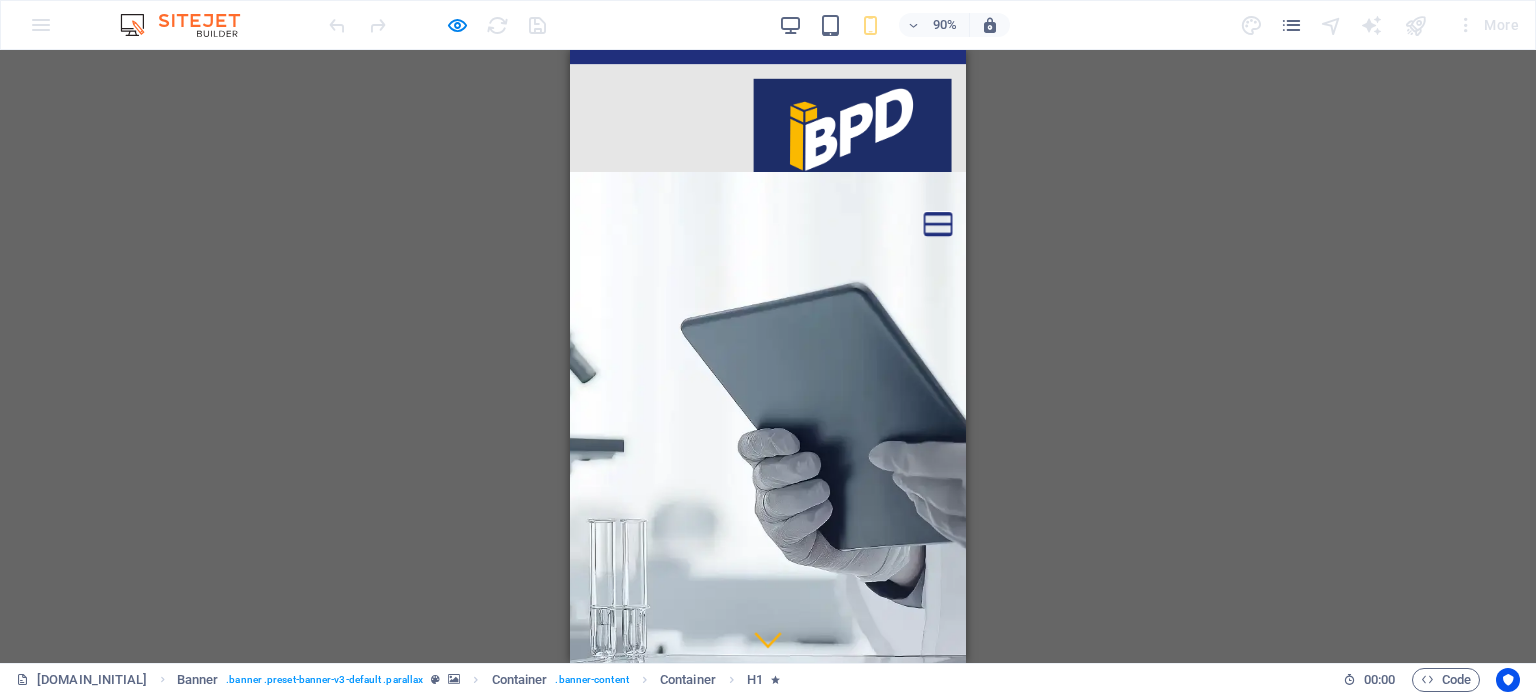 click on "Menu" at bounding box center (979, 232) 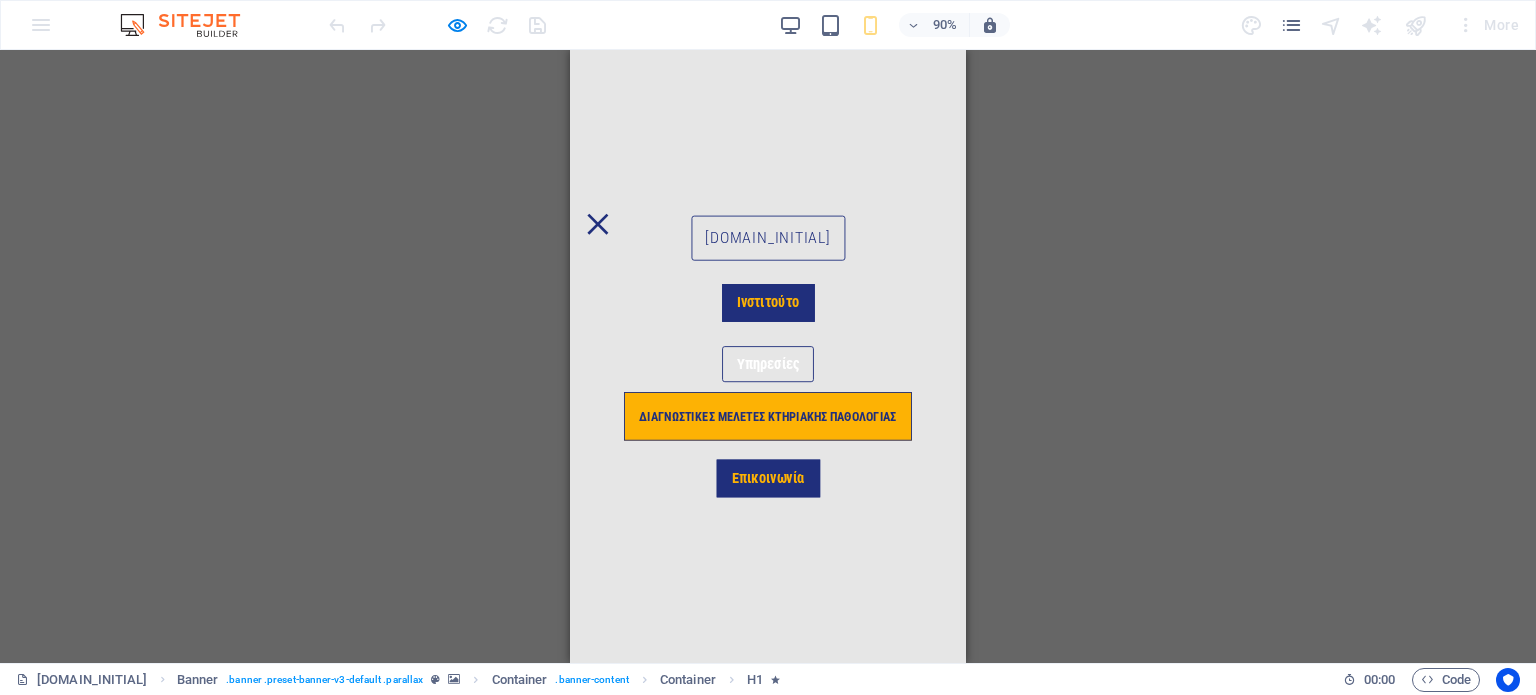 click on "Υπηρεσίες" at bounding box center (790, 399) 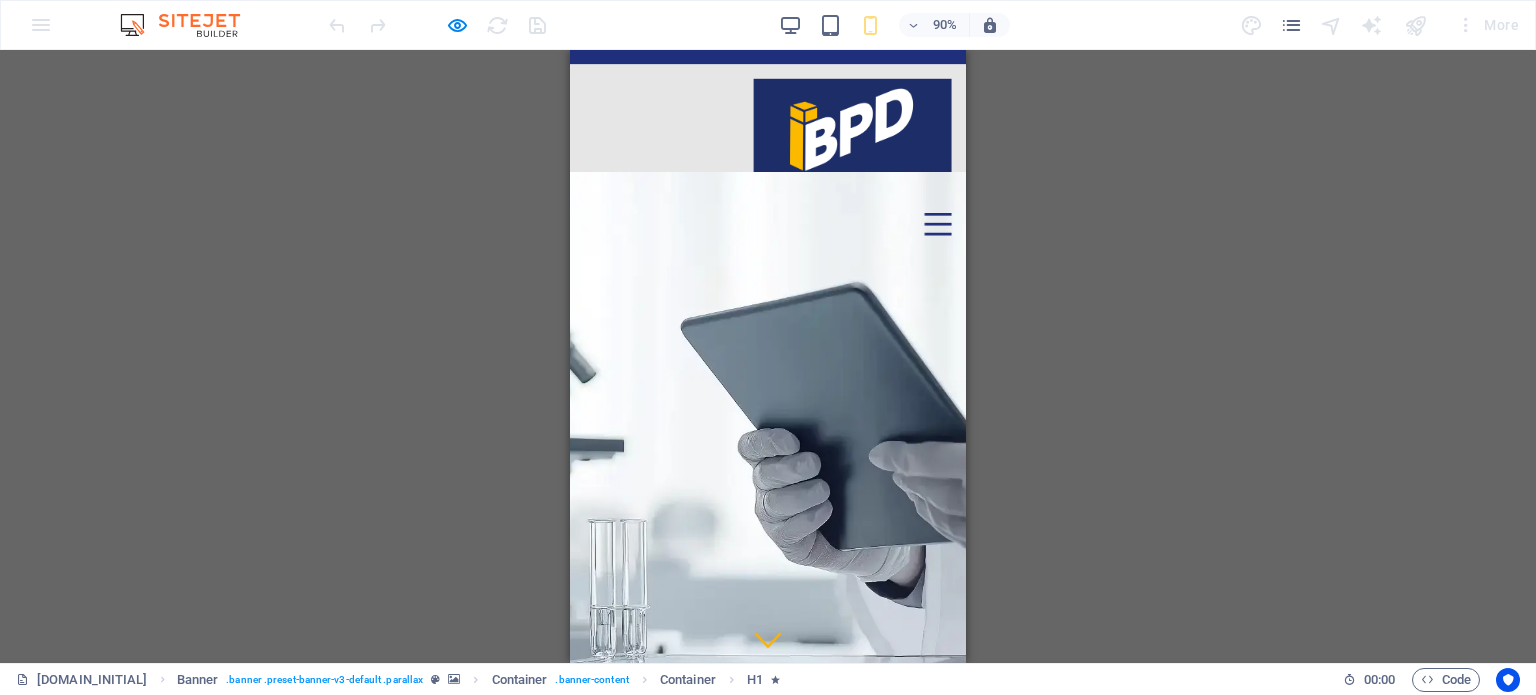 click on "Menu" at bounding box center [979, 243] 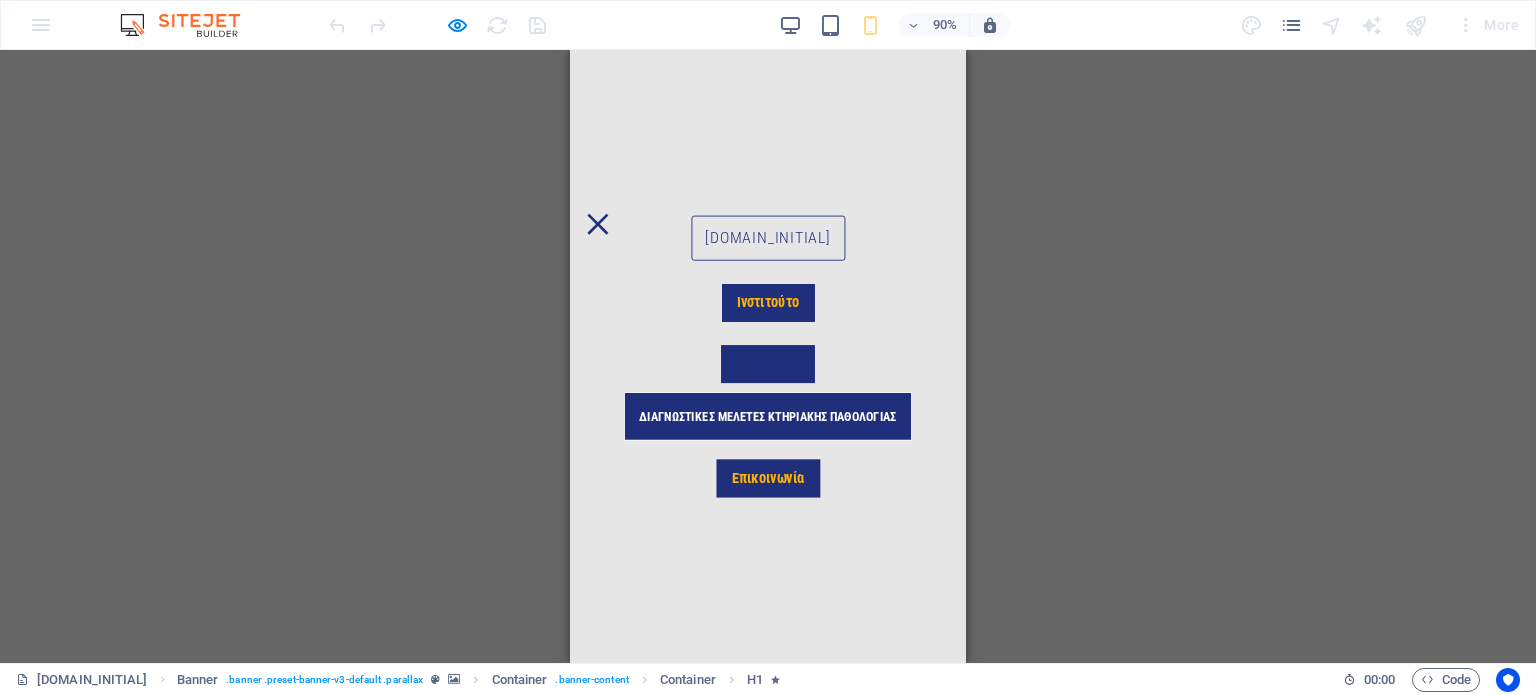 click on "ΔΙΑΓΝΩΣΤΙΚΕΣ ΜΕΛΕΤΕΣ ΚΤΗΡΙΑΚΗΣ ΠΑΘΟΛΟΓΙΑΣ" at bounding box center (790, 457) 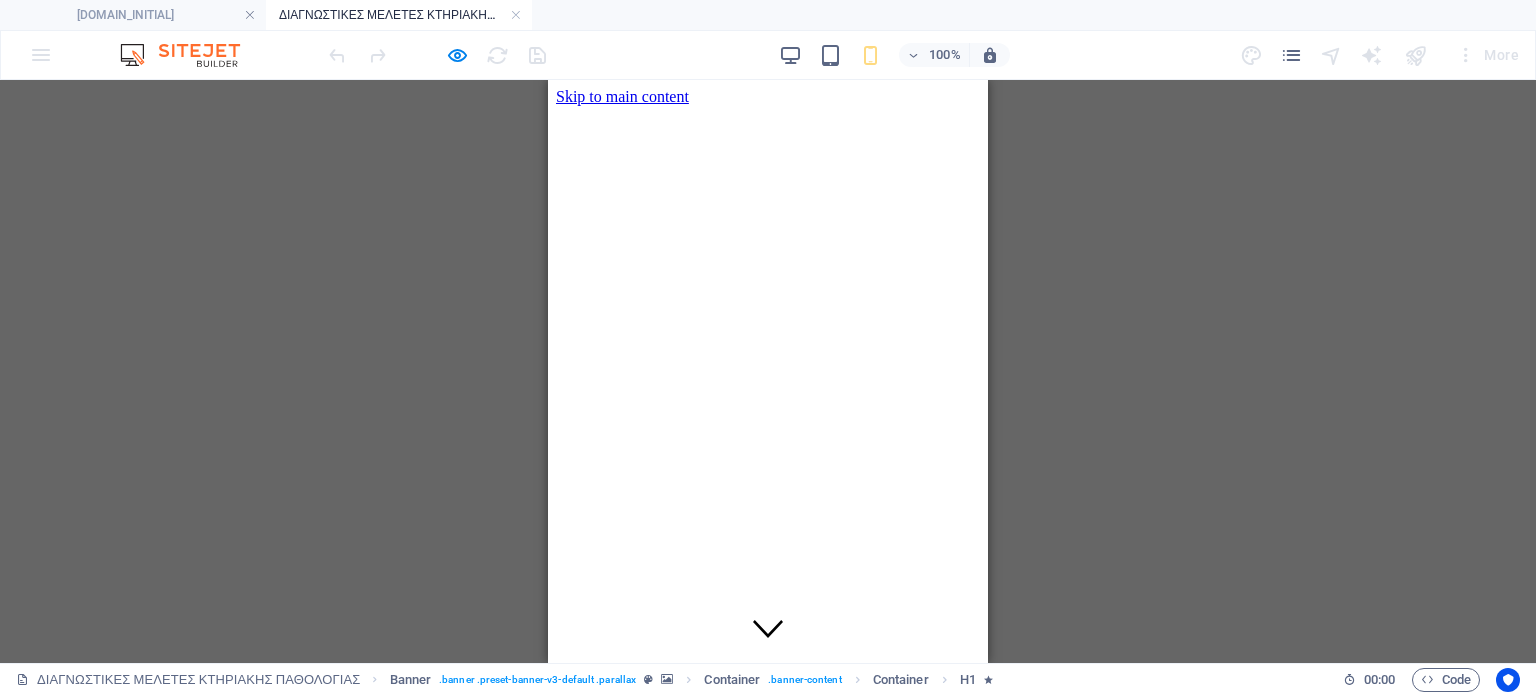 scroll, scrollTop: 0, scrollLeft: 0, axis: both 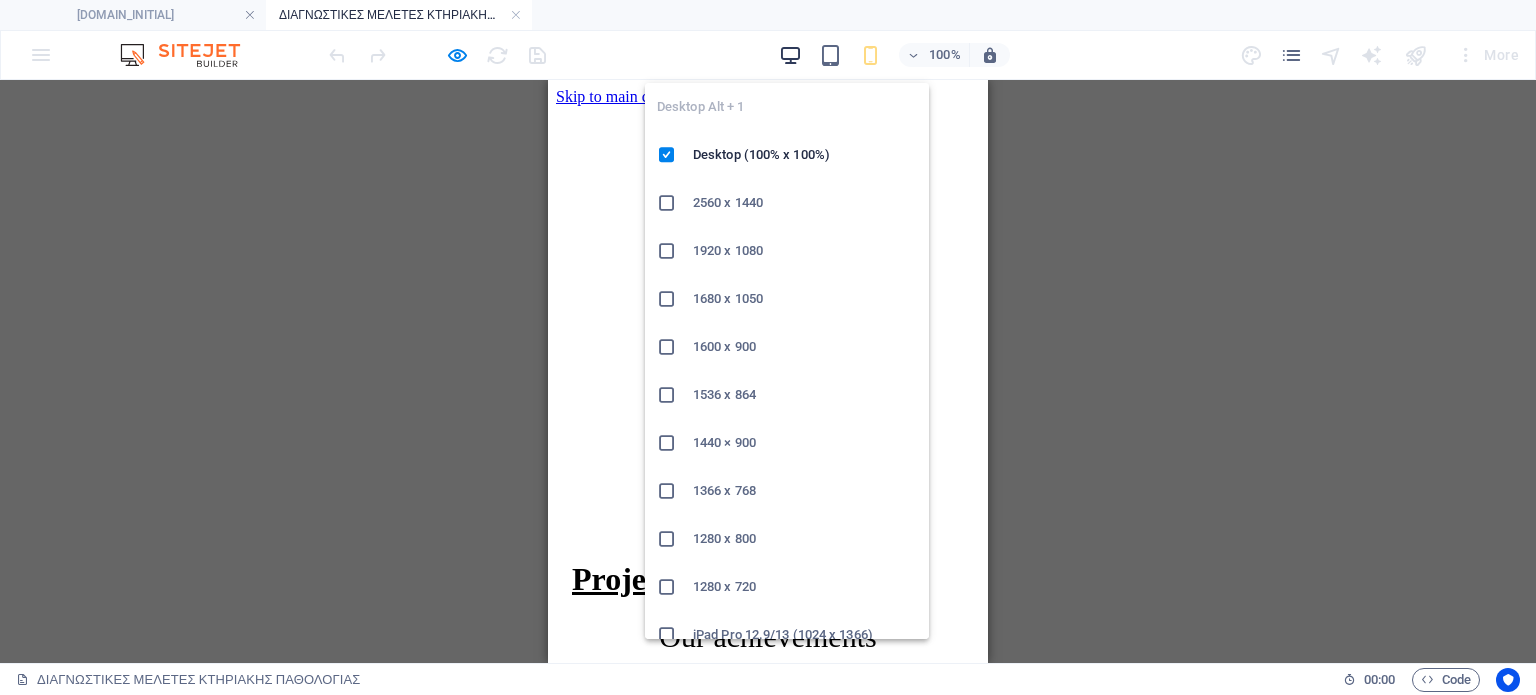 click at bounding box center [790, 55] 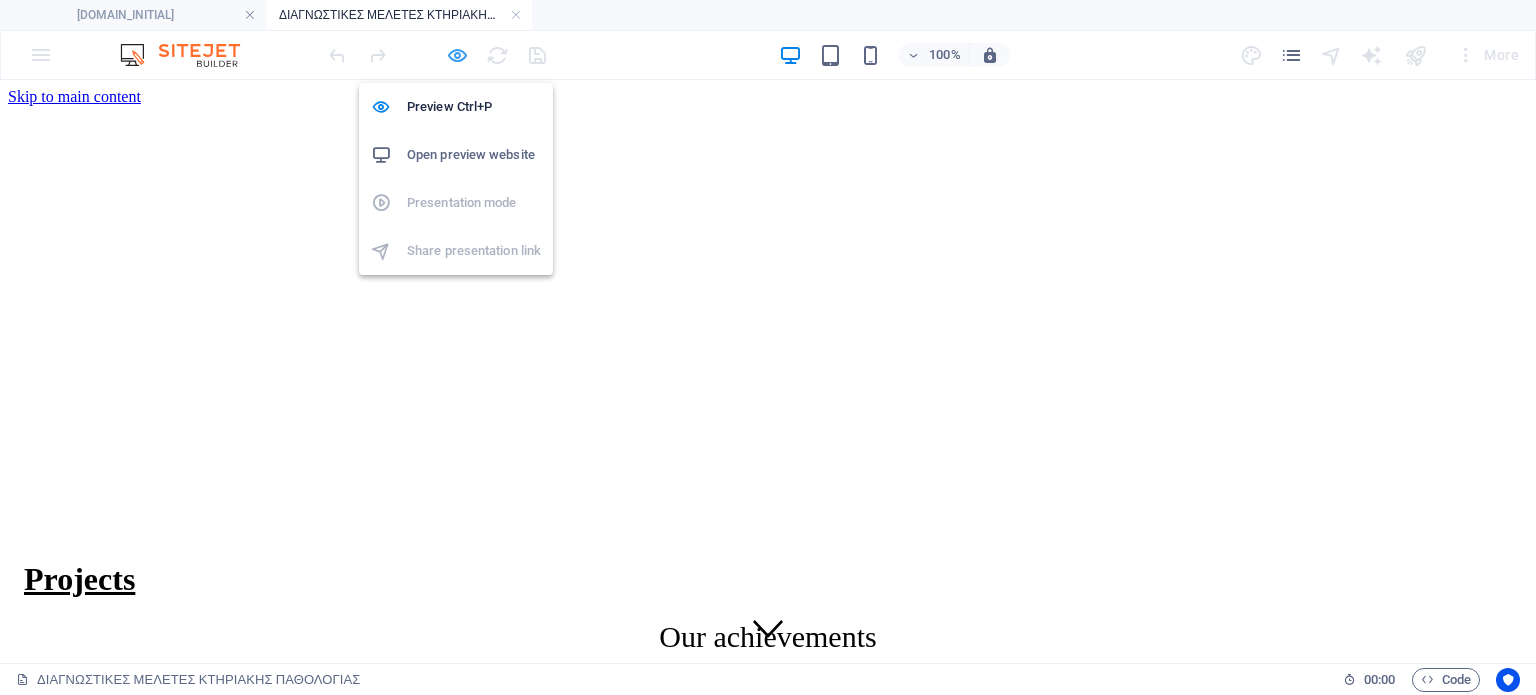 click at bounding box center (457, 55) 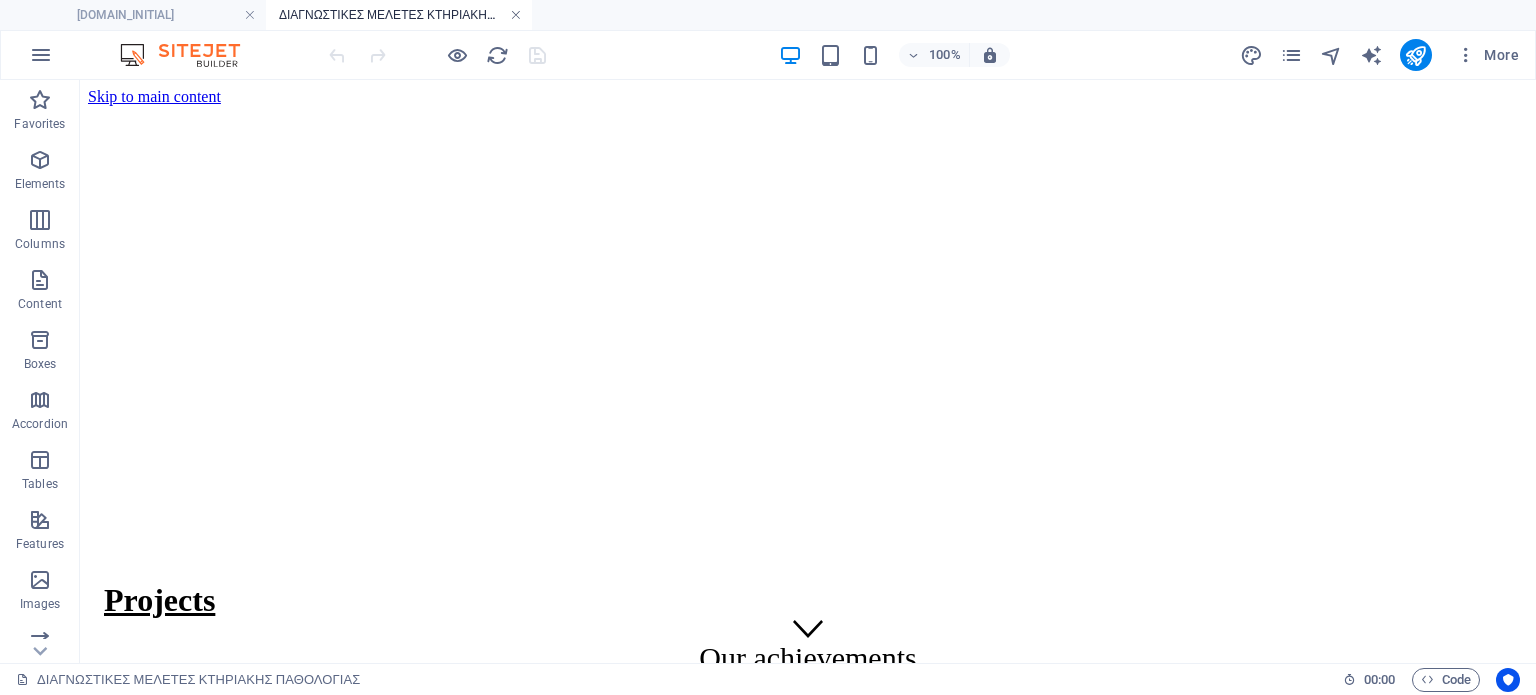 click at bounding box center [516, 15] 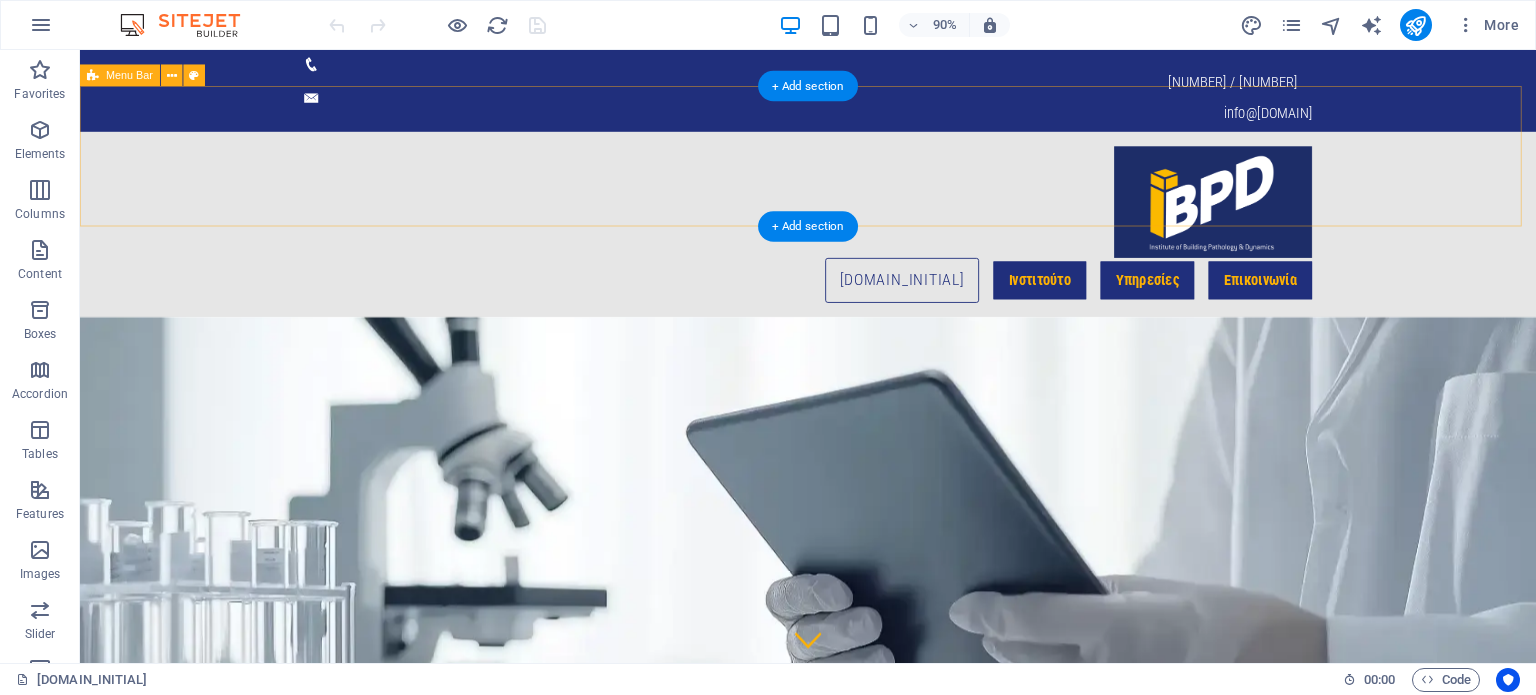 click on "iBPD Ινστιτούτο Υπηρεσίες ΔΙΑΓΝΩΣΤΙΚΕΣ ΜΕΛΕΤΕΣ ΚΤΗΡΙΑΚΗΣ ΠΑΘΟΛΟΓΙΑΣ Επικοινωνία" at bounding box center [889, 244] 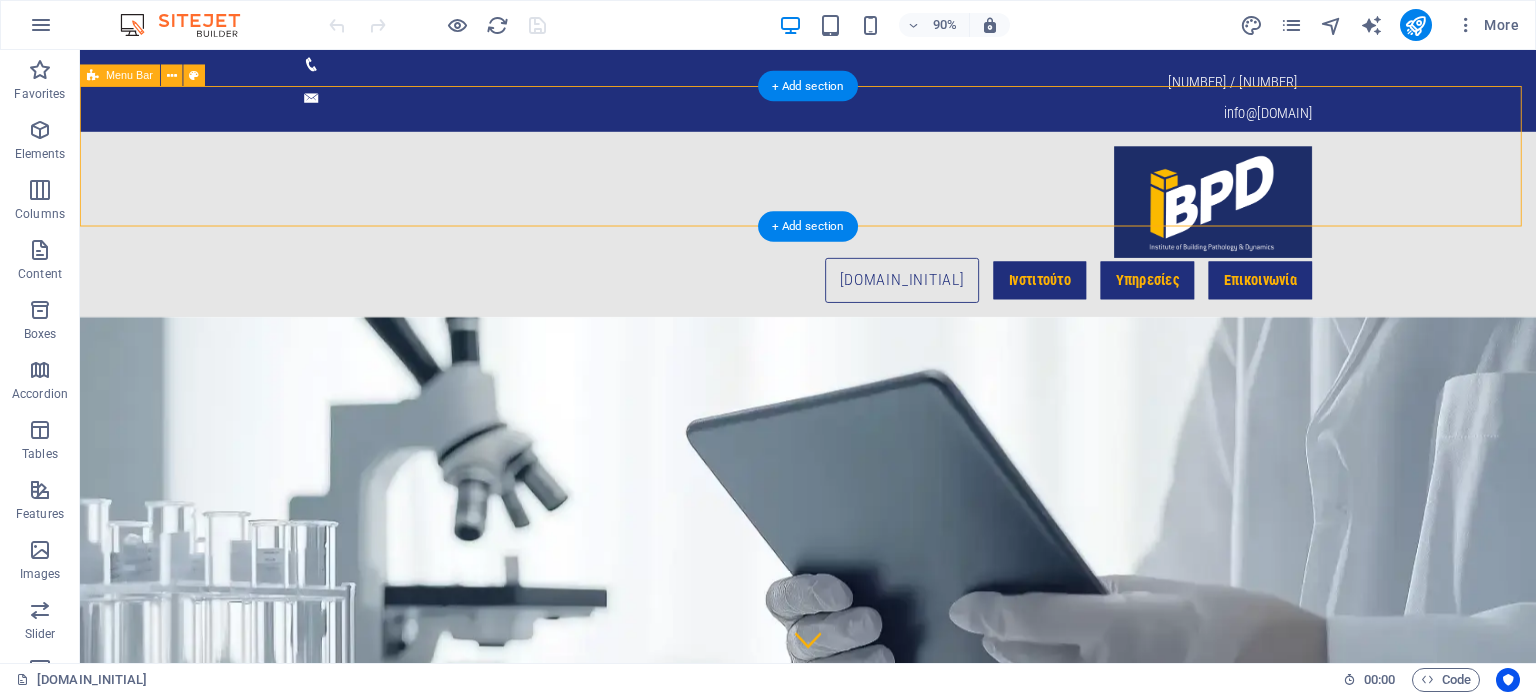 click on "iBPD Ινστιτούτο Υπηρεσίες ΔΙΑΓΝΩΣΤΙΚΕΣ ΜΕΛΕΤΕΣ ΚΤΗΡΙΑΚΗΣ ΠΑΘΟΛΟΓΙΑΣ Επικοινωνία" at bounding box center (889, 244) 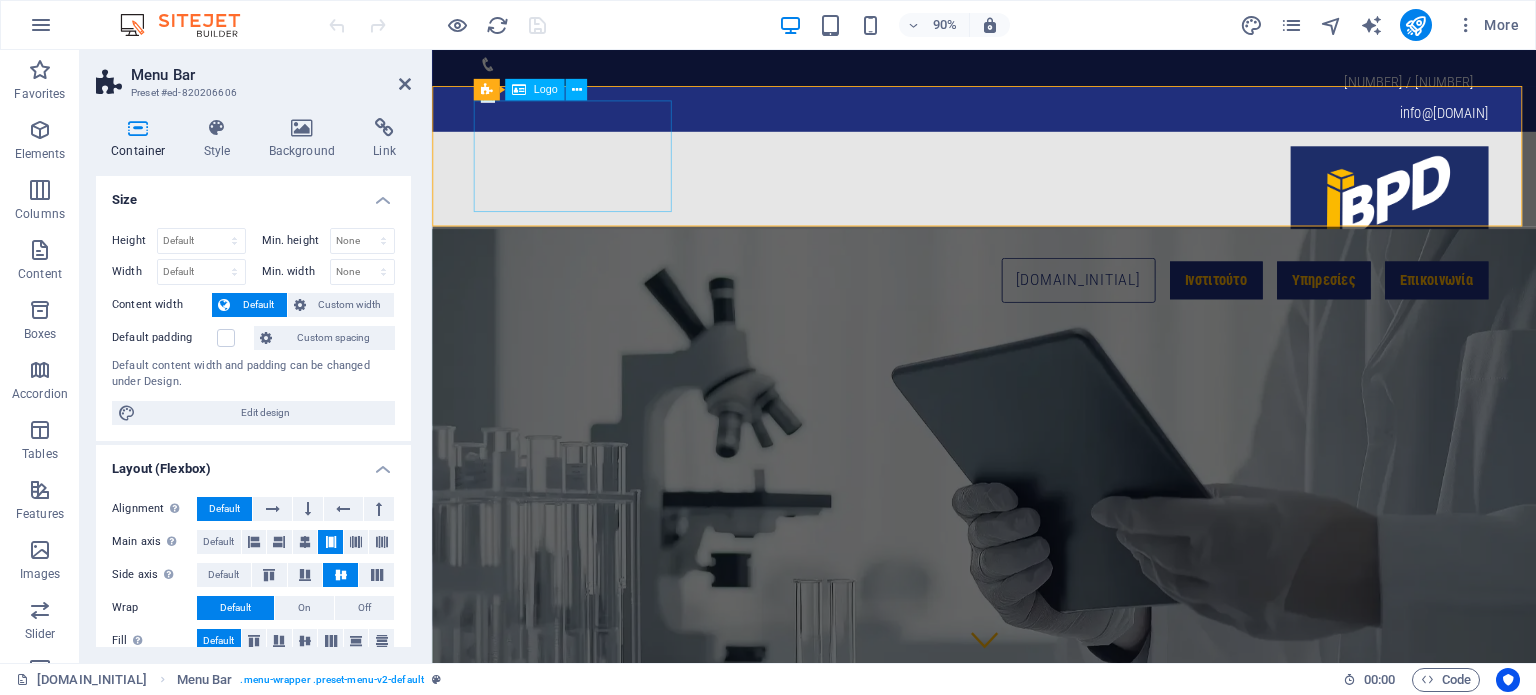 click at bounding box center (1046, 219) 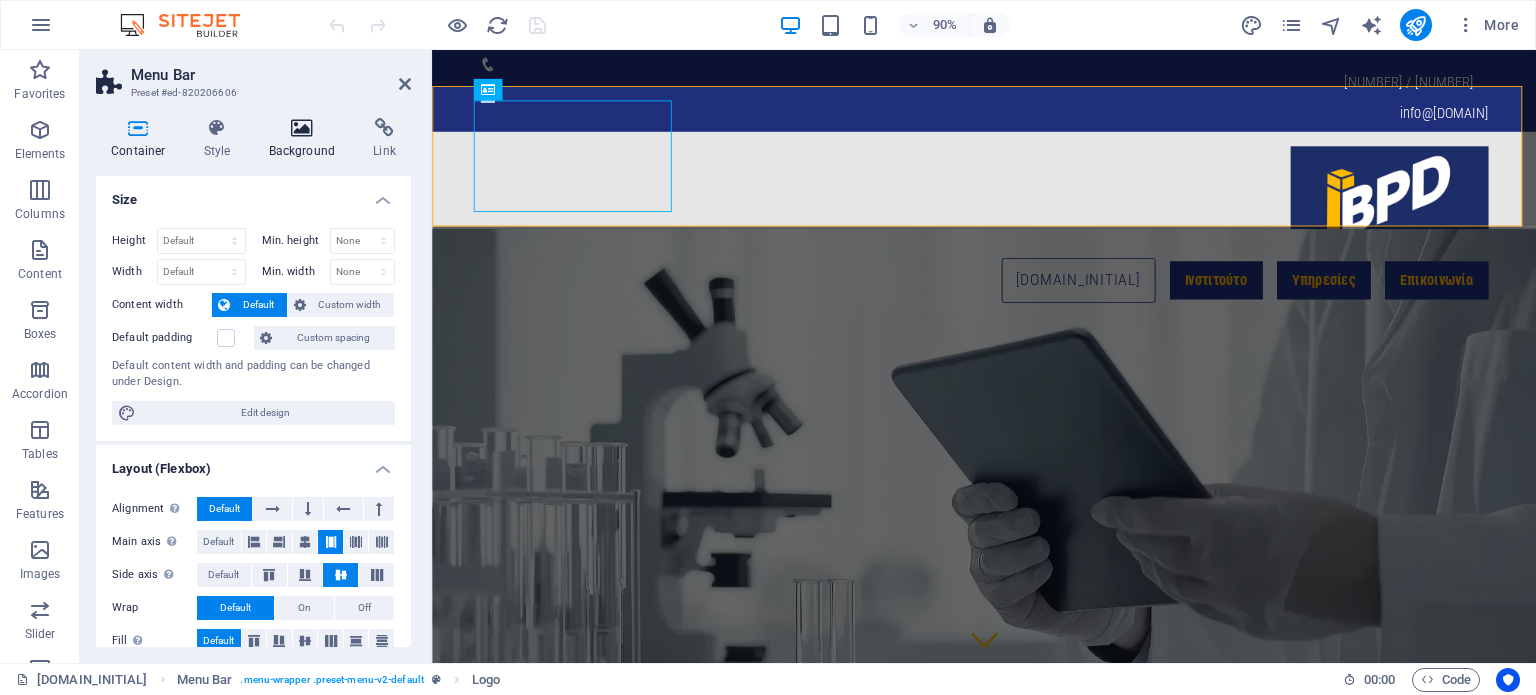 click at bounding box center [302, 128] 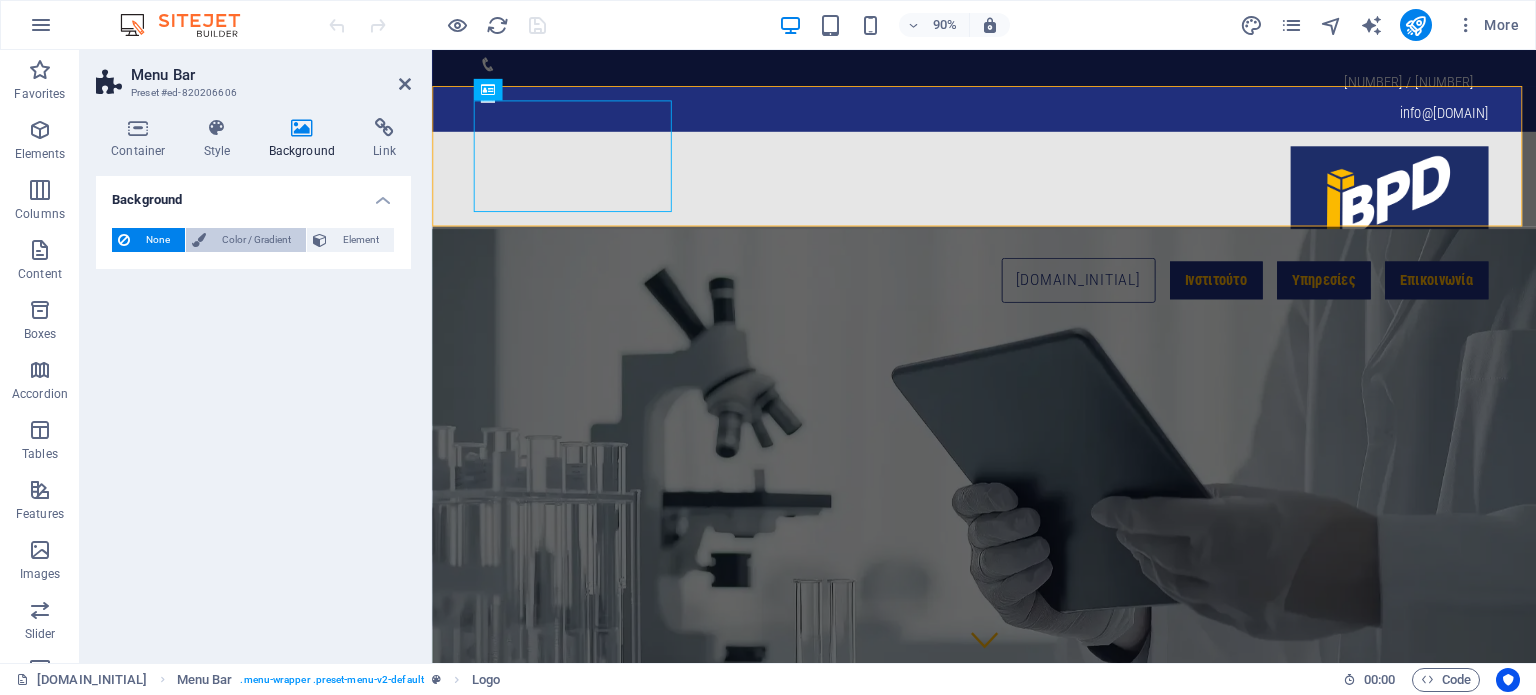 click on "Color / Gradient" at bounding box center (256, 240) 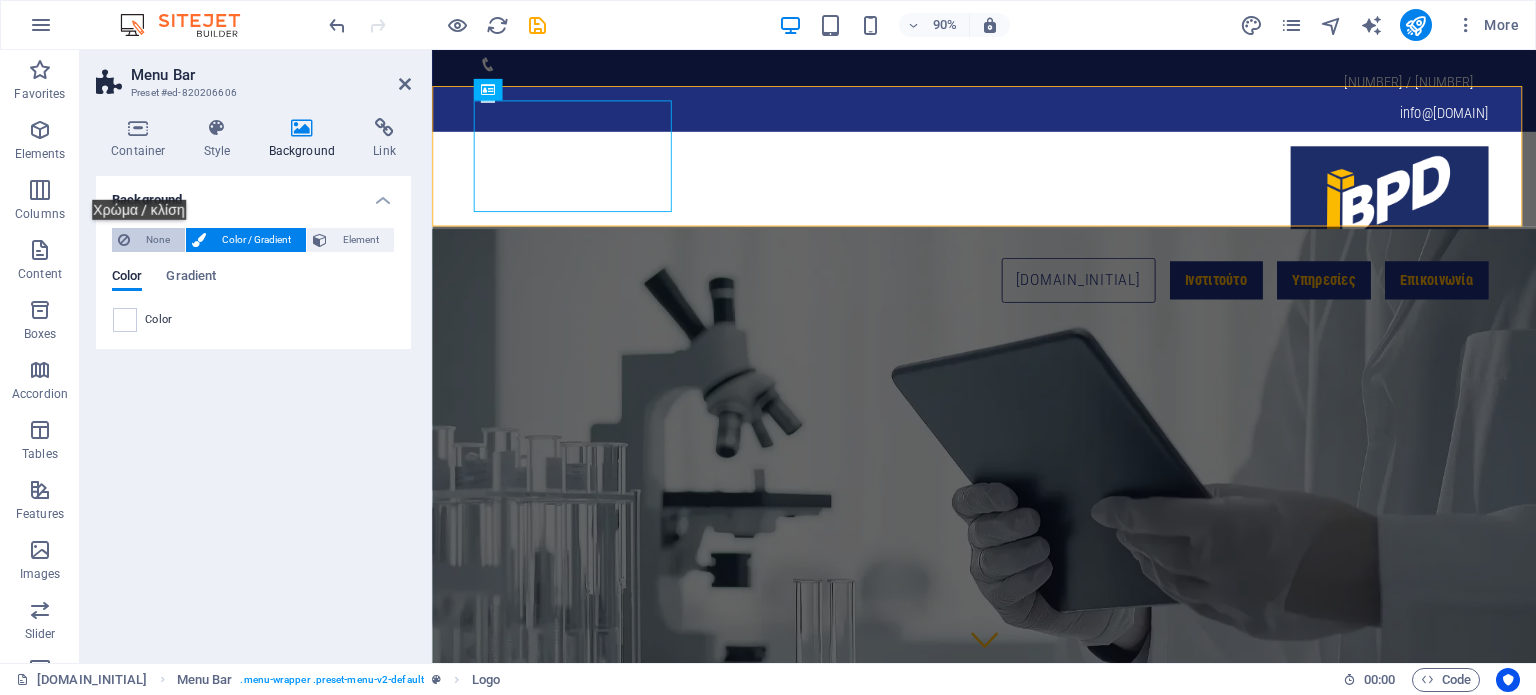 click on "None" at bounding box center [157, 240] 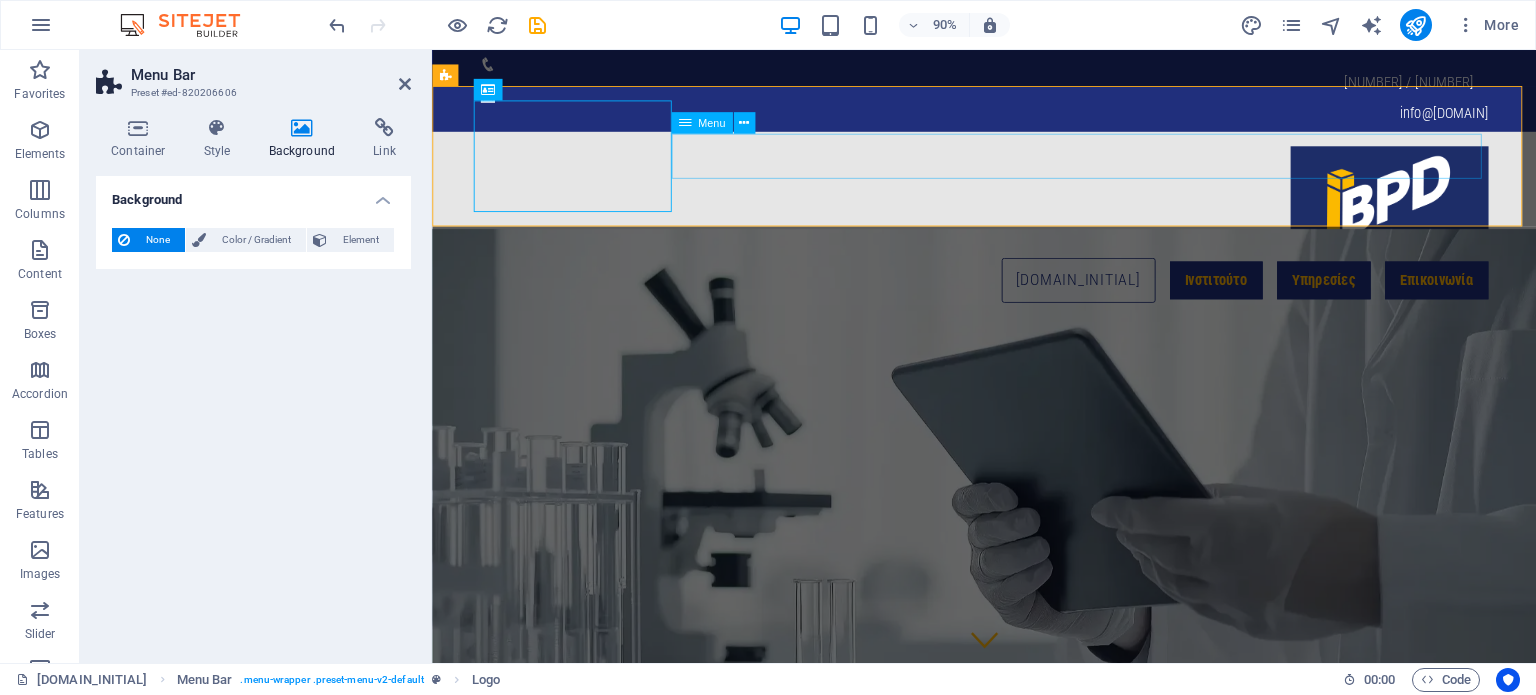 click on "iBPD Ινστιτούτο Υπηρεσίες ΔΙΑΓΝΩΣΤΙΚΕΣ ΜΕΛΕΤΕΣ ΚΤΗΡΙΑΚΗΣ ΠΑΘΟΛΟΓΙΑΣ Επικοινωνία" at bounding box center [1046, 306] 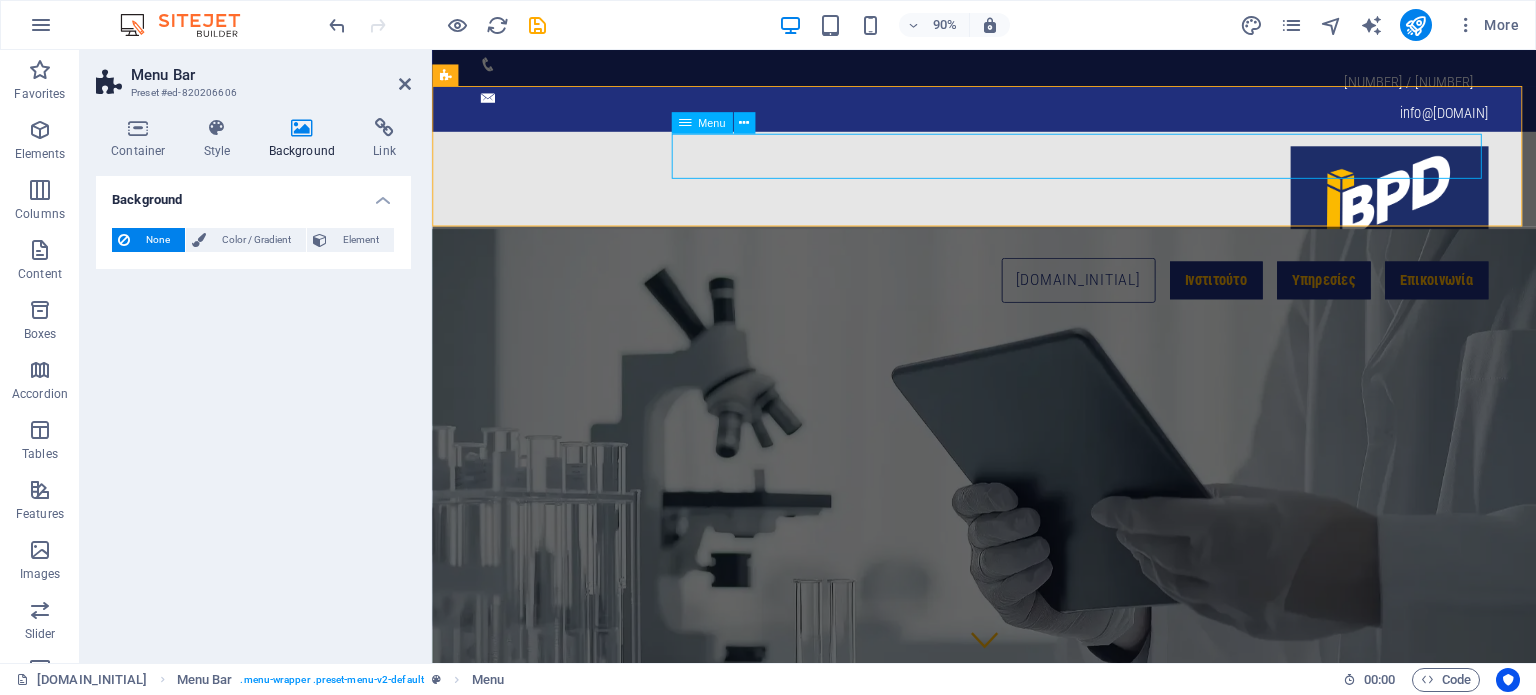 click on "iBPD Ινστιτούτο Υπηρεσίες ΔΙΑΓΝΩΣΤΙΚΕΣ ΜΕΛΕΤΕΣ ΚΤΗΡΙΑΚΗΣ ΠΑΘΟΛΟΓΙΑΣ Επικοινωνία" at bounding box center [1046, 306] 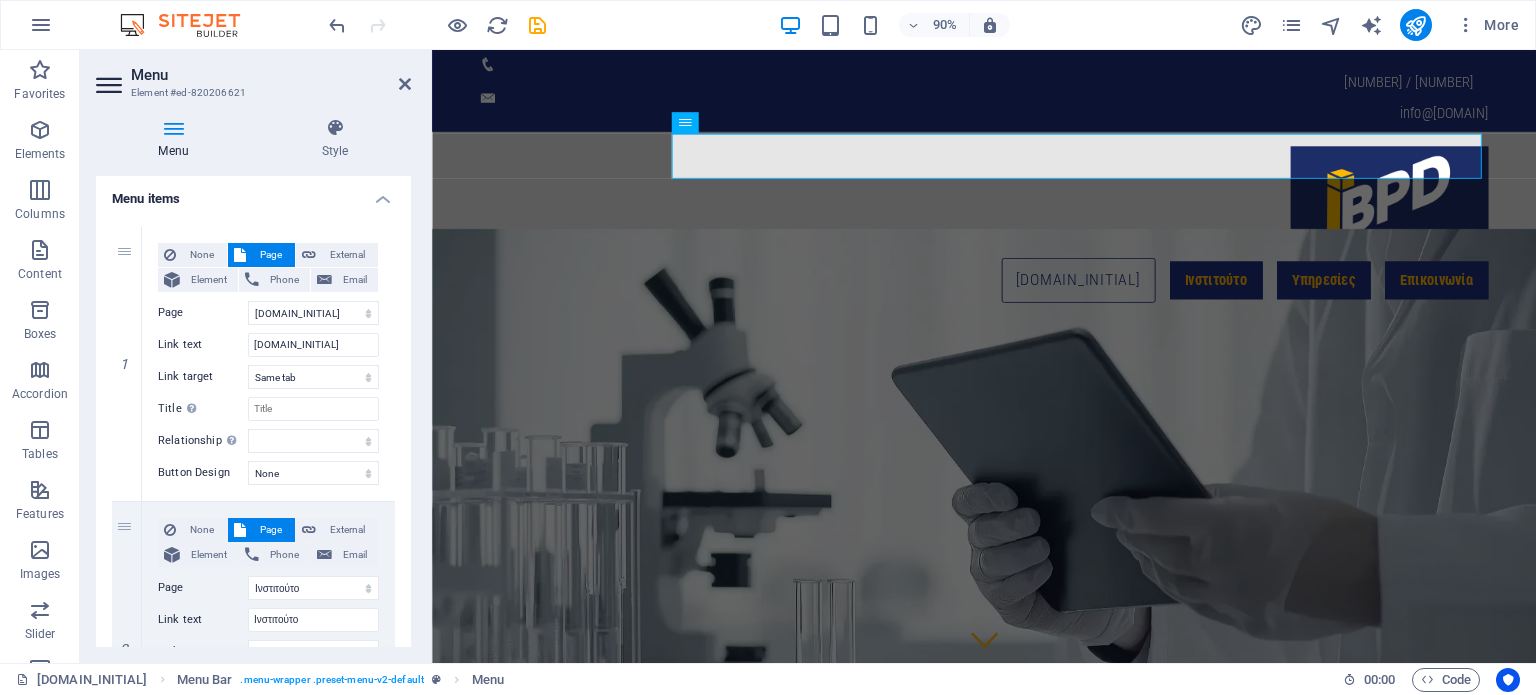 scroll, scrollTop: 0, scrollLeft: 0, axis: both 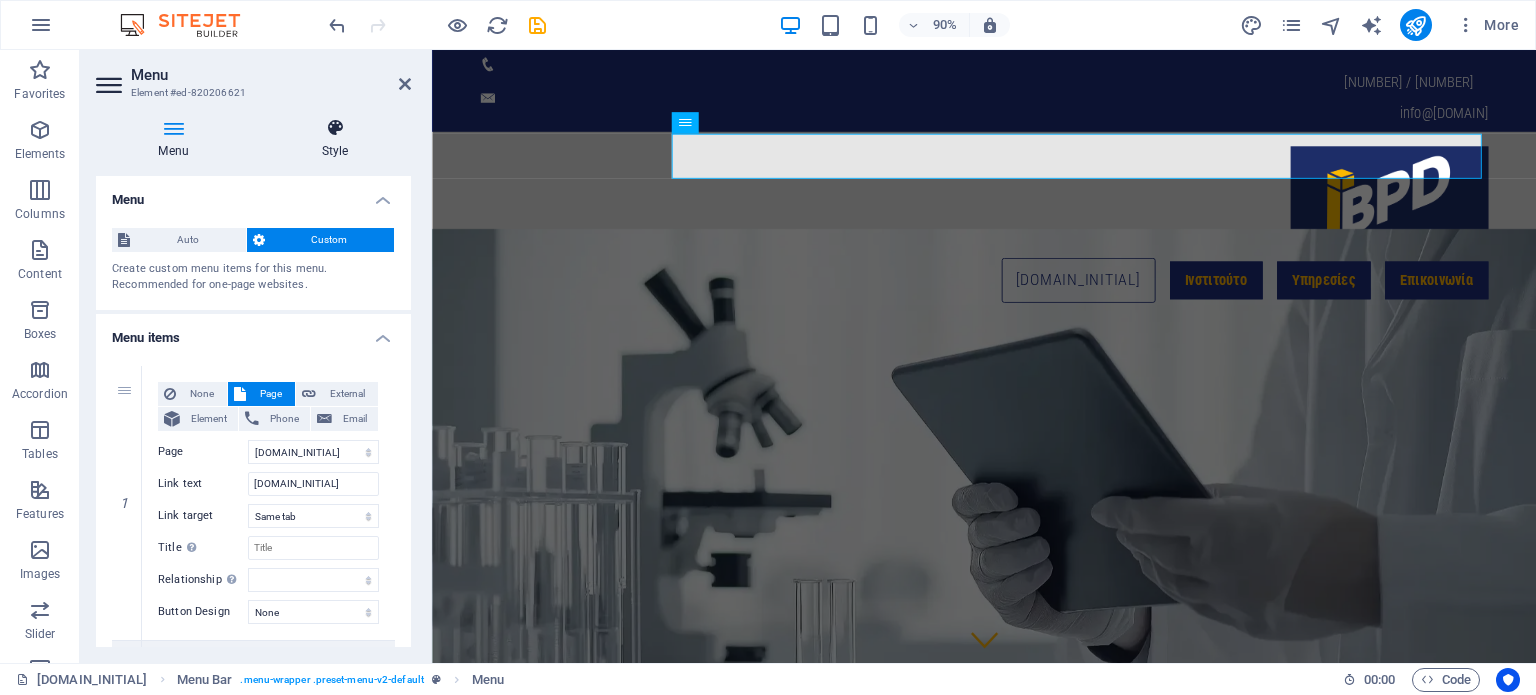 click at bounding box center [335, 128] 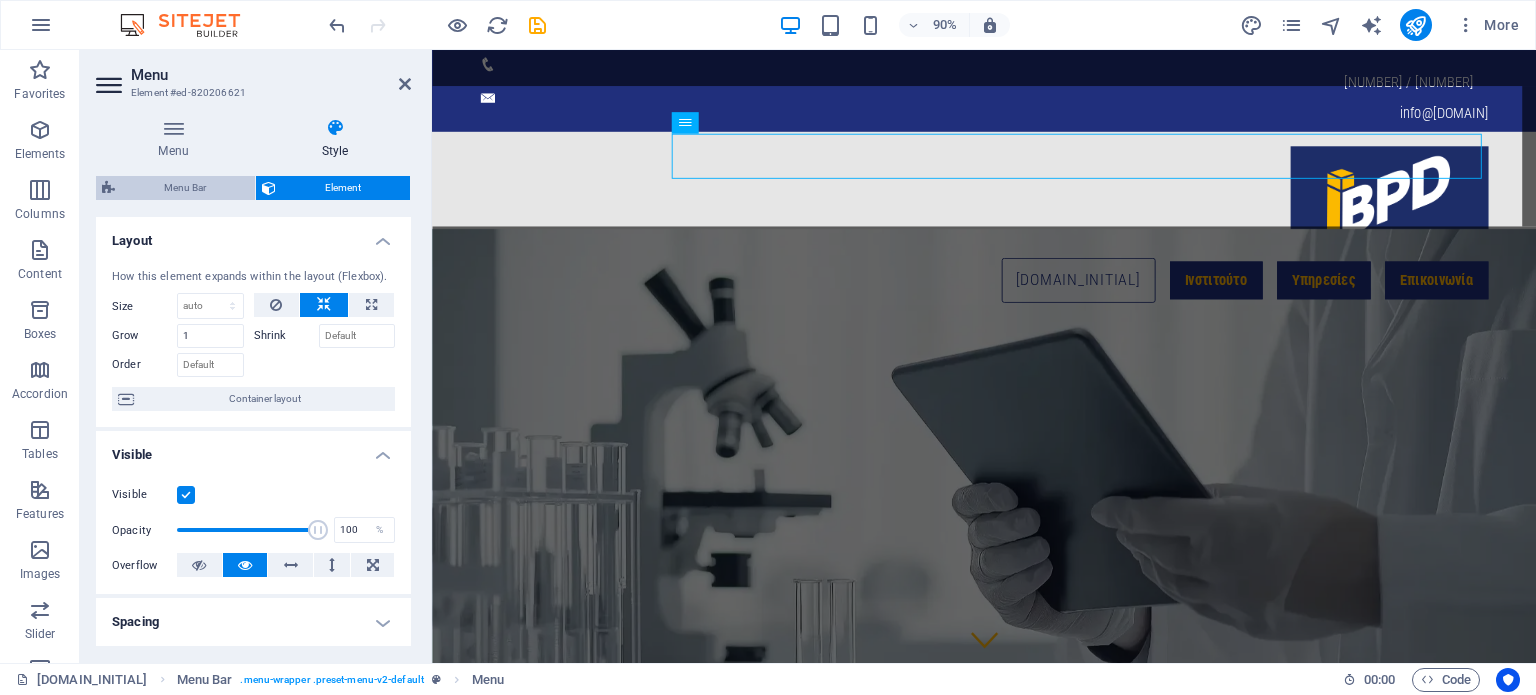 click on "Menu Bar" at bounding box center (185, 188) 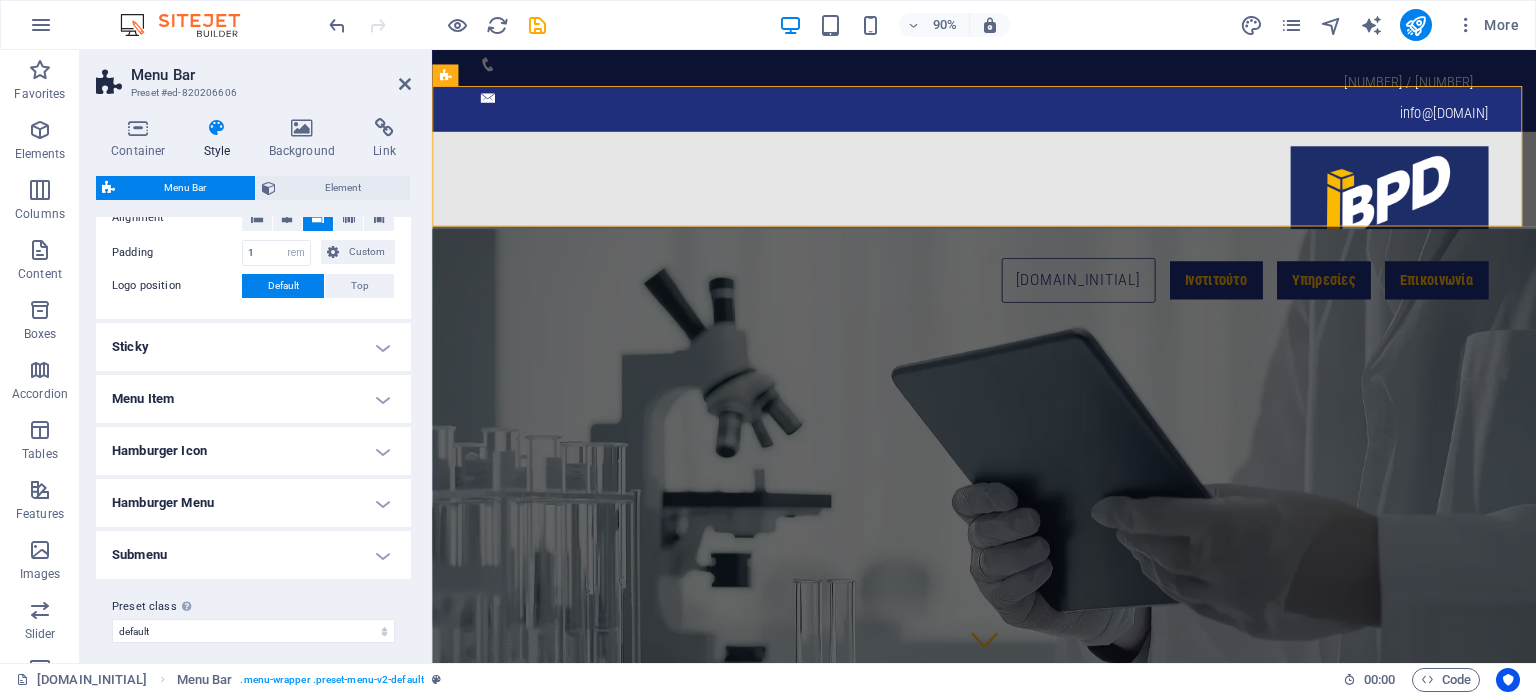scroll, scrollTop: 450, scrollLeft: 0, axis: vertical 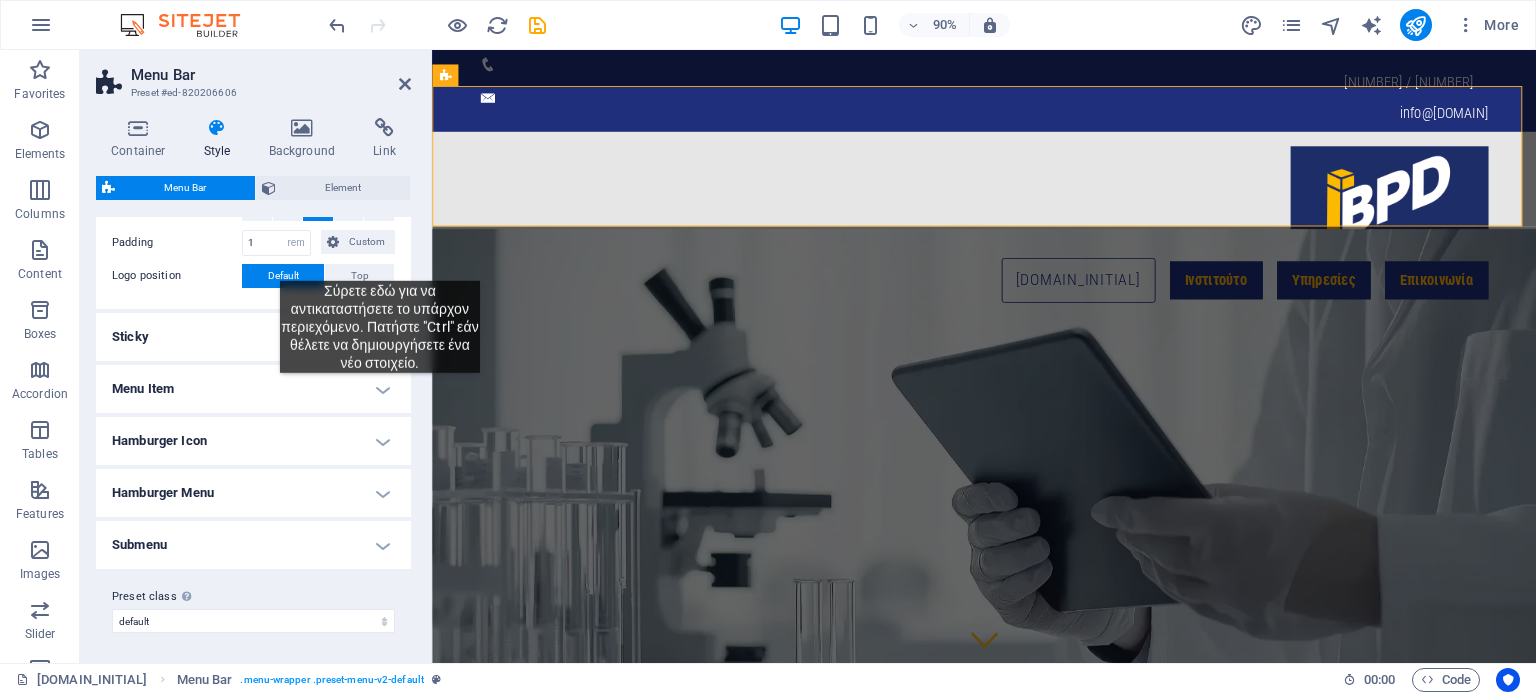 click on "Menu Item" at bounding box center [253, 389] 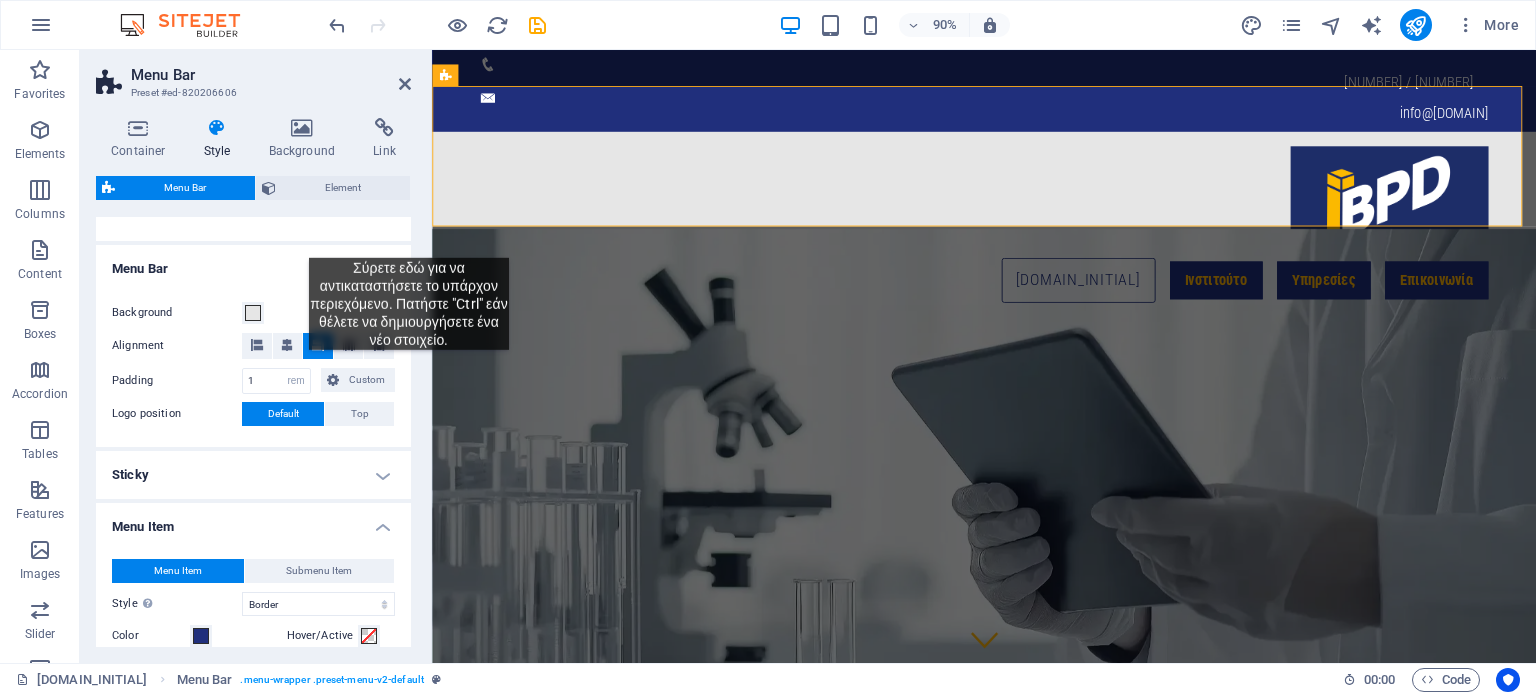 scroll, scrollTop: 308, scrollLeft: 0, axis: vertical 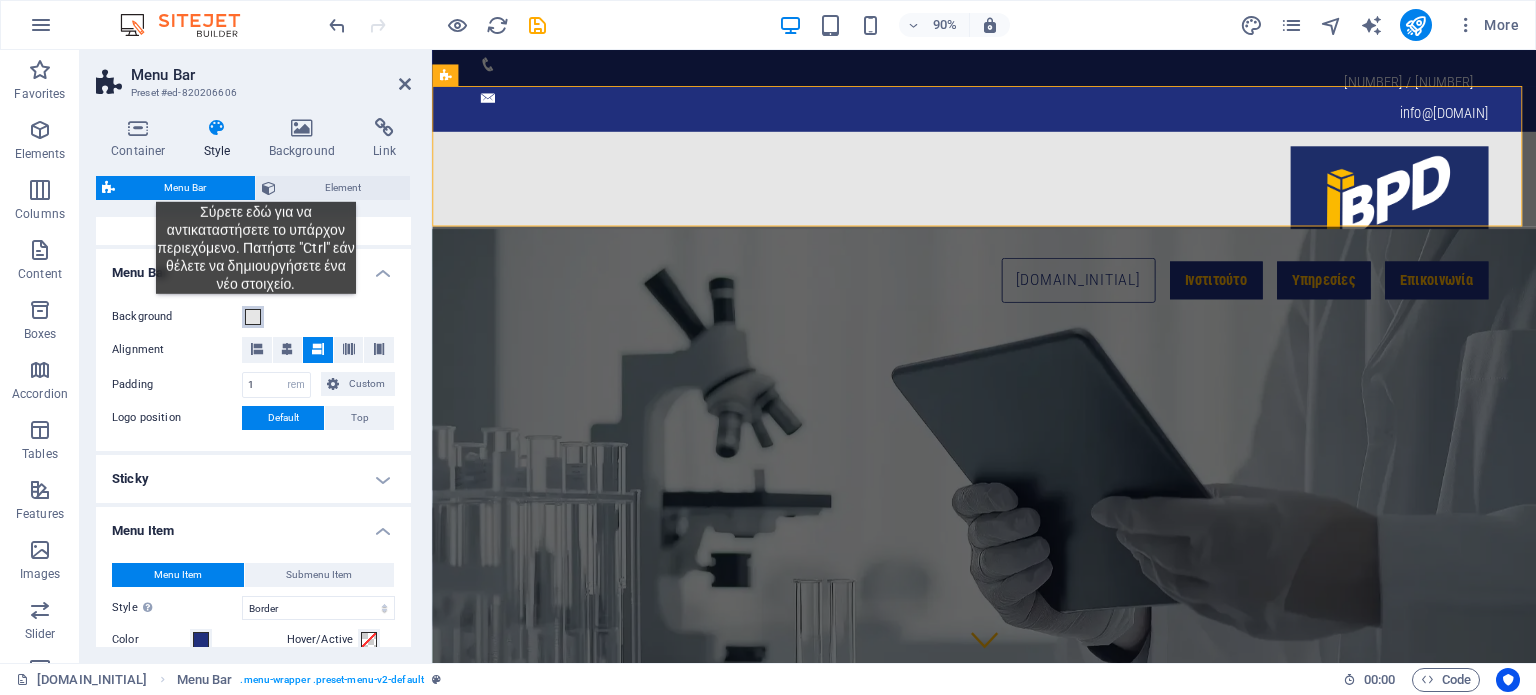 click at bounding box center (253, 317) 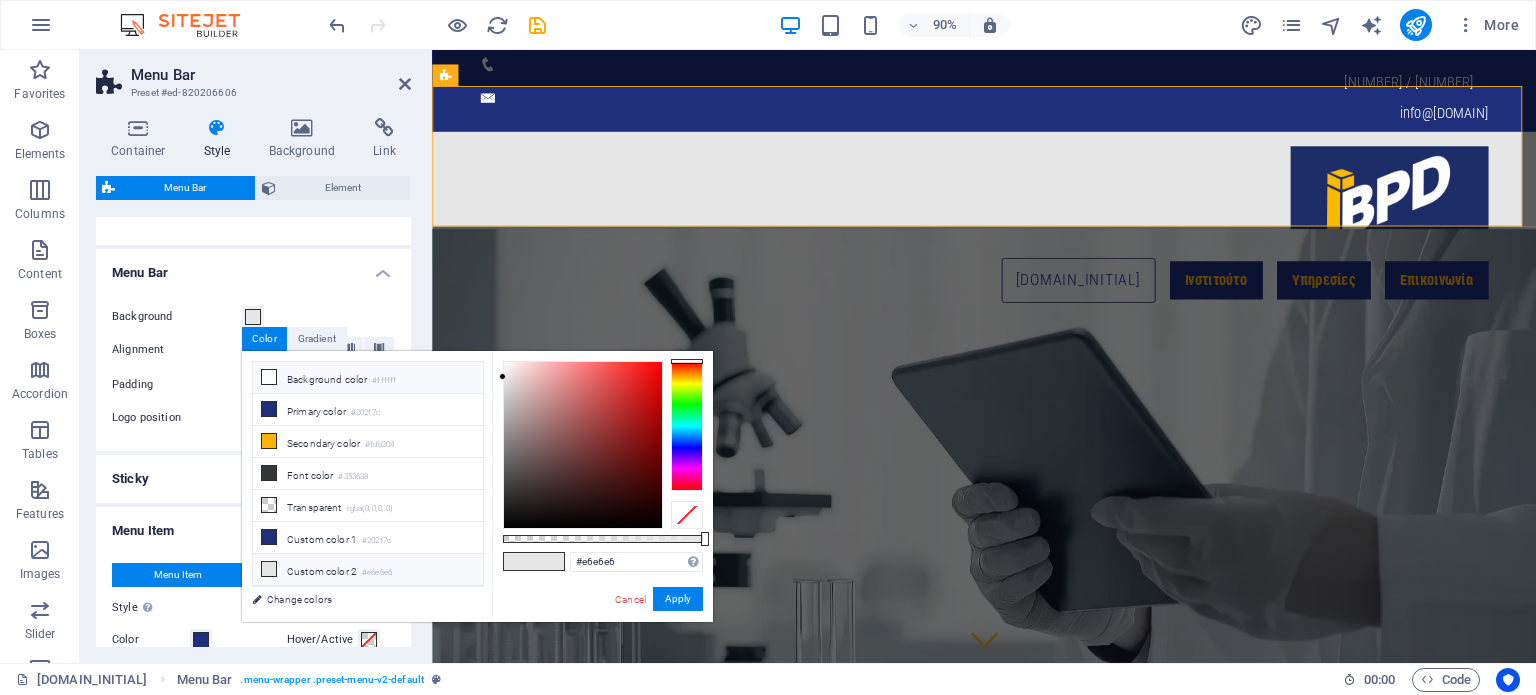 click at bounding box center [269, 377] 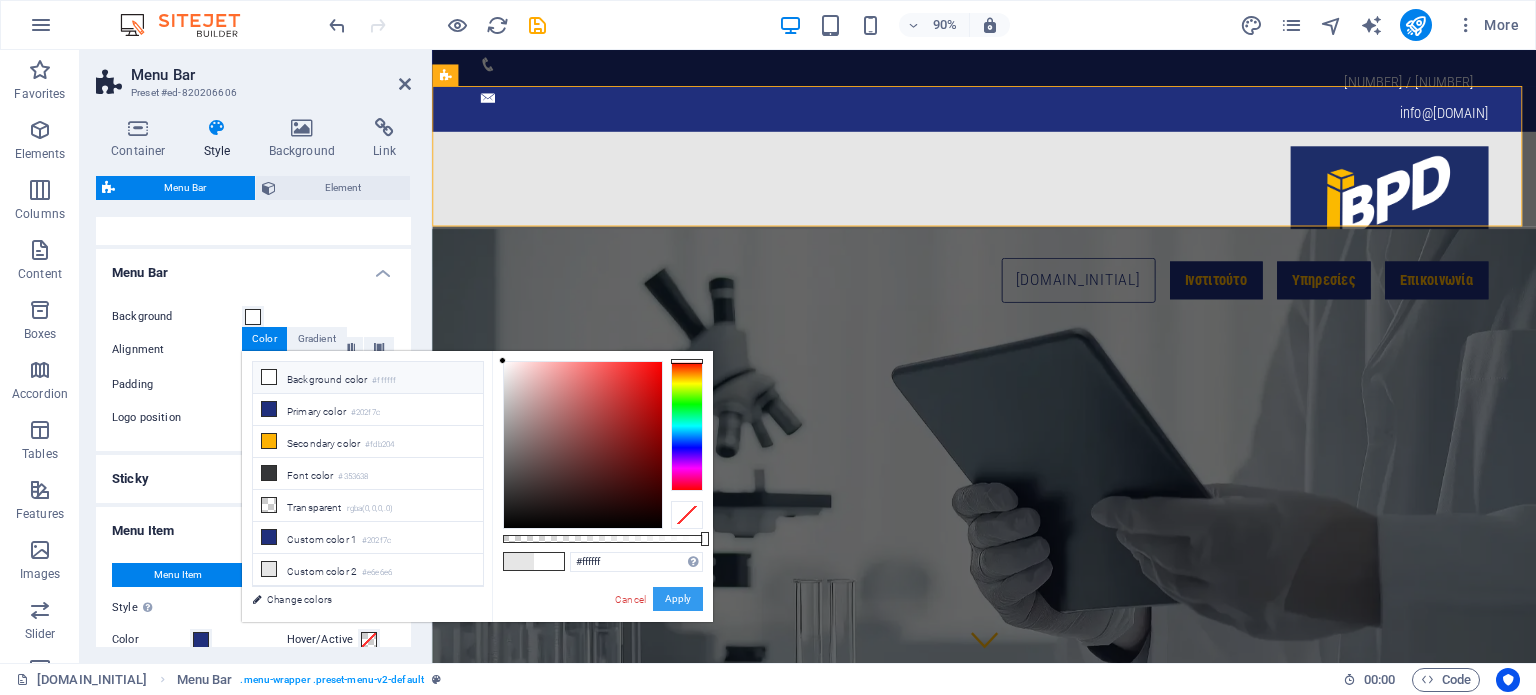 click on "Apply" at bounding box center [678, 599] 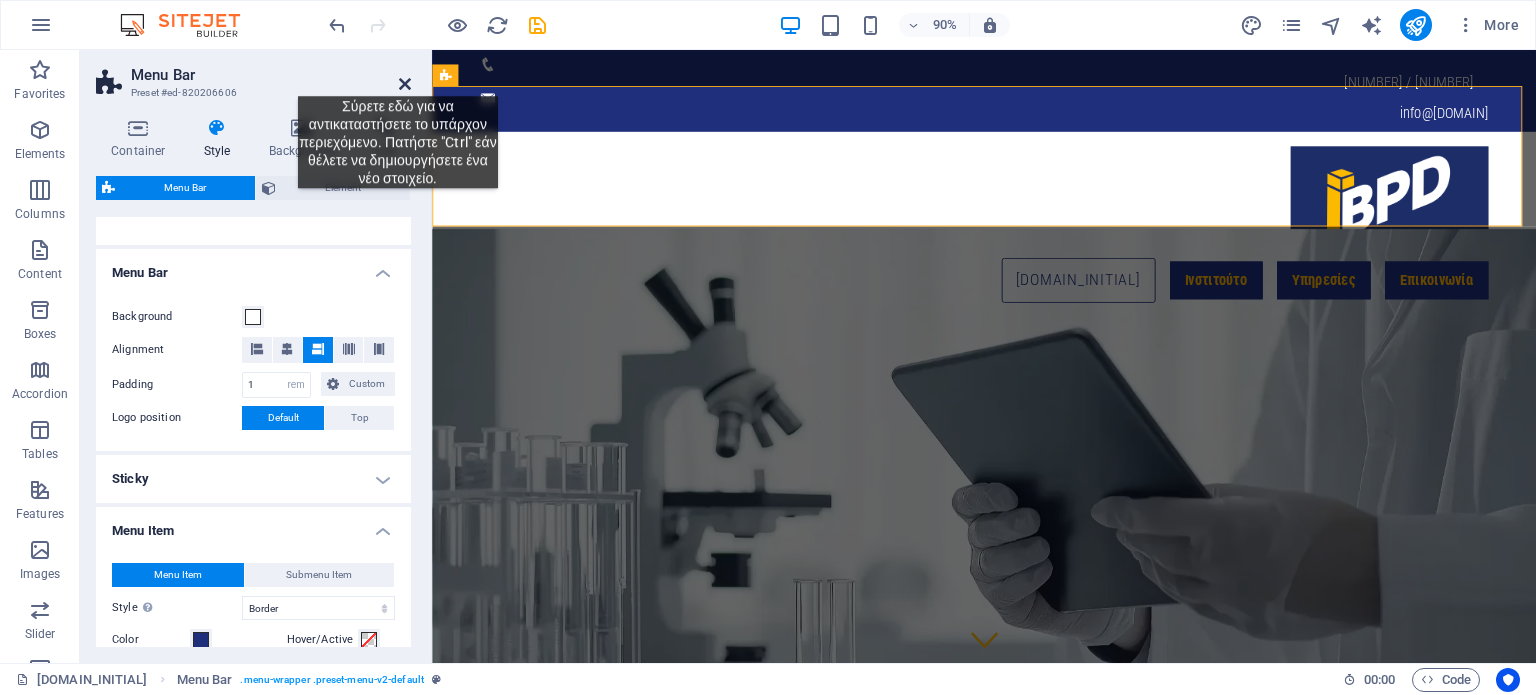click at bounding box center [405, 84] 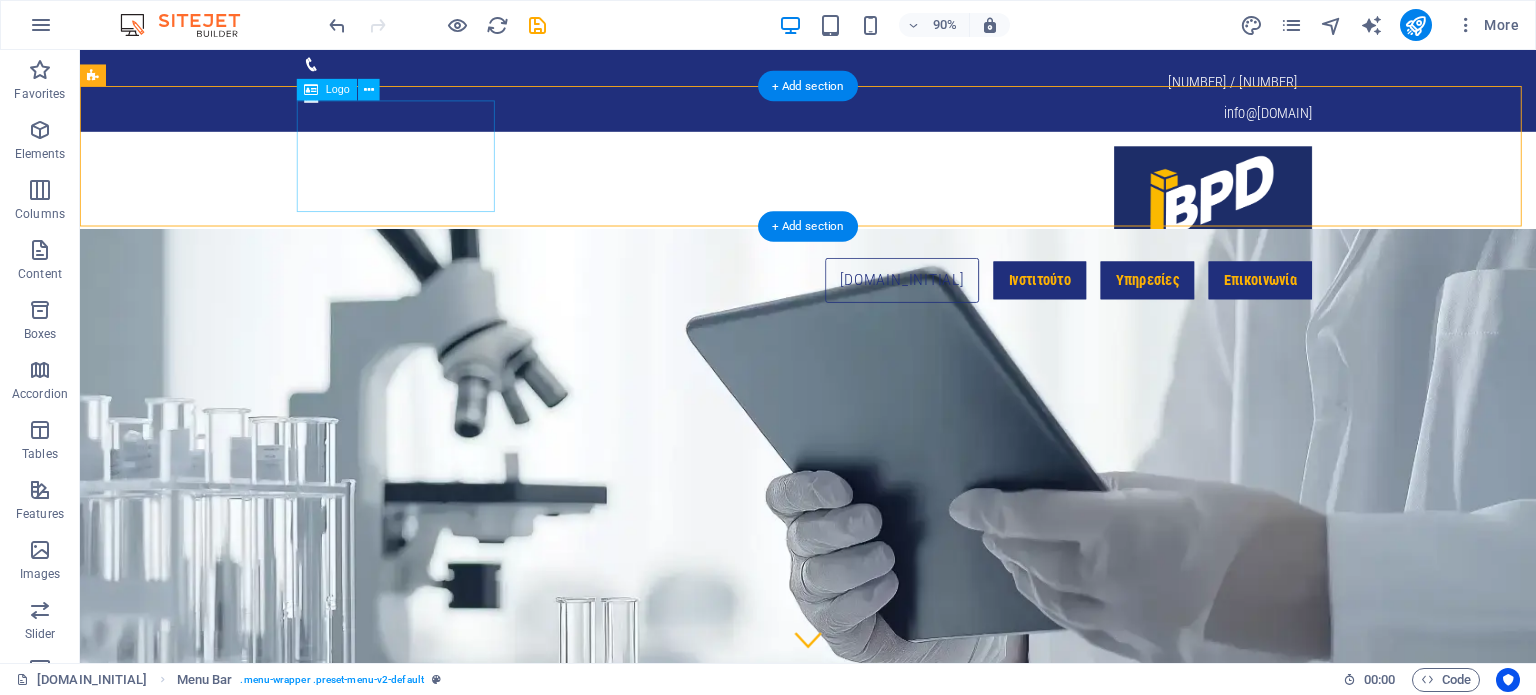 click at bounding box center (889, 219) 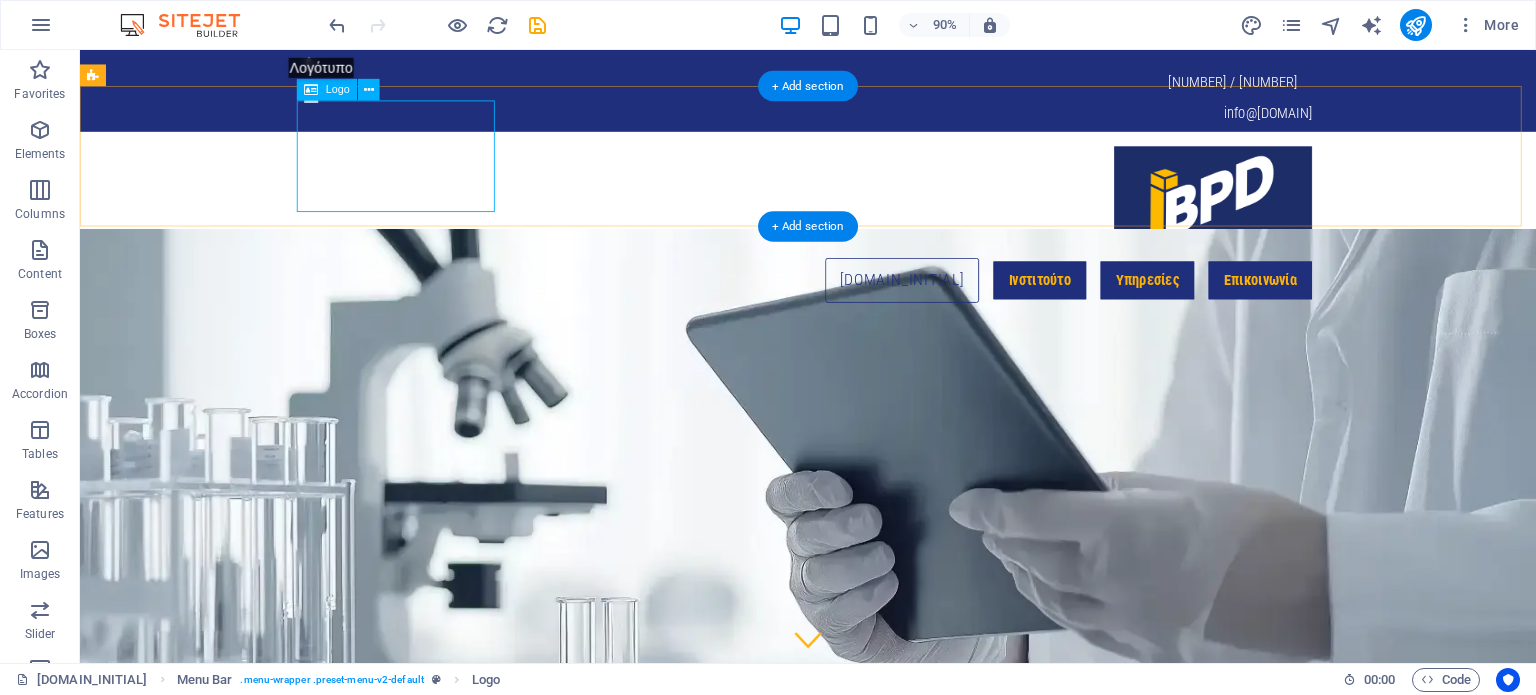 click at bounding box center (889, 219) 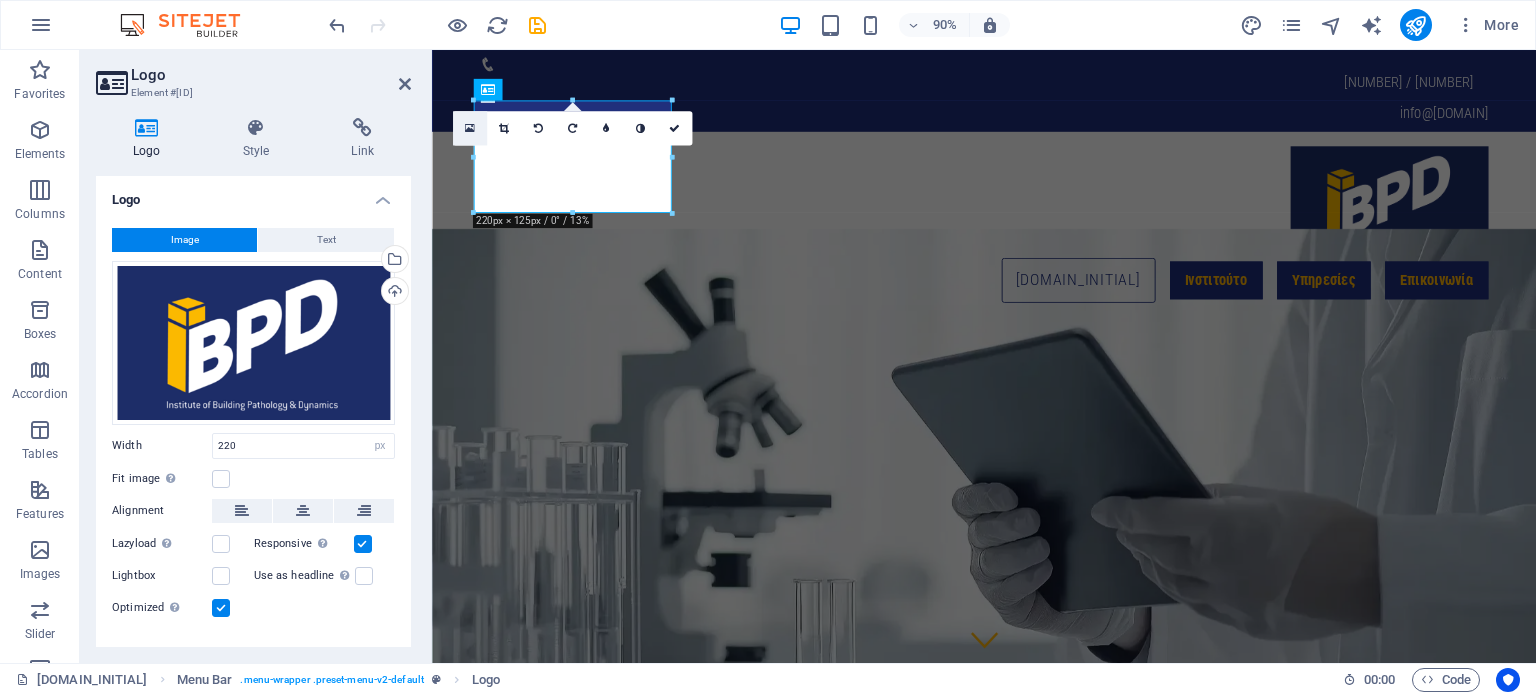 click at bounding box center (469, 128) 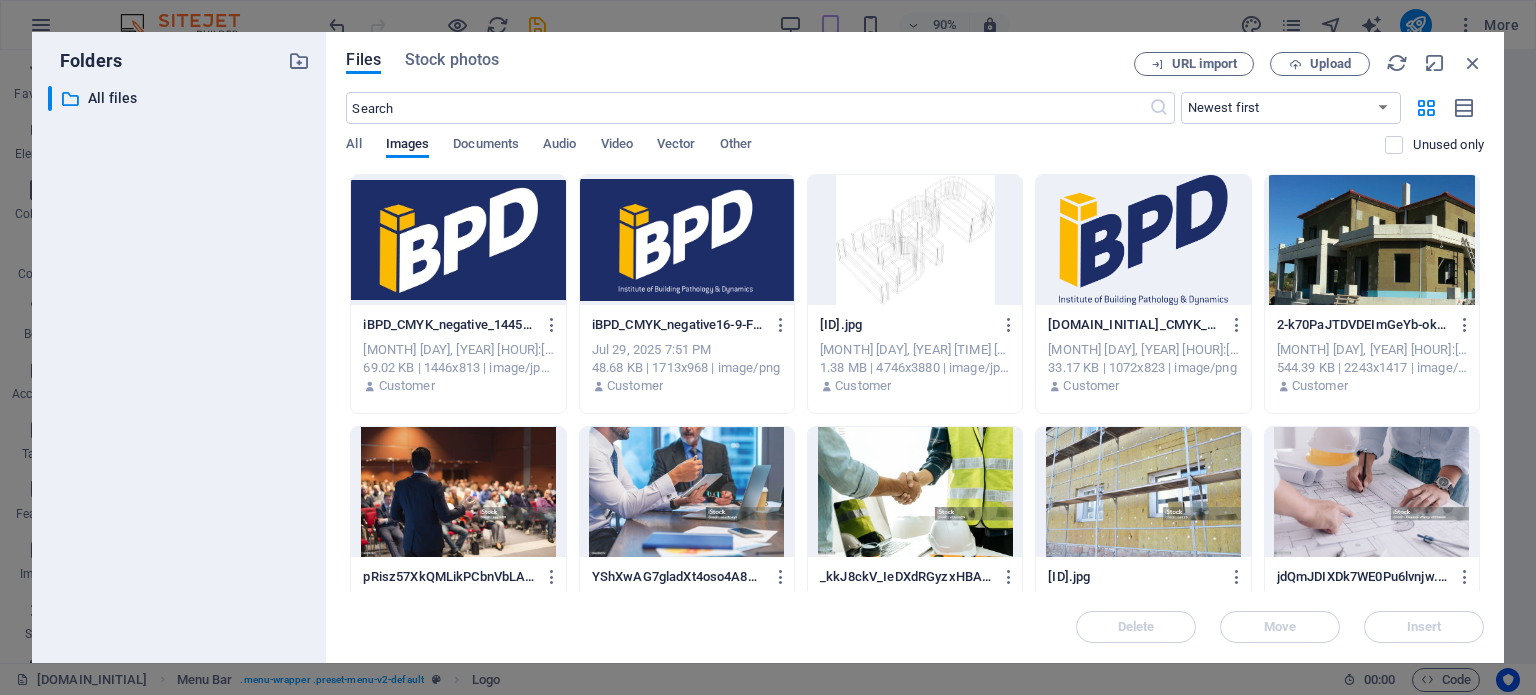 click at bounding box center (1143, 240) 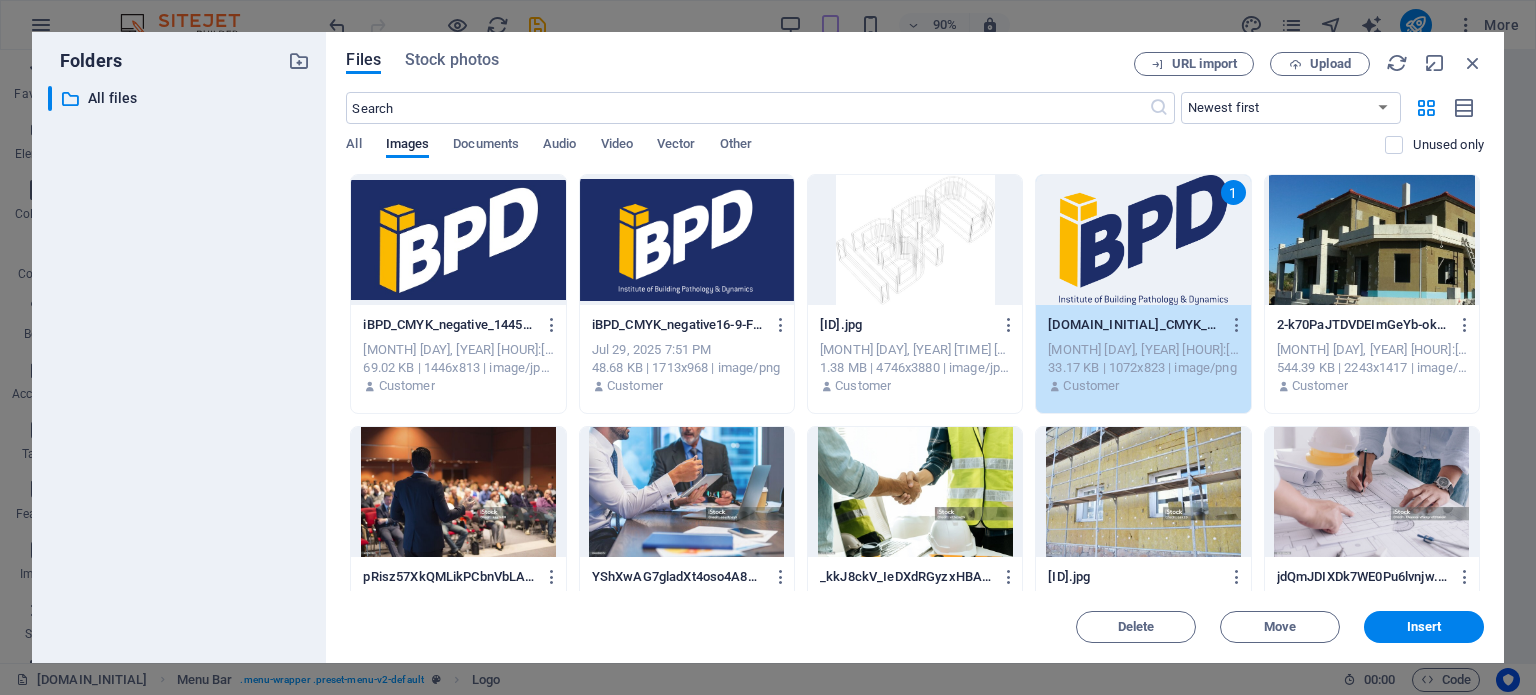 click on "1" at bounding box center (1143, 240) 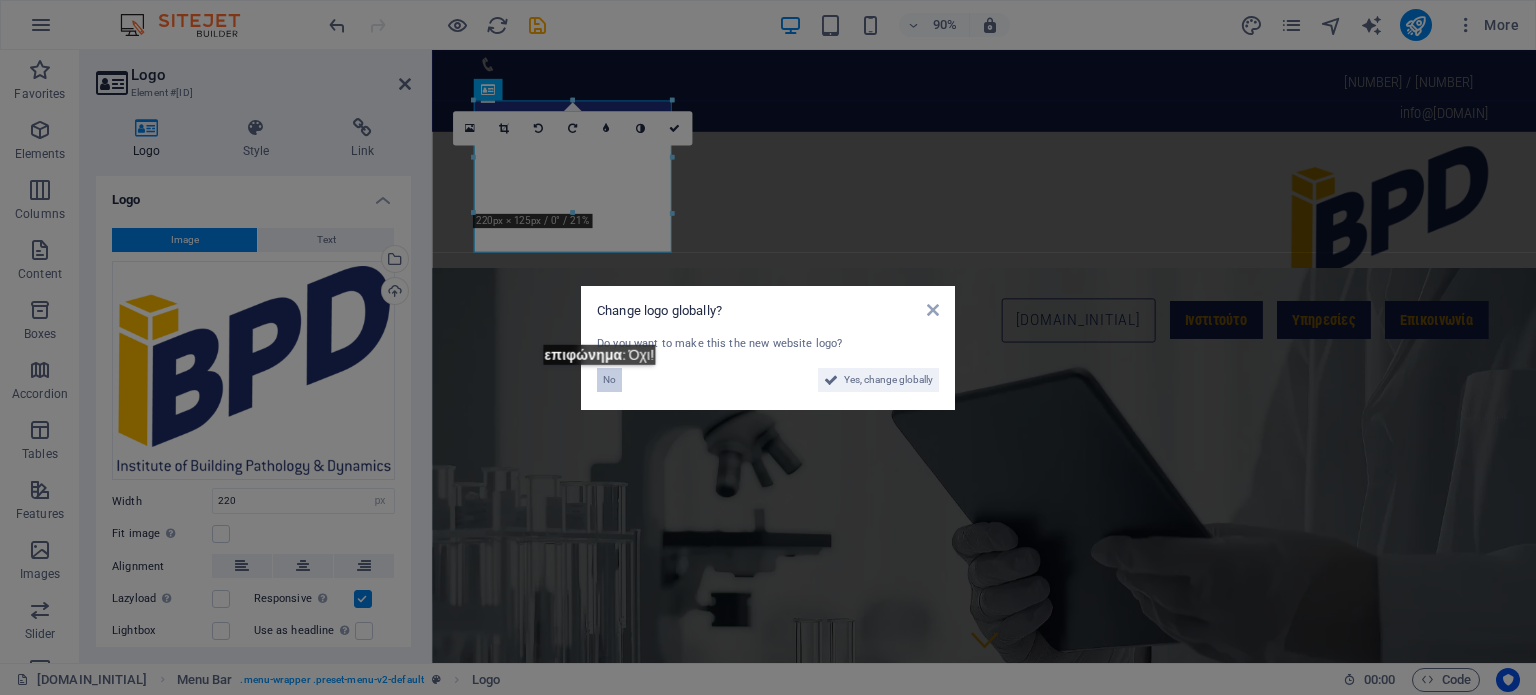 click on "No" at bounding box center (609, 380) 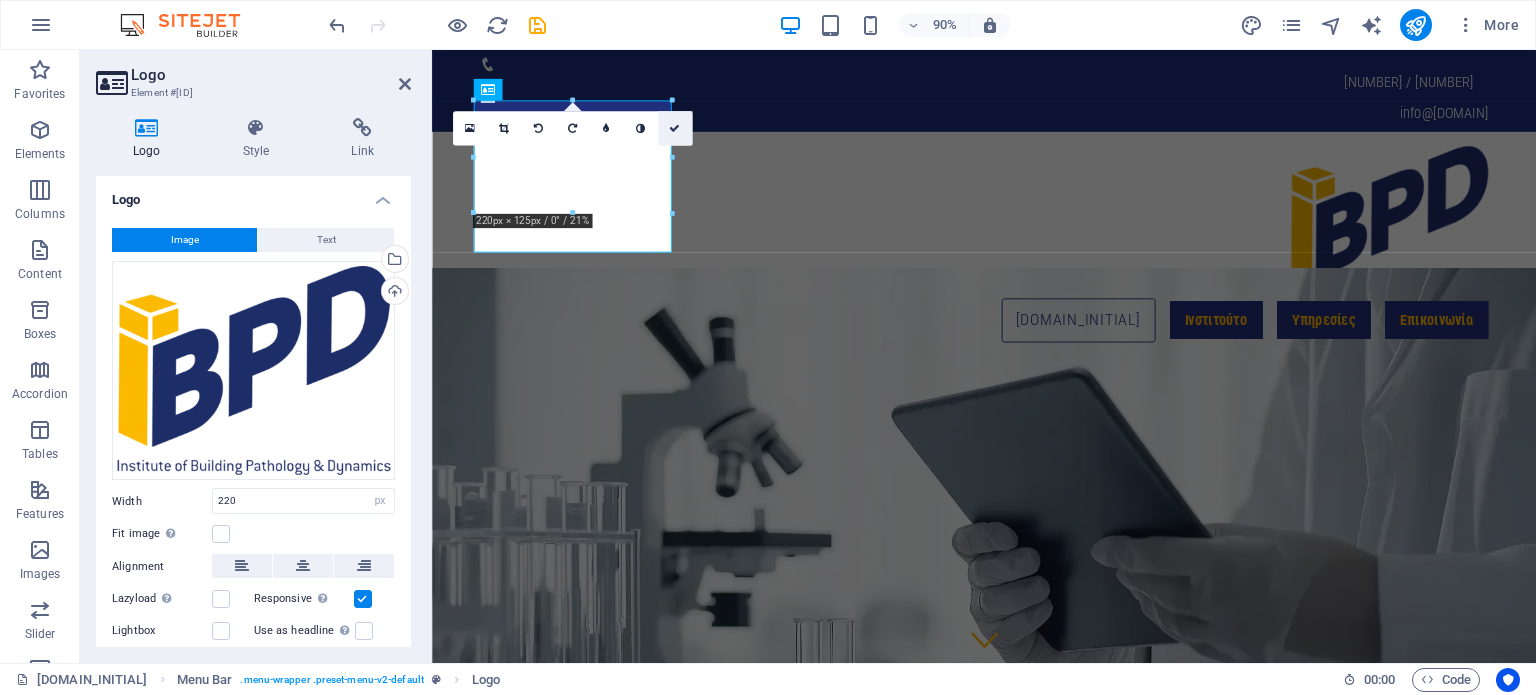 click at bounding box center [674, 128] 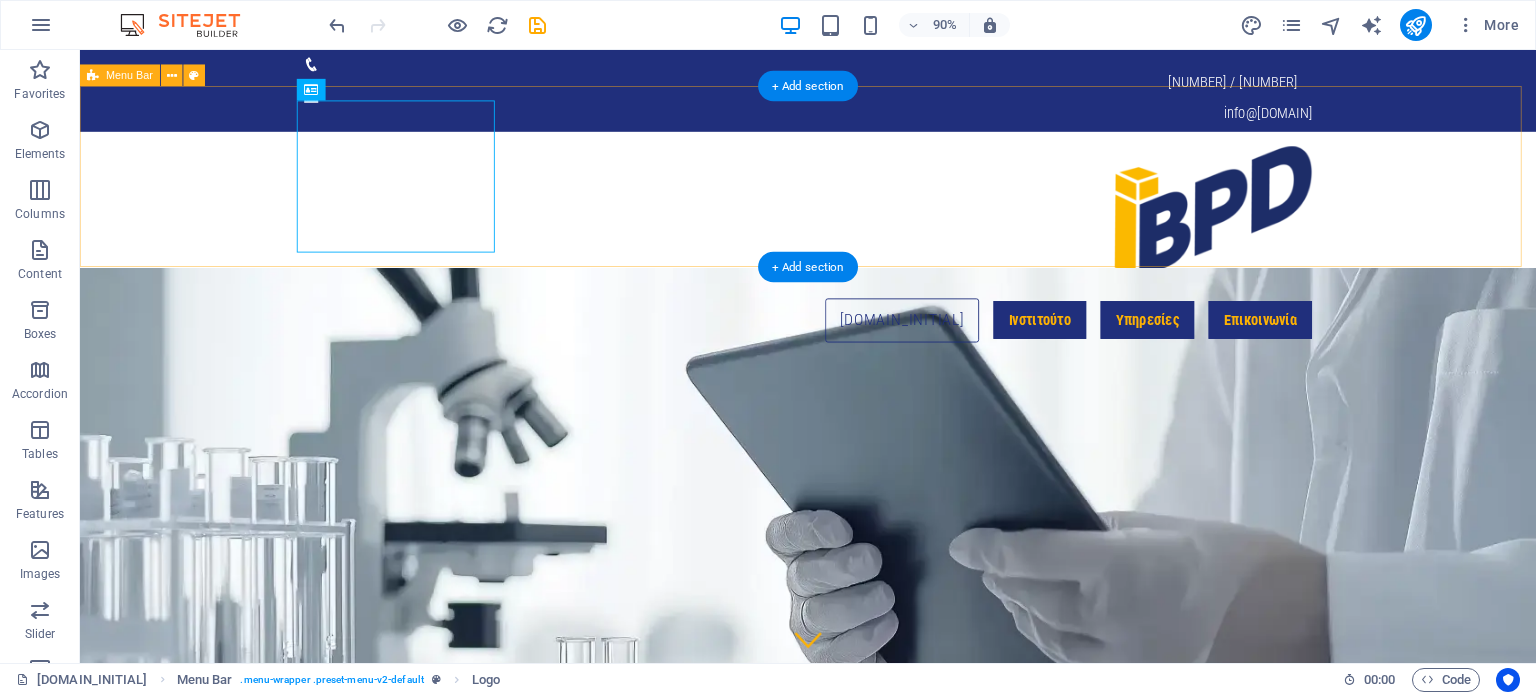 click on "iBPD Ινστιτούτο Υπηρεσίες ΔΙΑΓΝΩΣΤΙΚΕΣ ΜΕΛΕΤΕΣ ΚΤΗΡΙΑΚΗΣ ΠΑΘΟΛΟΓΙΑΣ Επικοινωνία" at bounding box center (889, 266) 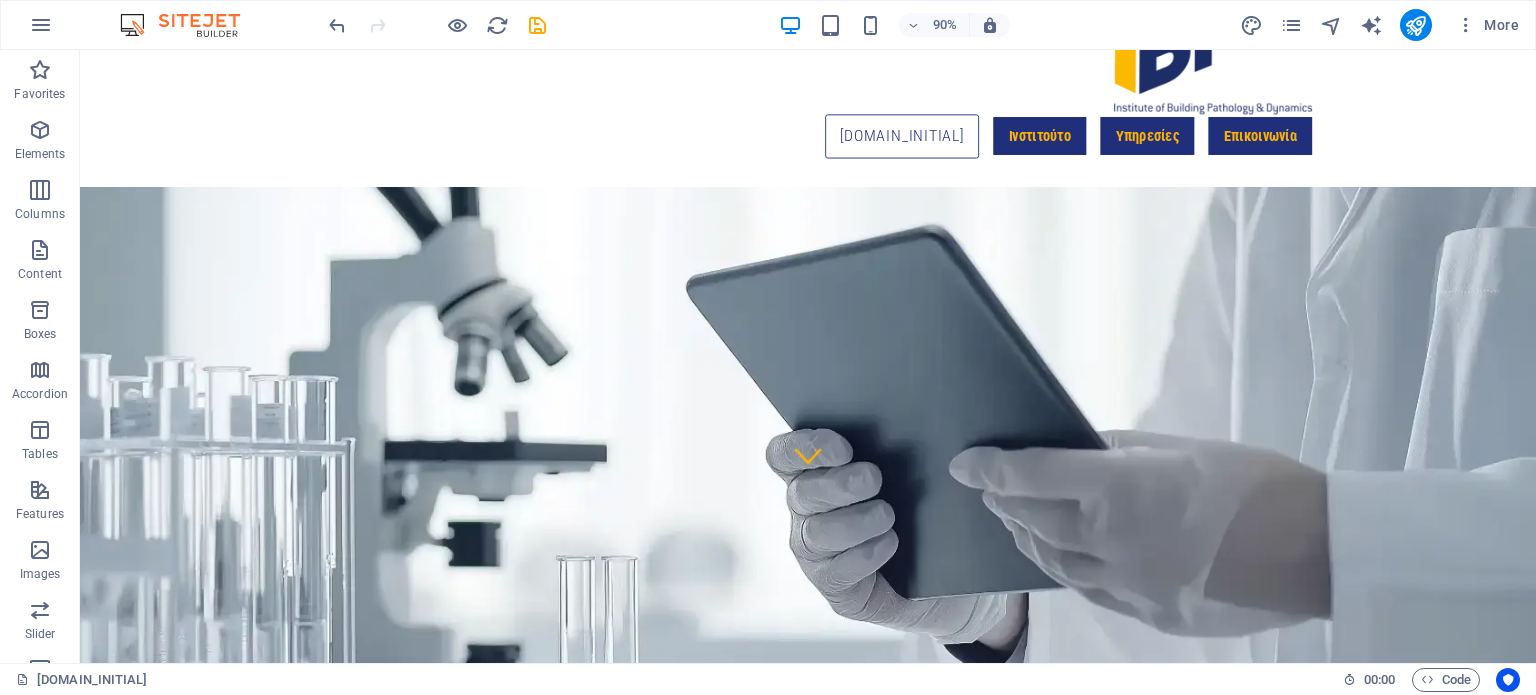 scroll, scrollTop: 272, scrollLeft: 0, axis: vertical 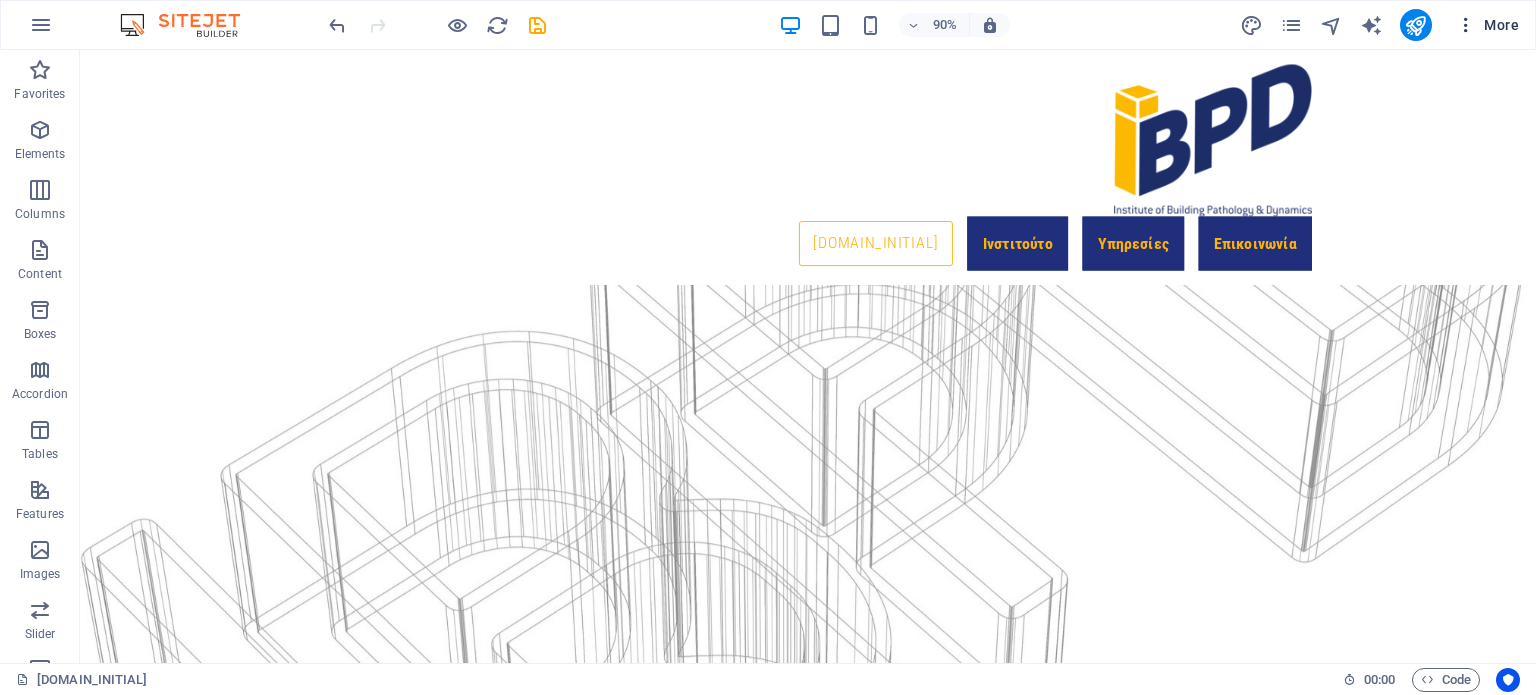 click at bounding box center [1466, 25] 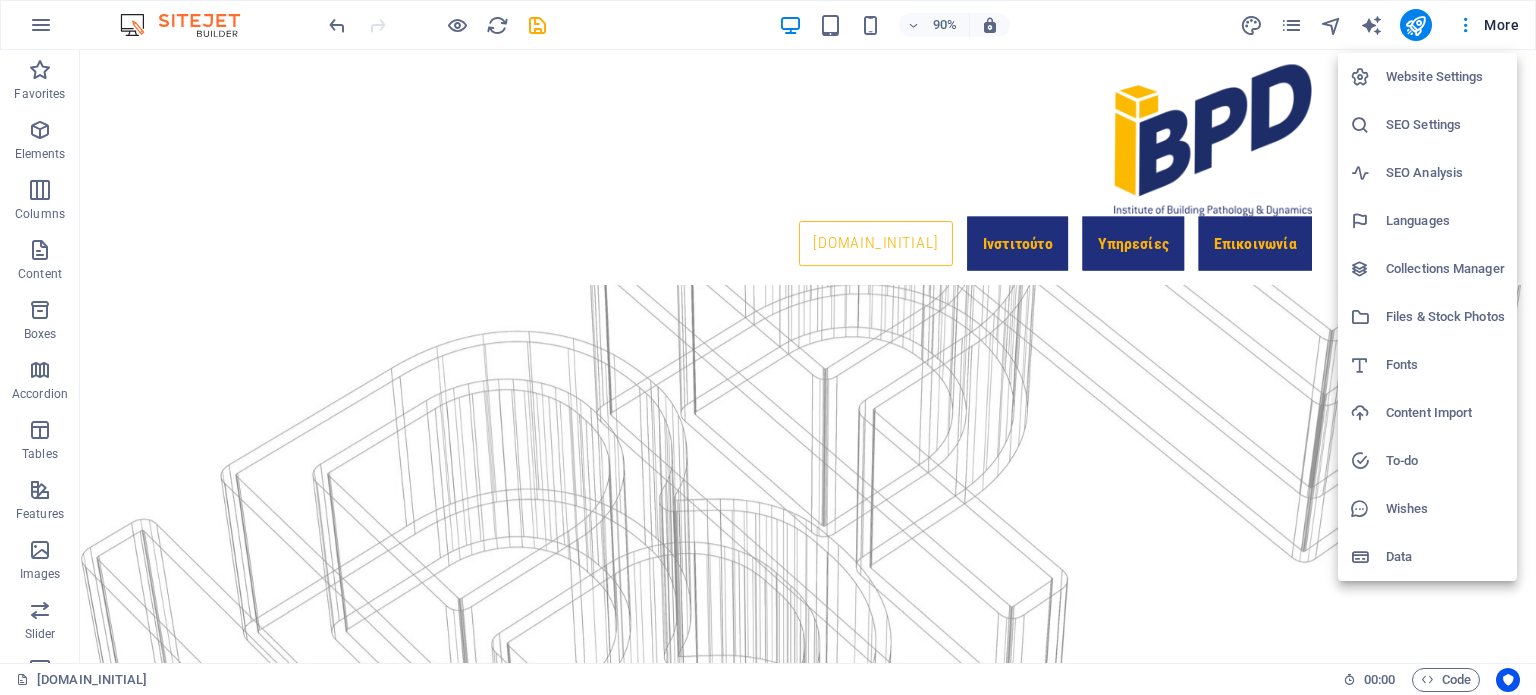 click at bounding box center (768, 347) 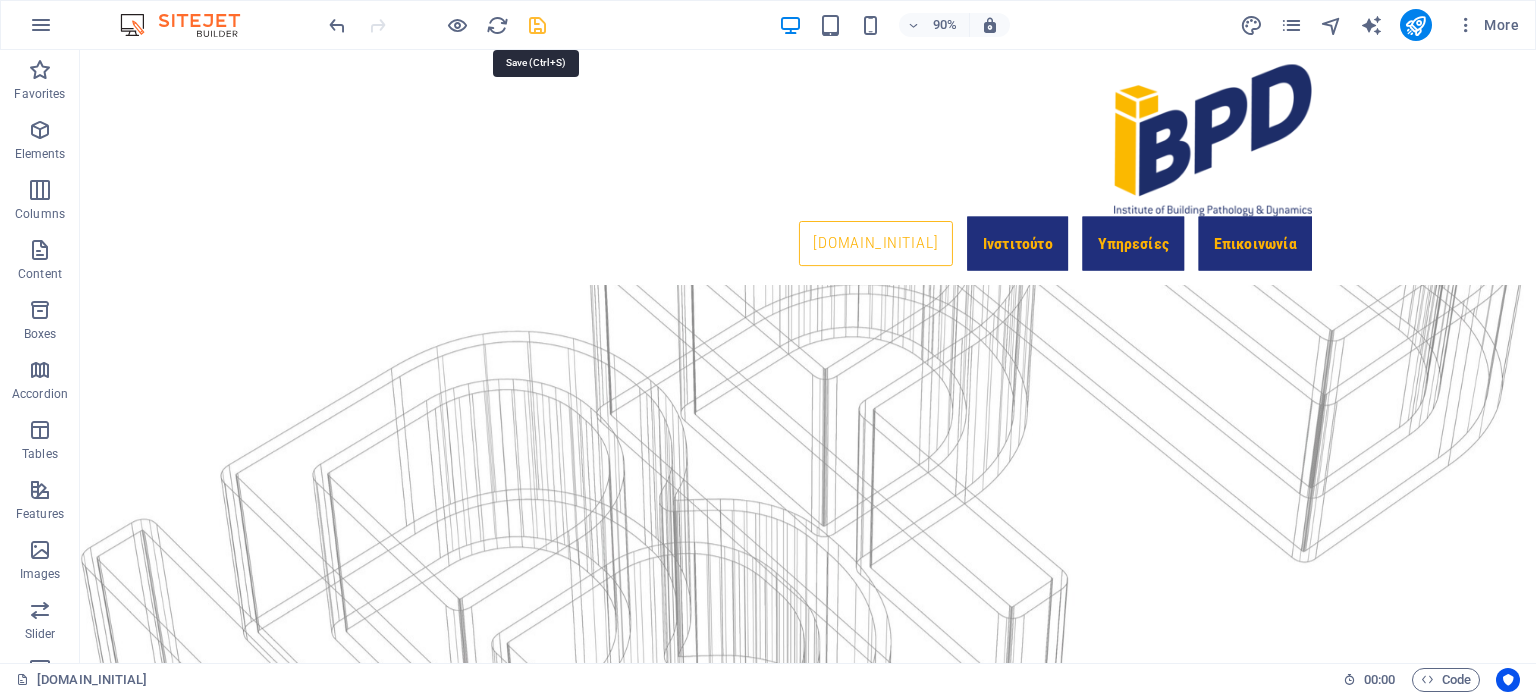 click at bounding box center (537, 25) 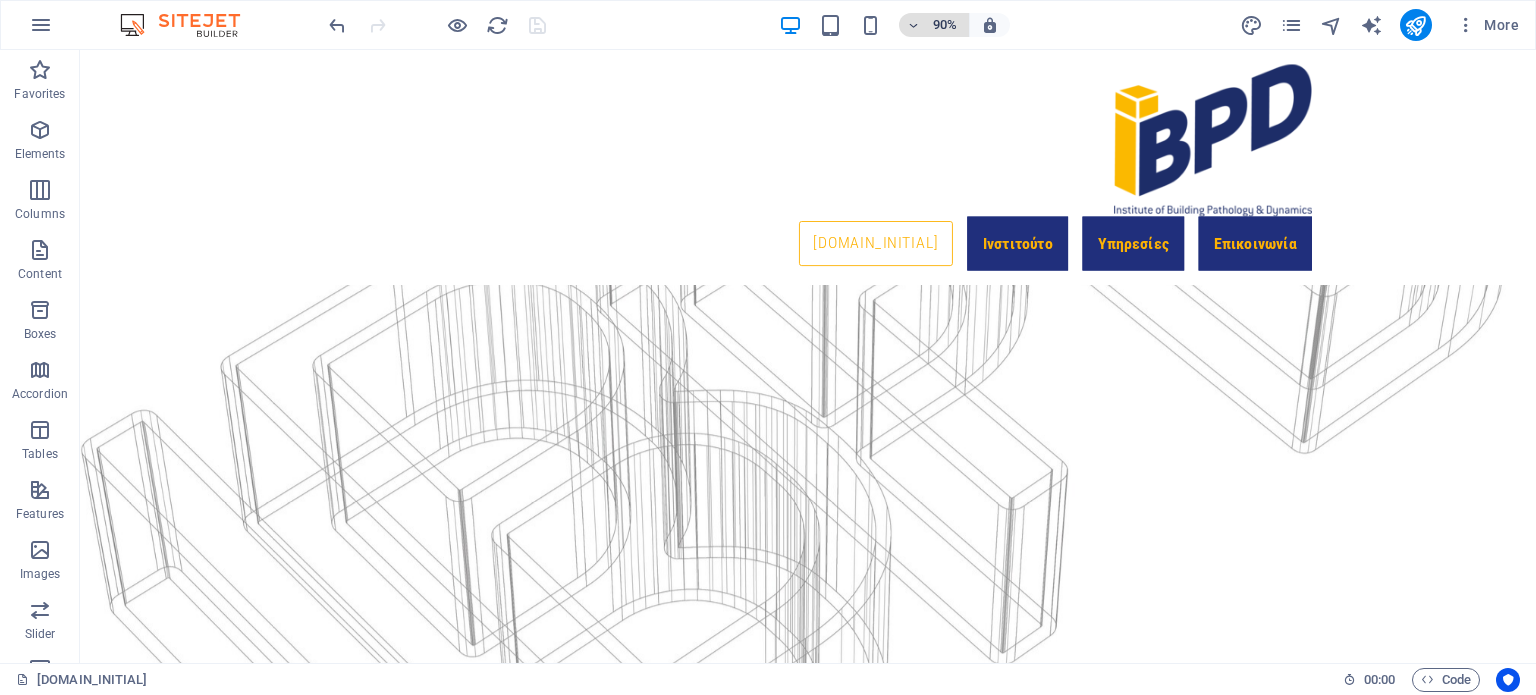 click at bounding box center (914, 25) 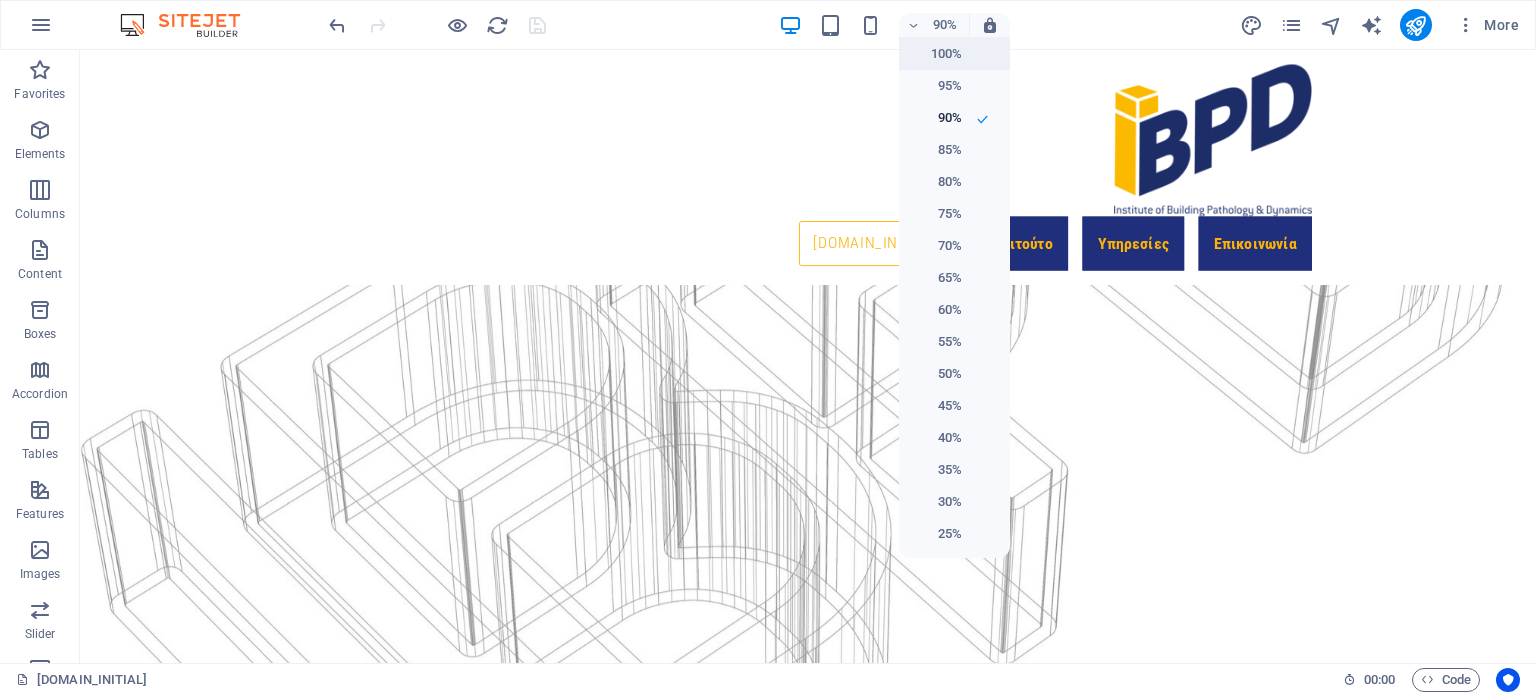 click on "100%" at bounding box center (936, 54) 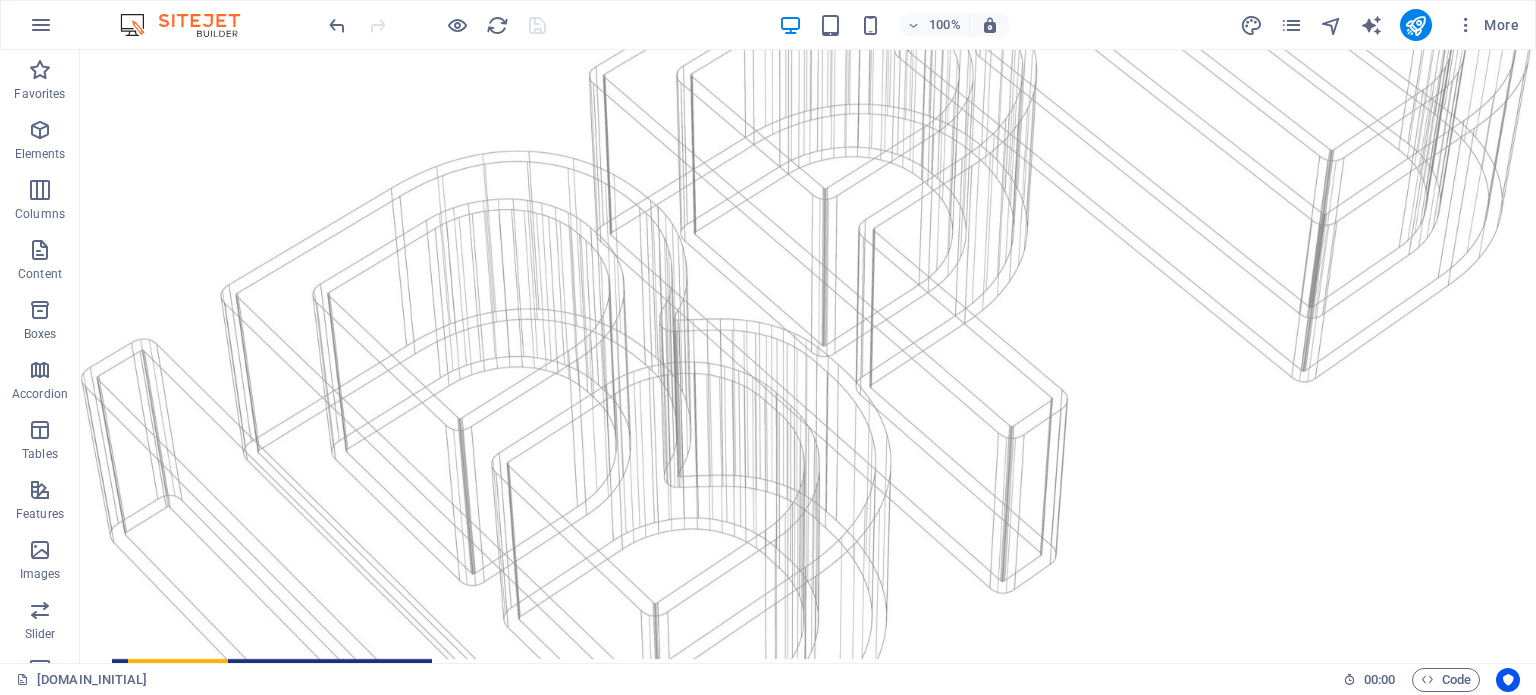 scroll, scrollTop: 1520, scrollLeft: 0, axis: vertical 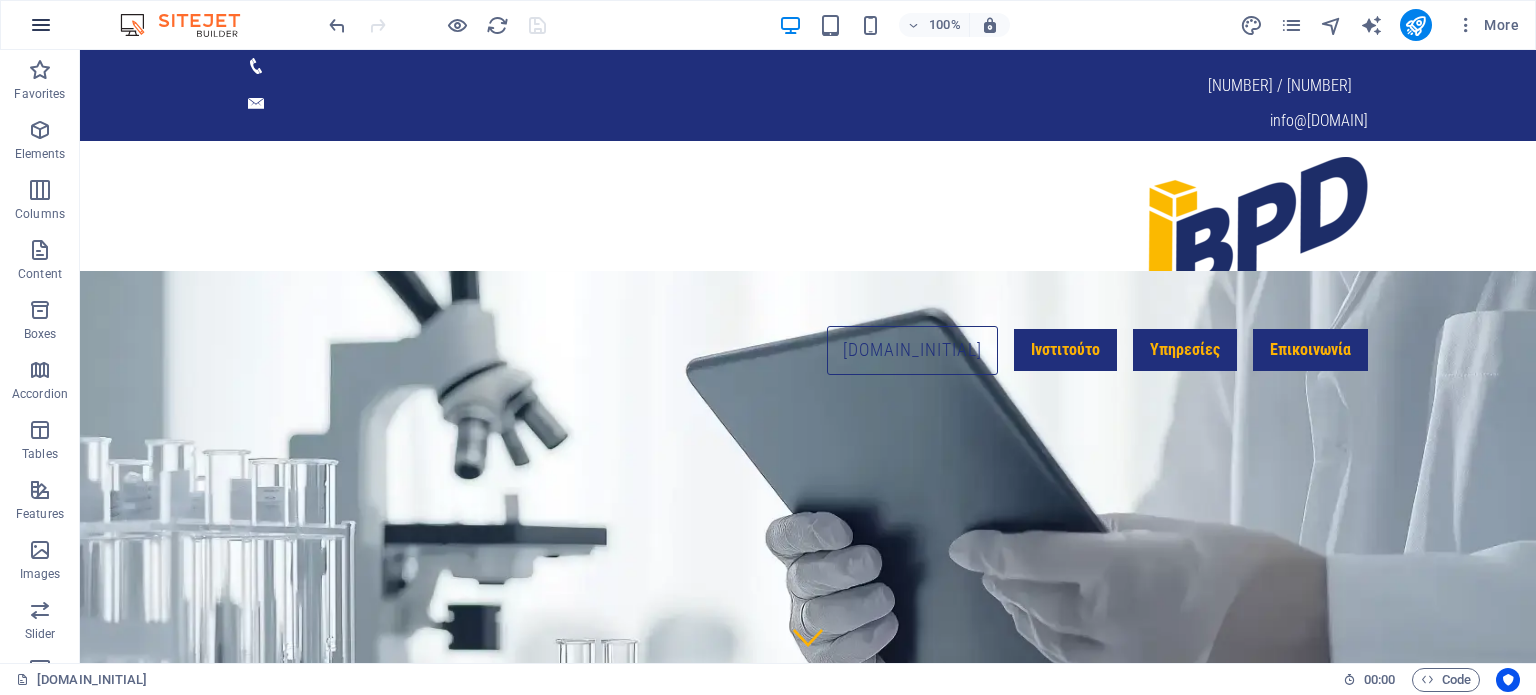 click at bounding box center (41, 25) 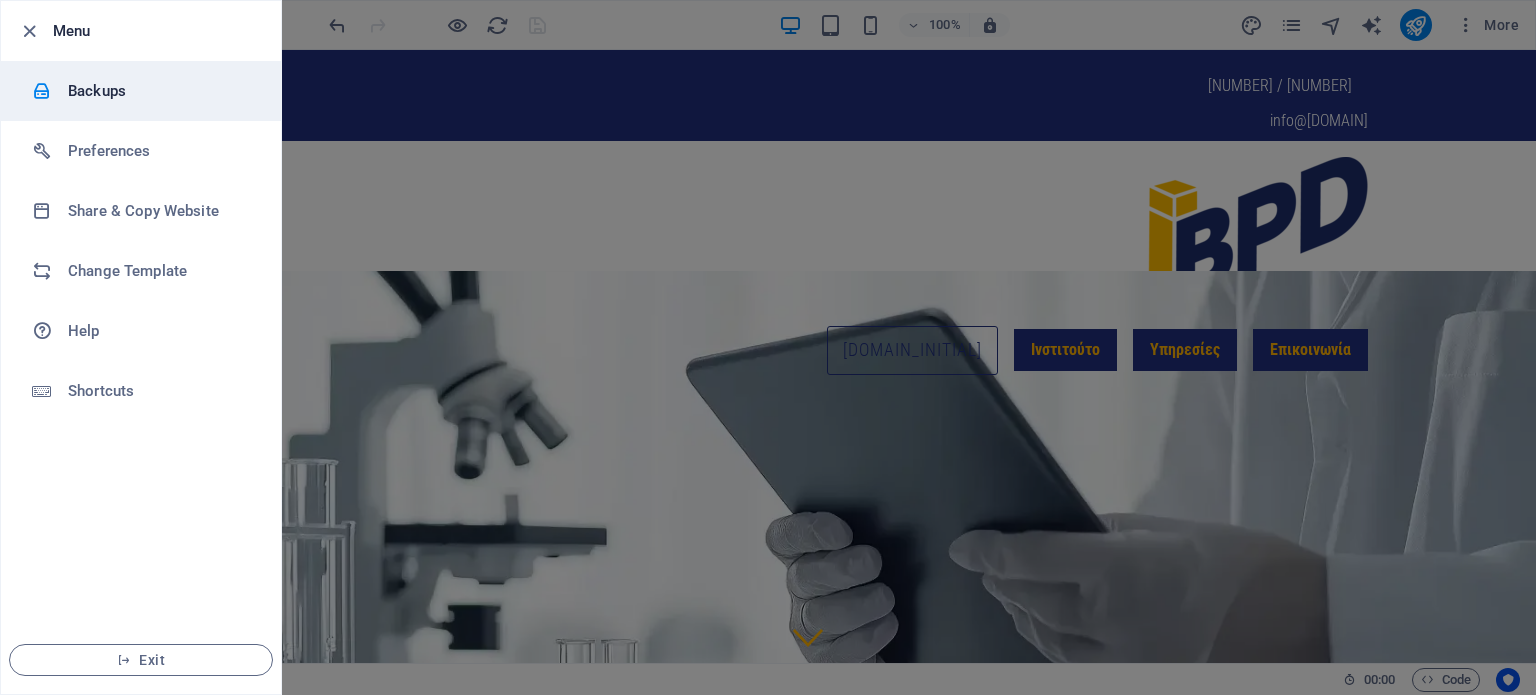 click on "Backups" at bounding box center [160, 91] 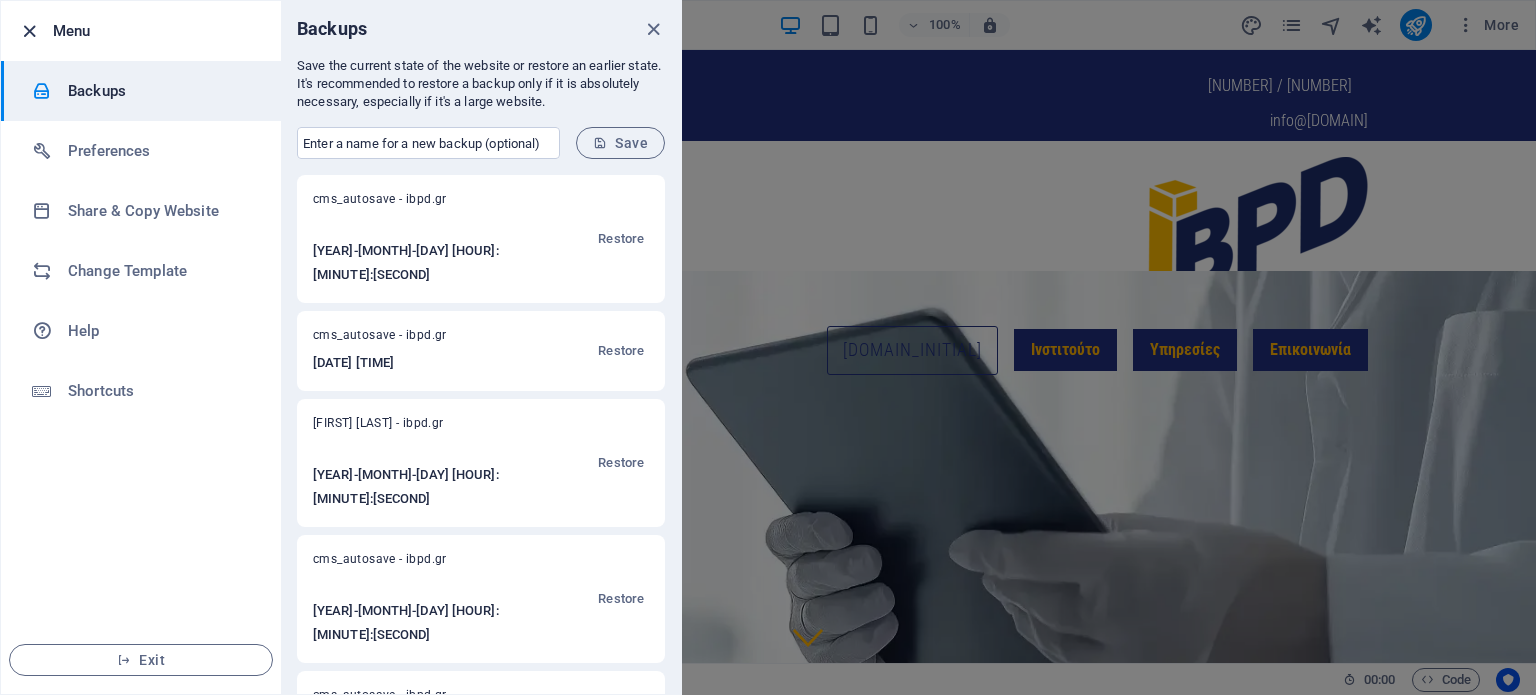 click at bounding box center (29, 31) 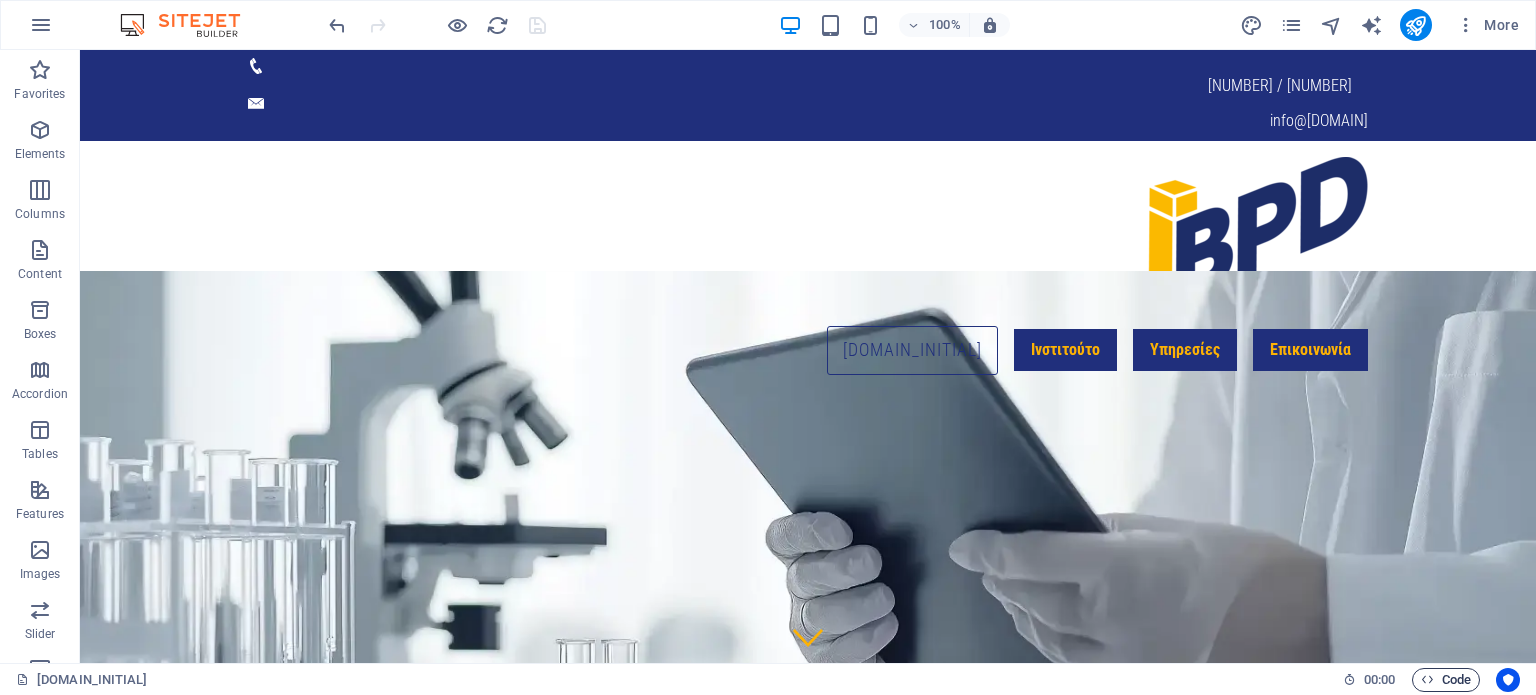 click on "Code" at bounding box center [1446, 680] 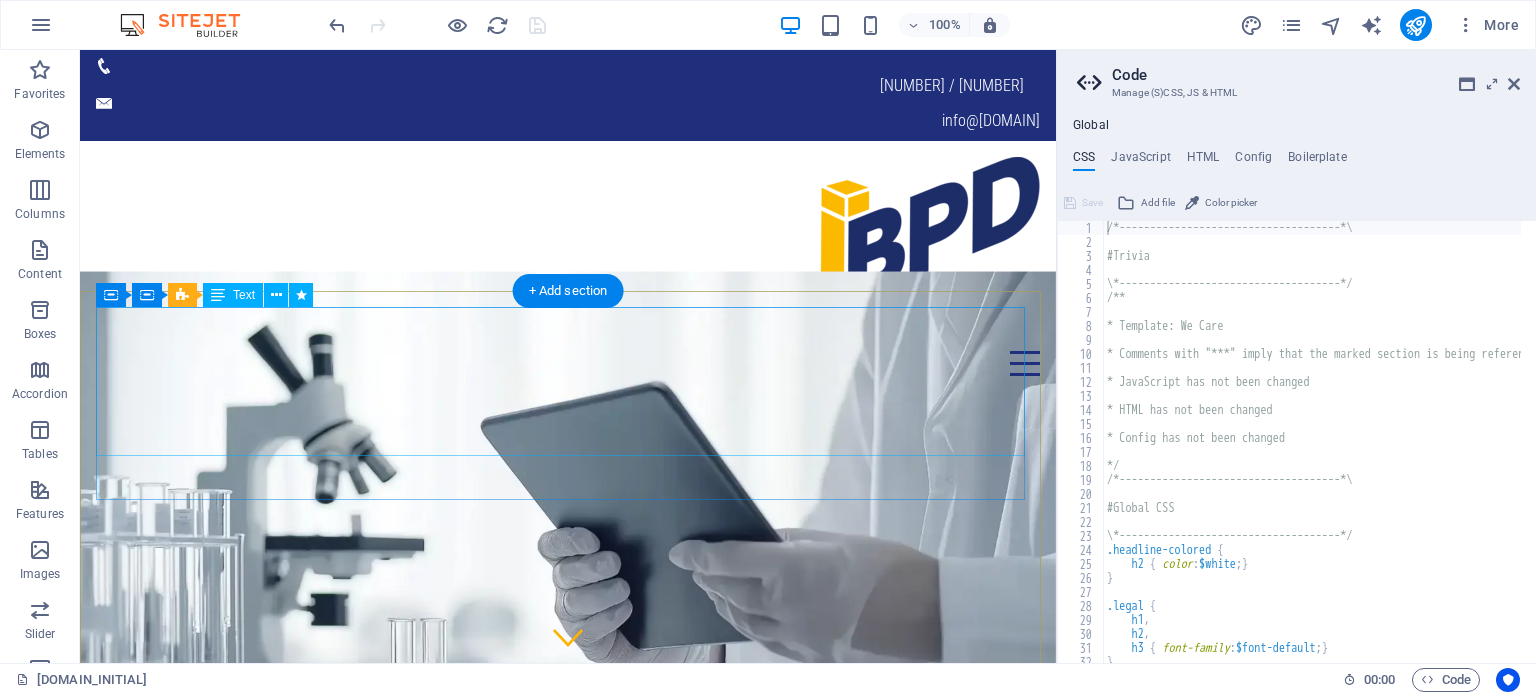 click on "ινστιτουτο  κτηριακησ παθολογΙας & δυναμικησ" at bounding box center [568, 1642] 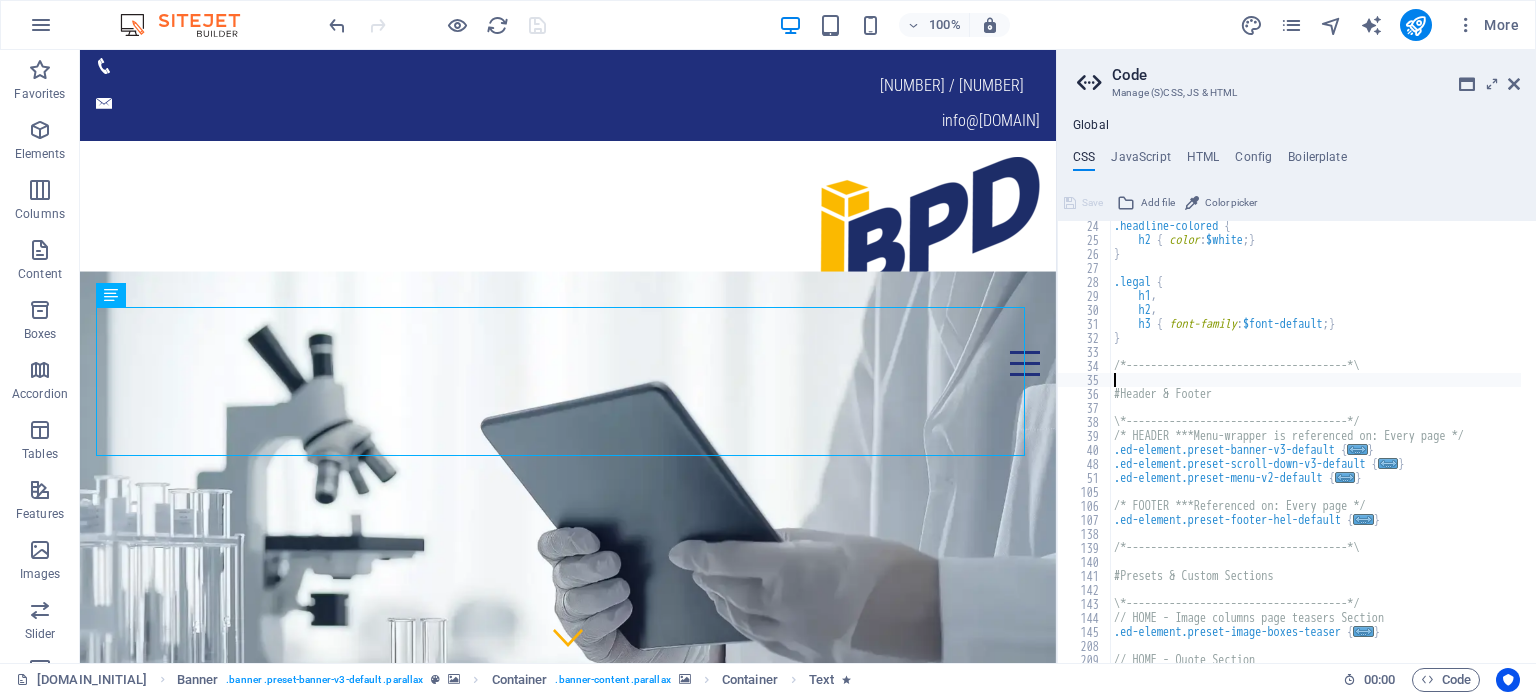 click on ".ed-element.preset-about-with-image-donate {
}
.ed-element.preset-scroll-down-v3-default {...}
.ed-element.preset-menu-v2-default {...}
/* FOOTER ***Referenced on: Every page */
.ed-element.preset-footer-hel-default {...}
/*------------------------------------*\
#Presets & Custom Sections \
*------------------------------------*/
// HOME - Image columns page teasers Section
.ed-element.preset-image-boxes-teaser {...}
// HOME - Quote Section" at bounding box center [1420, 446] 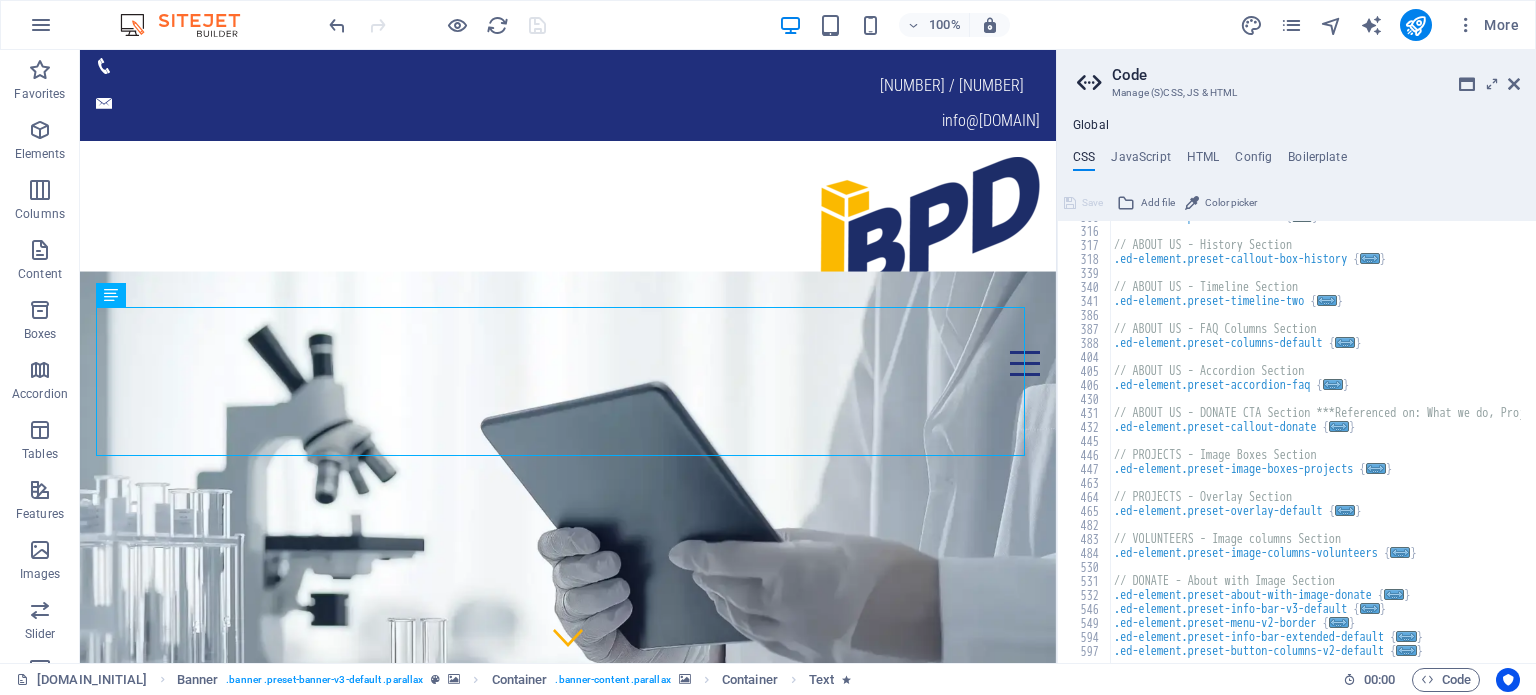 scroll, scrollTop: 1112, scrollLeft: 0, axis: vertical 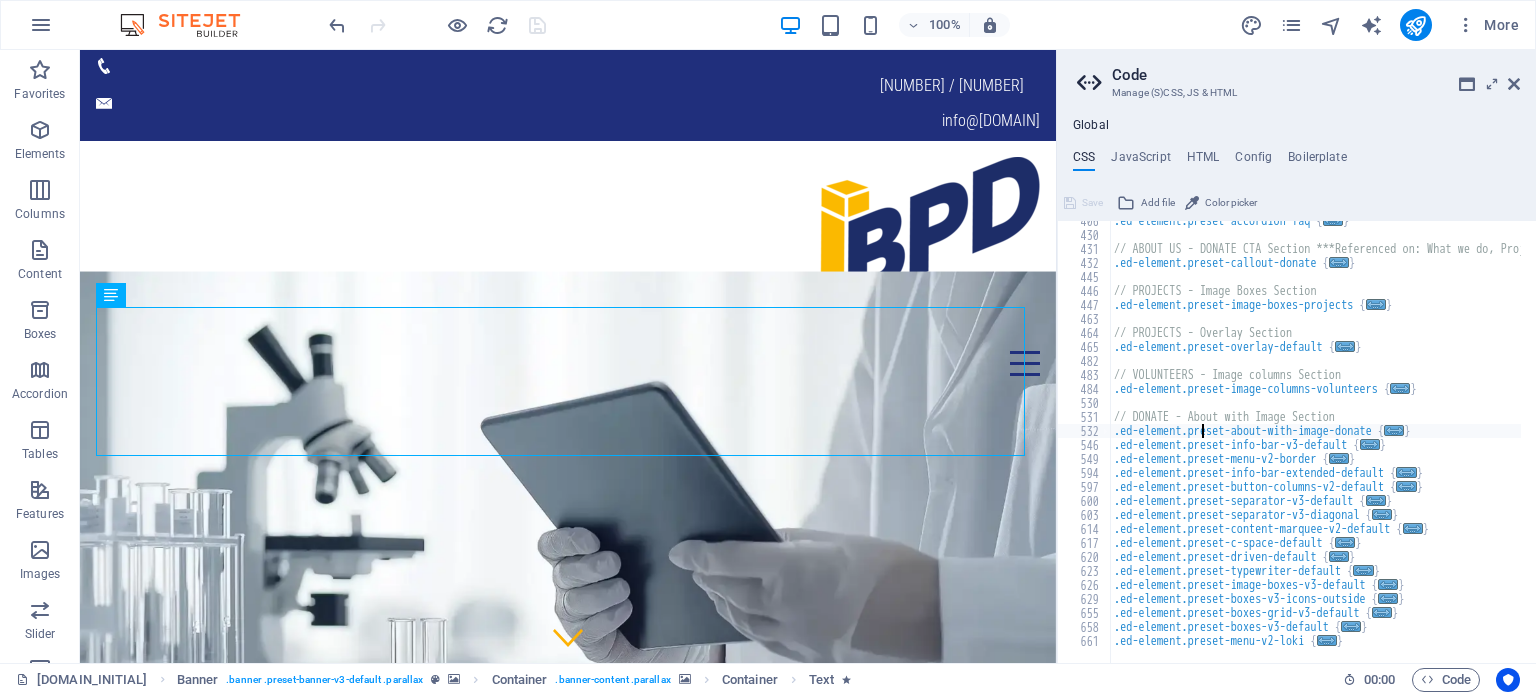 click on ".ed-element.preset-accordion-faq {...} // ABOUT US - DONATE CTA Section ***Referenced on: What we do, Projects, Volunteers, Donate .ed-element.preset-callout-donate {...} // PROJECTS - Image Boxes Section .ed-element.preset-image-boxes-projects {...} // PROJECTS - Overlay Section  .ed-element.preset-overlay-default {...} // VOLUNTEERS - Image columns Section .ed-element.preset-image-columns-volunteers {...} // DONATE - About with Image Section .ed-element.preset-about-with-image-donate {...} .ed-element.preset-info-bar-v3-default {...} .ed-element.preset-menu-v2-border {...} .ed-element.preset-info-bar-extended-default {...} .ed-element.preset-button-columns-v2-default {...} .ed-element.preset-separator-v3-default {...} .ed-element.preset-separator-v3-diagonal {...} .ed-element.preset-content-marquee-v2-default {...} .ed-element.preset-c-space-default {...} .ed-element.preset-driven-default {...} .ed-element.preset-typewriter-default {...} {}" at bounding box center (1420, 441) 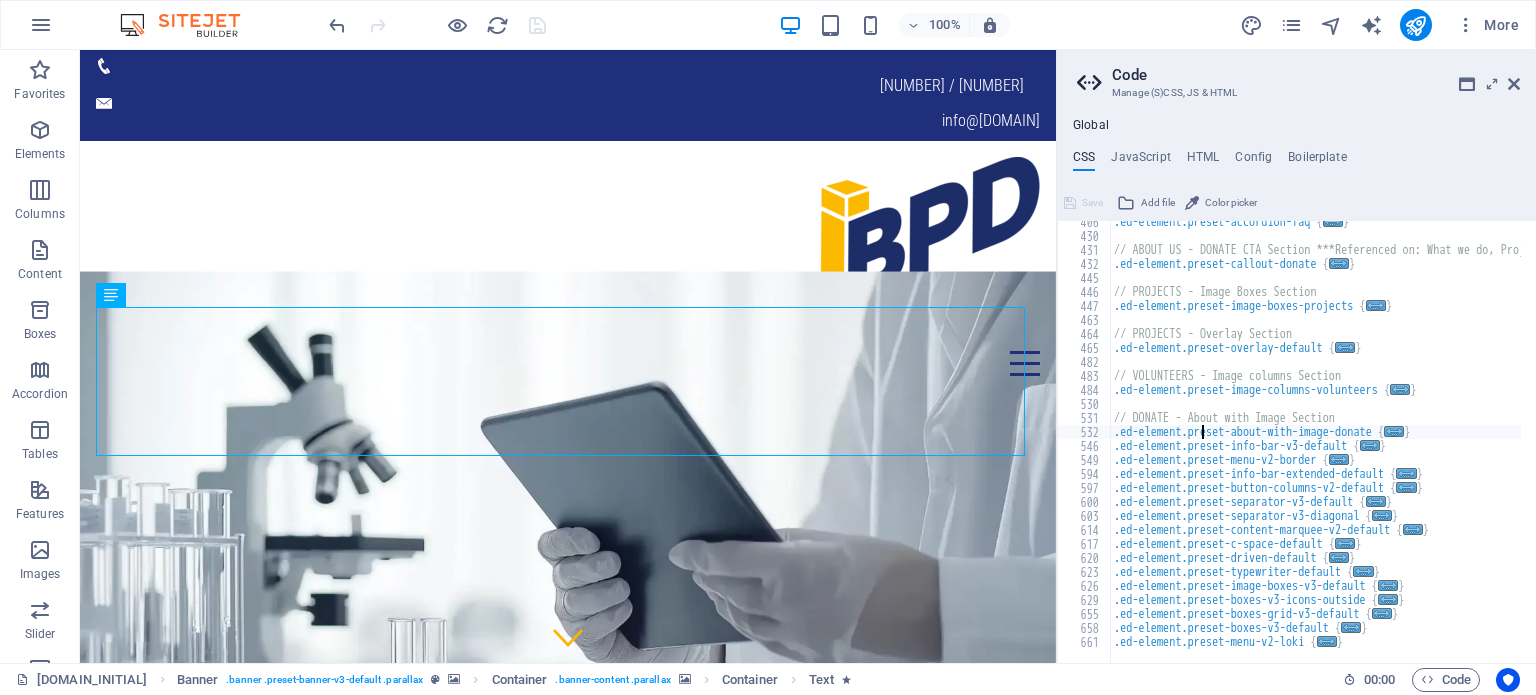 scroll, scrollTop: 651, scrollLeft: 0, axis: vertical 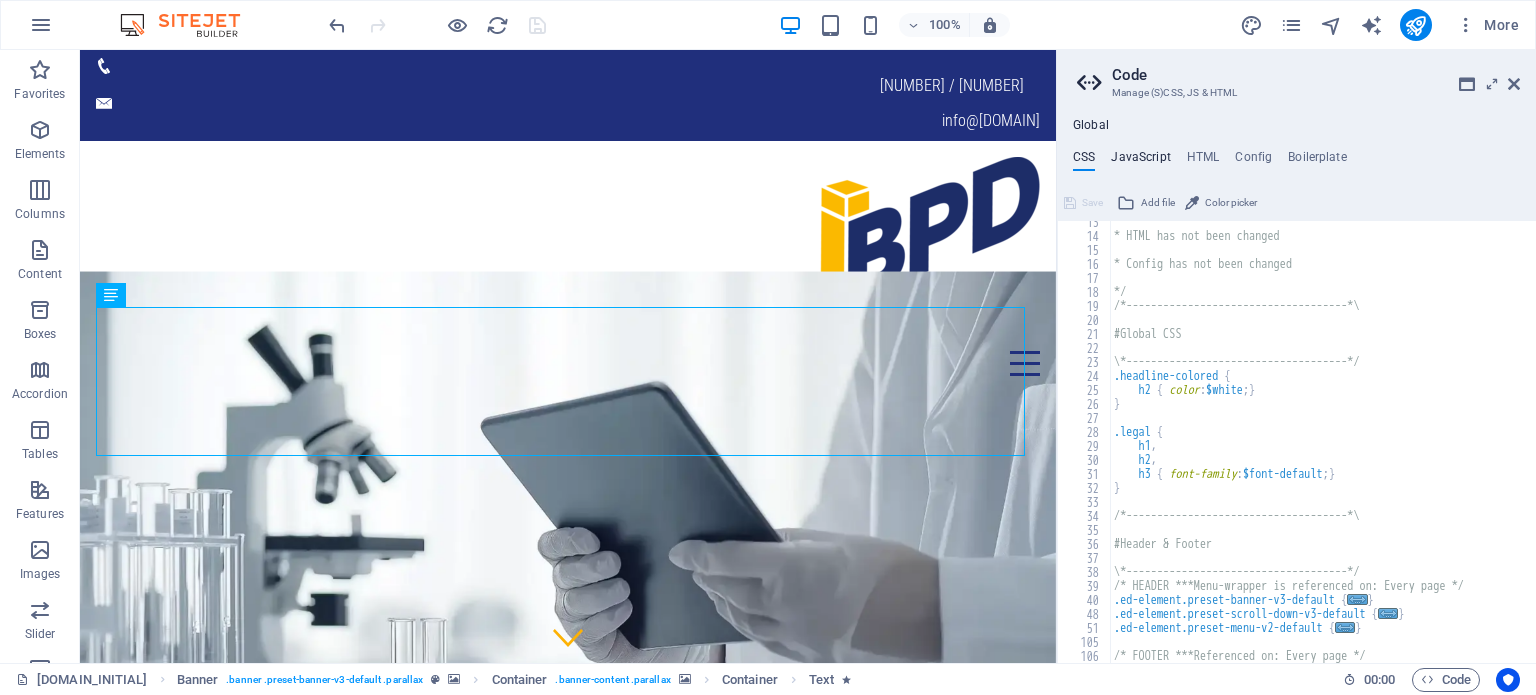 click on "JavaScript" at bounding box center [1140, 161] 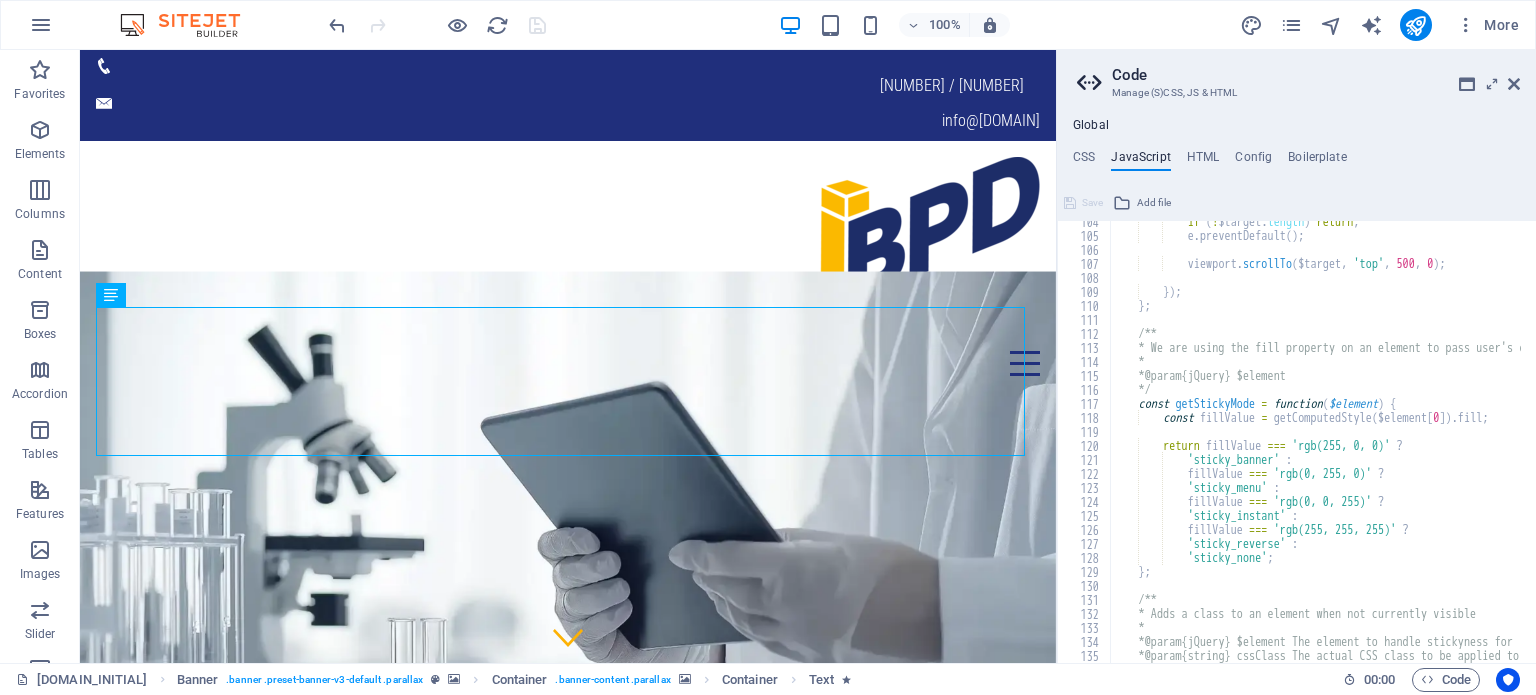 scroll, scrollTop: 1451, scrollLeft: 0, axis: vertical 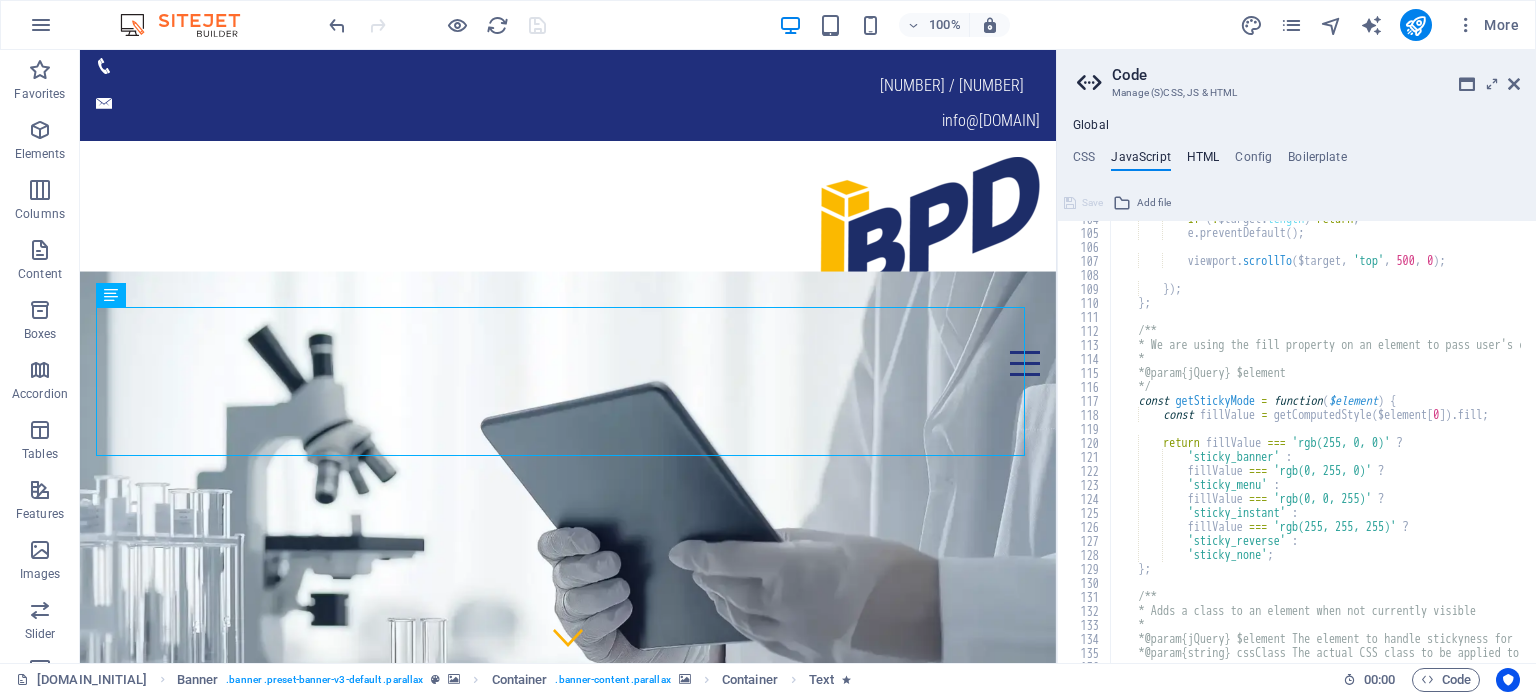 click on "HTML" at bounding box center (1203, 161) 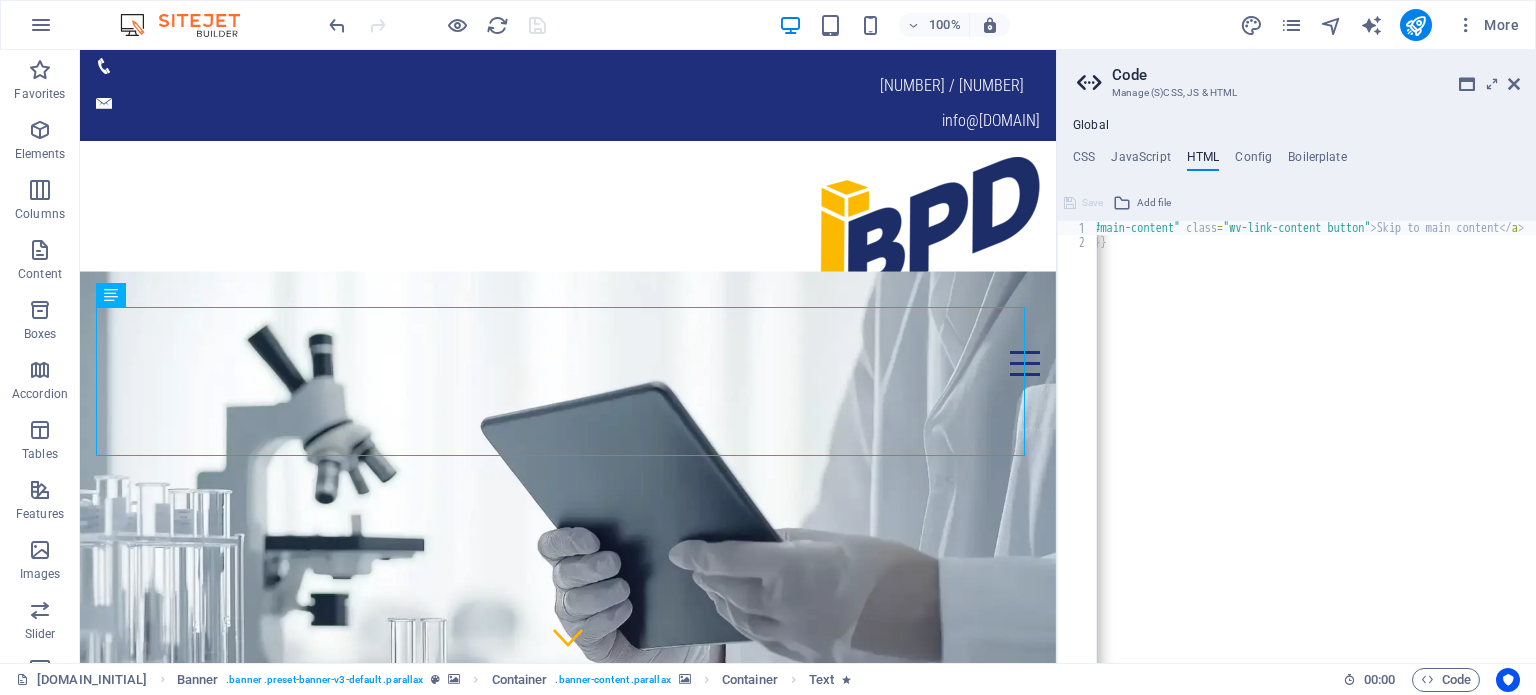 scroll, scrollTop: 0, scrollLeft: 62, axis: horizontal 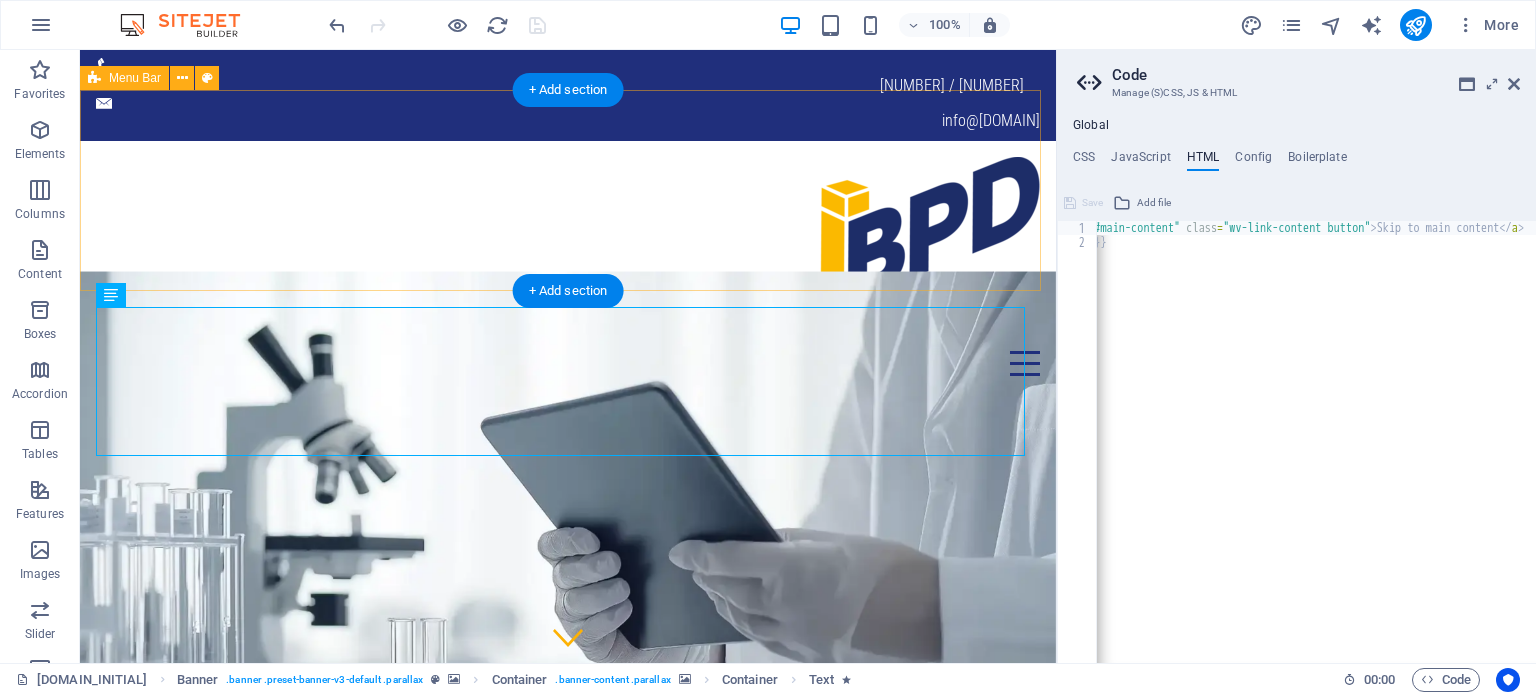 click on "iBPD Ινστιτούτο Υπηρεσίες ΔΙΑΓΝΩΣΤΙΚΕΣ ΜΕΛΕΤΕΣ ΚΤΗΡΙΑΚΗΣ ΠΑΘΟΛΟΓΙΑΣ Επικοινωνία" at bounding box center [568, 266] 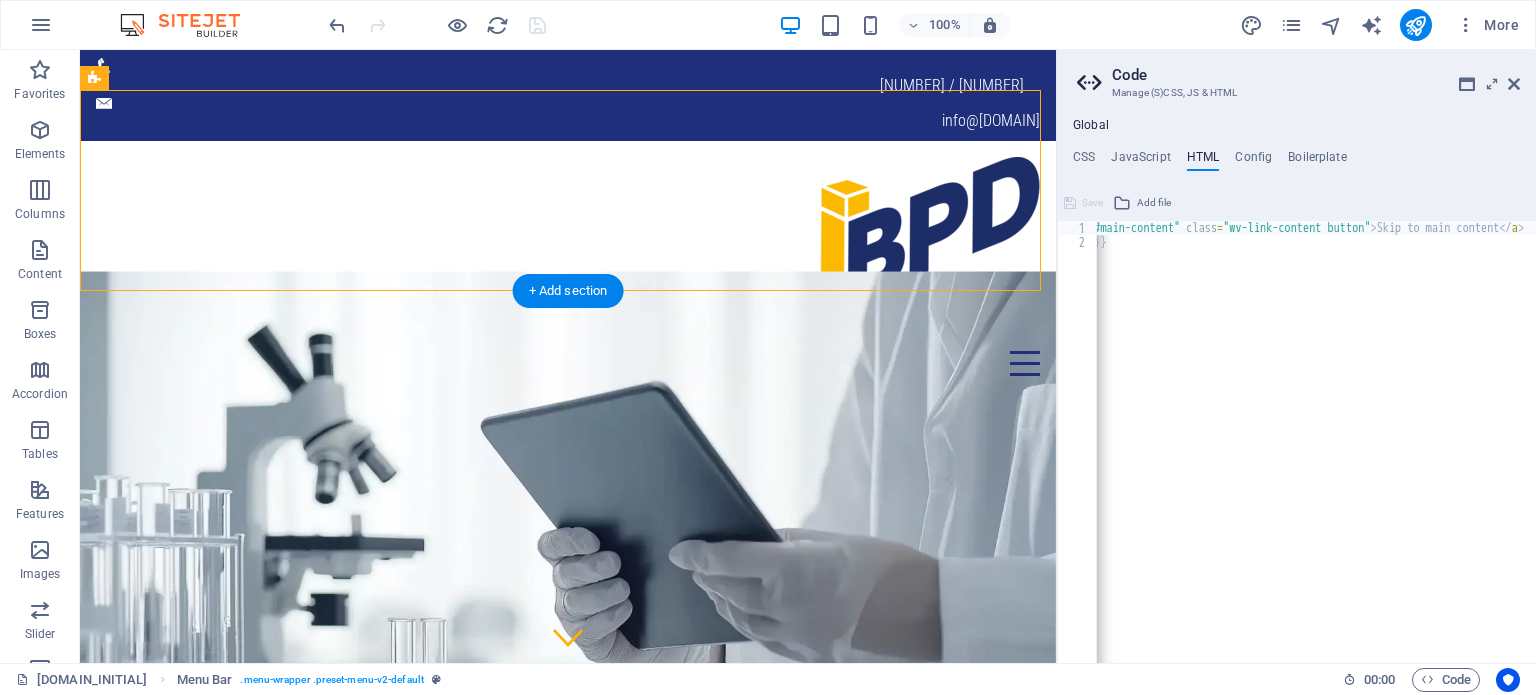 click at bounding box center [568, 1166] 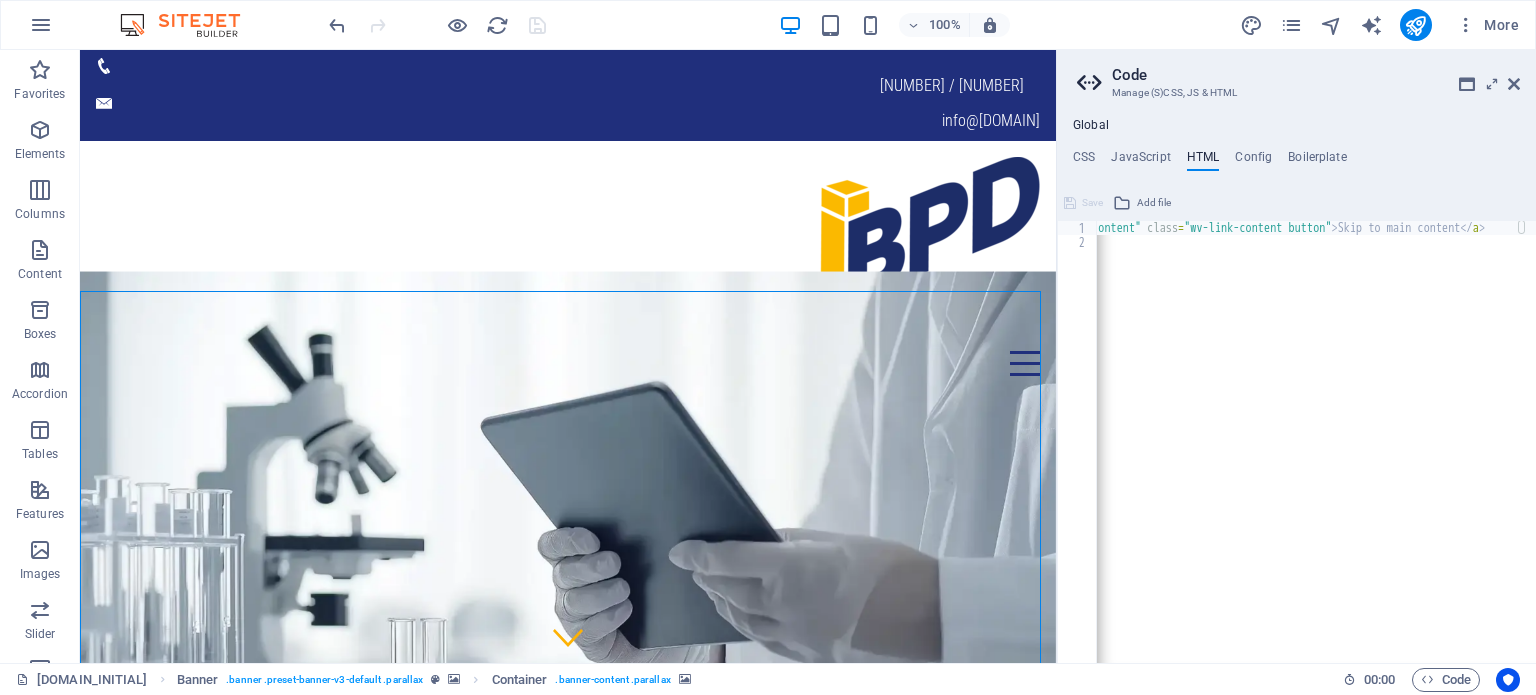 scroll, scrollTop: 0, scrollLeft: 100, axis: horizontal 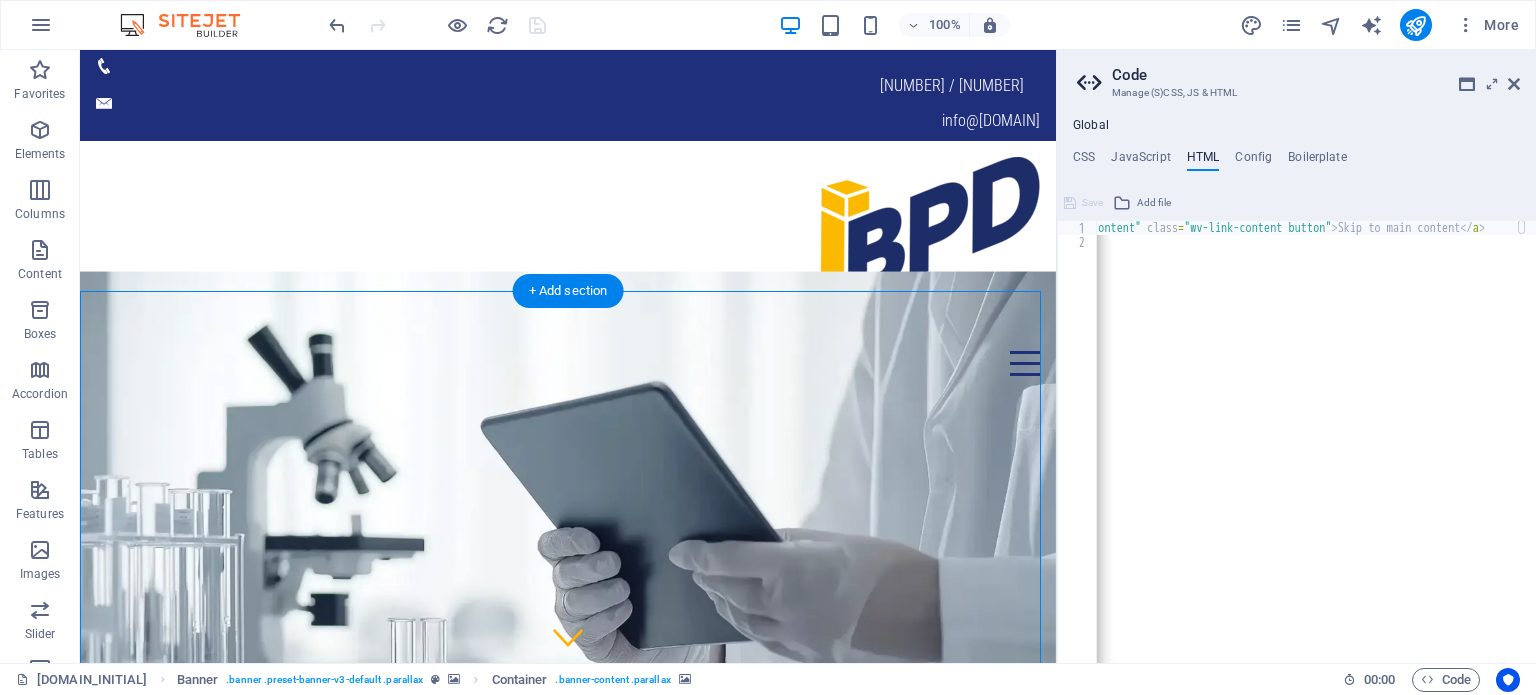 click at bounding box center (568, 1166) 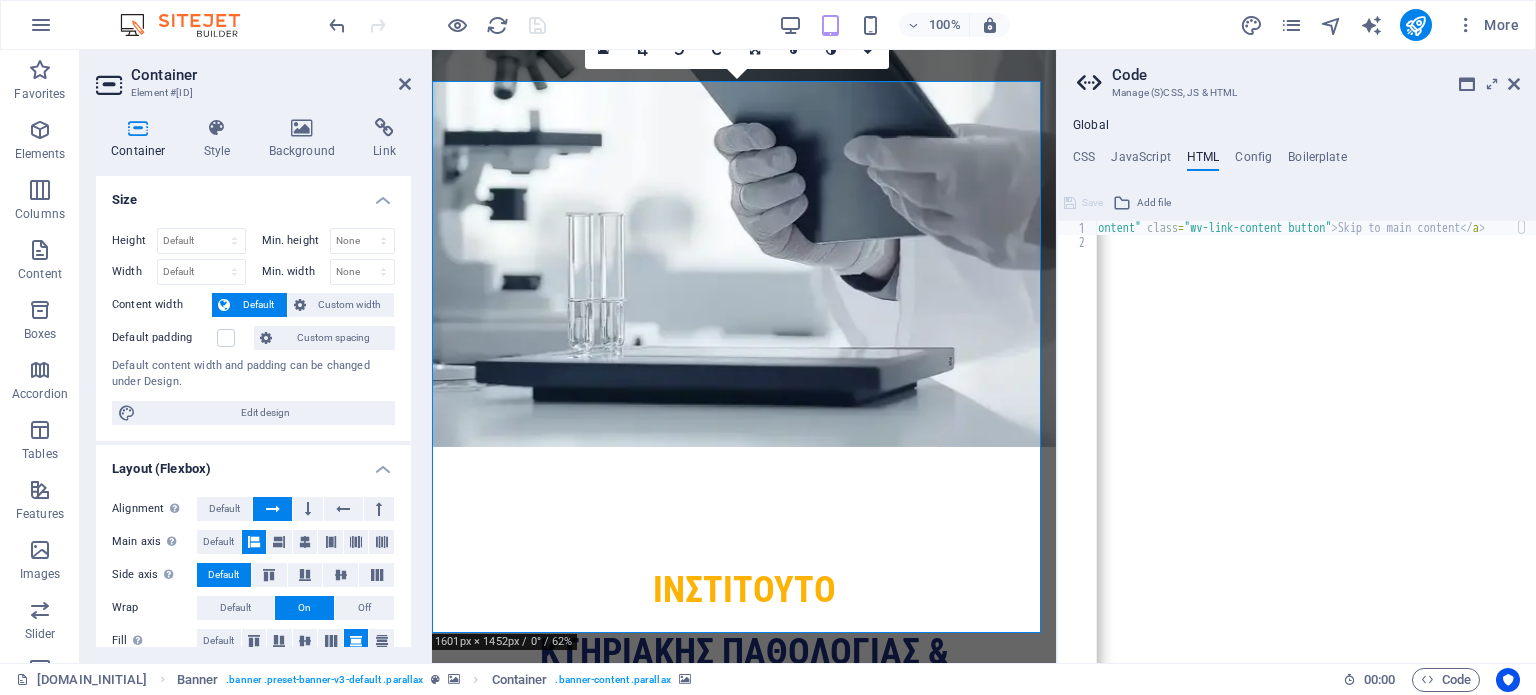 scroll, scrollTop: 210, scrollLeft: 0, axis: vertical 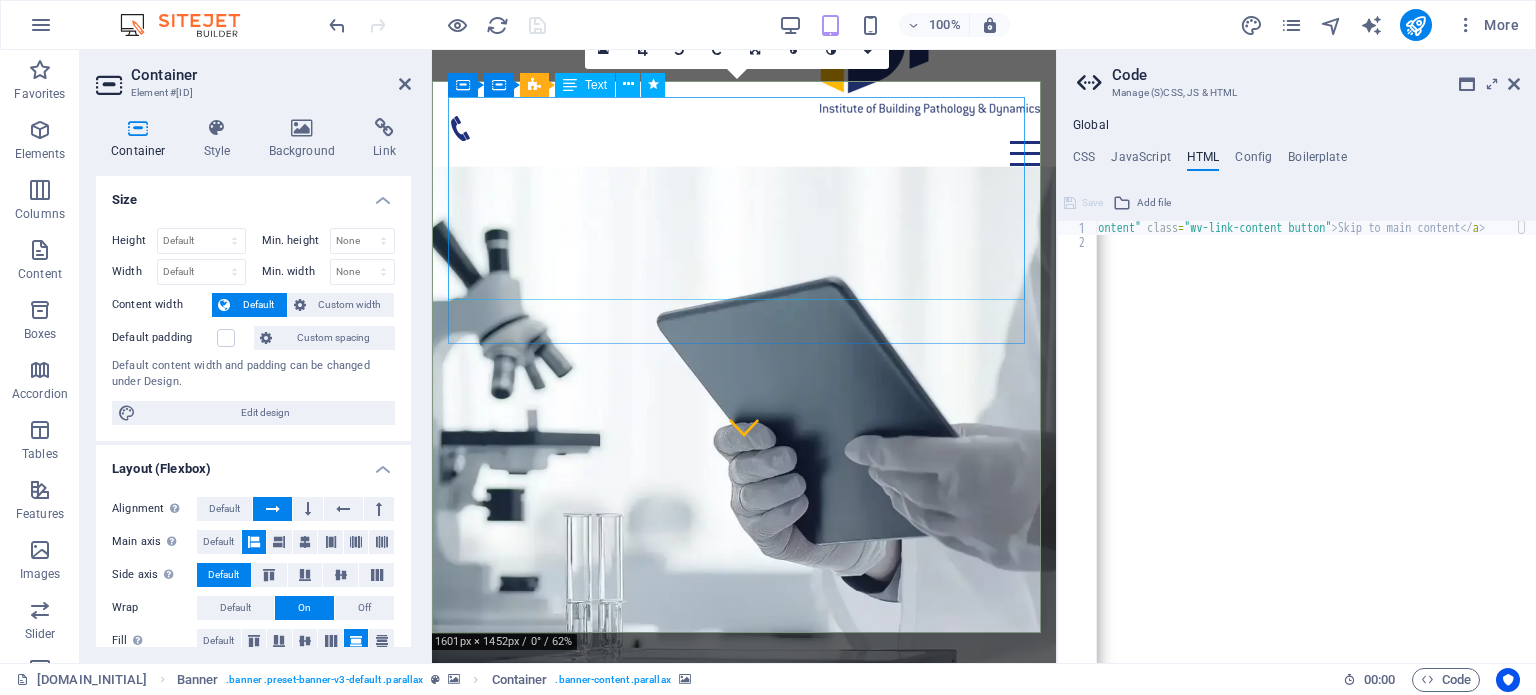 click on "ινστιτουτο  κτηριακησ παθολογΙας & δυναμικησ" at bounding box center (744, 1459) 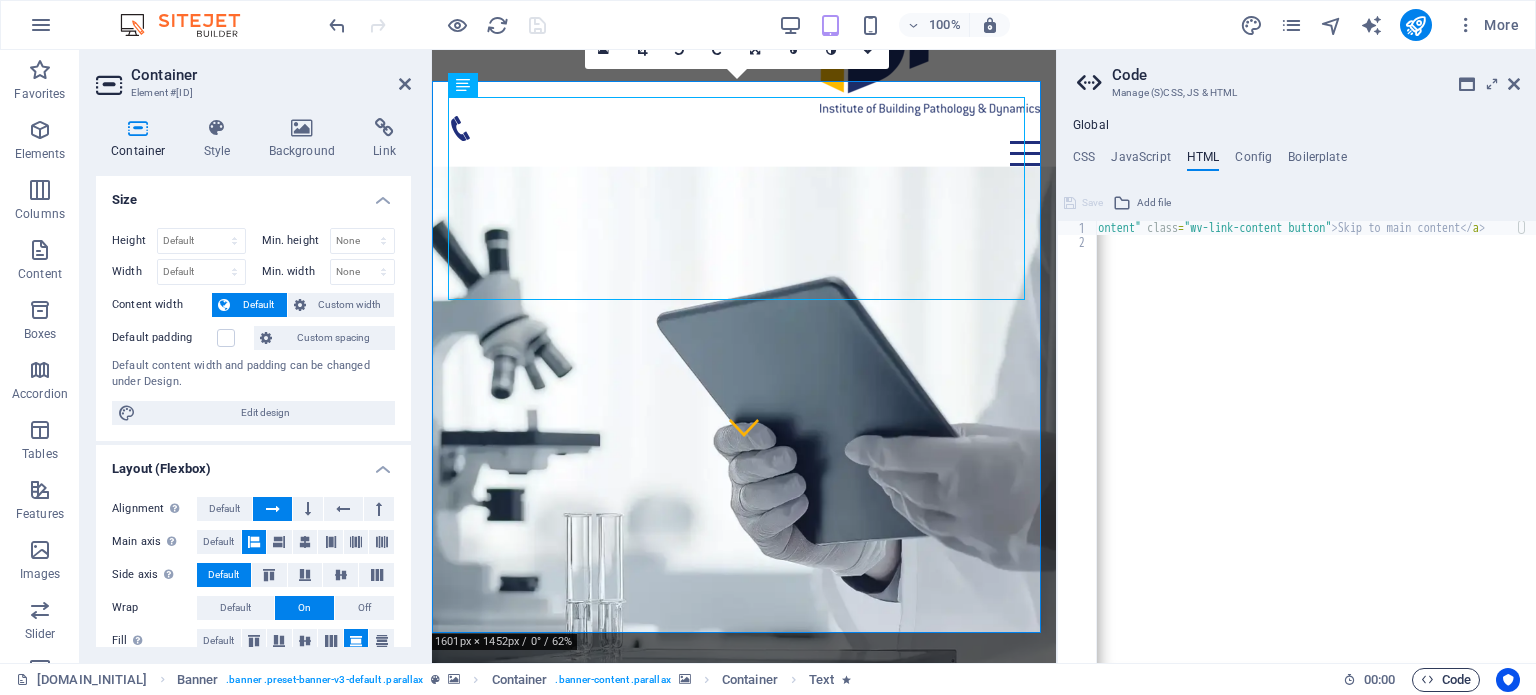 click on "Code" at bounding box center [1446, 680] 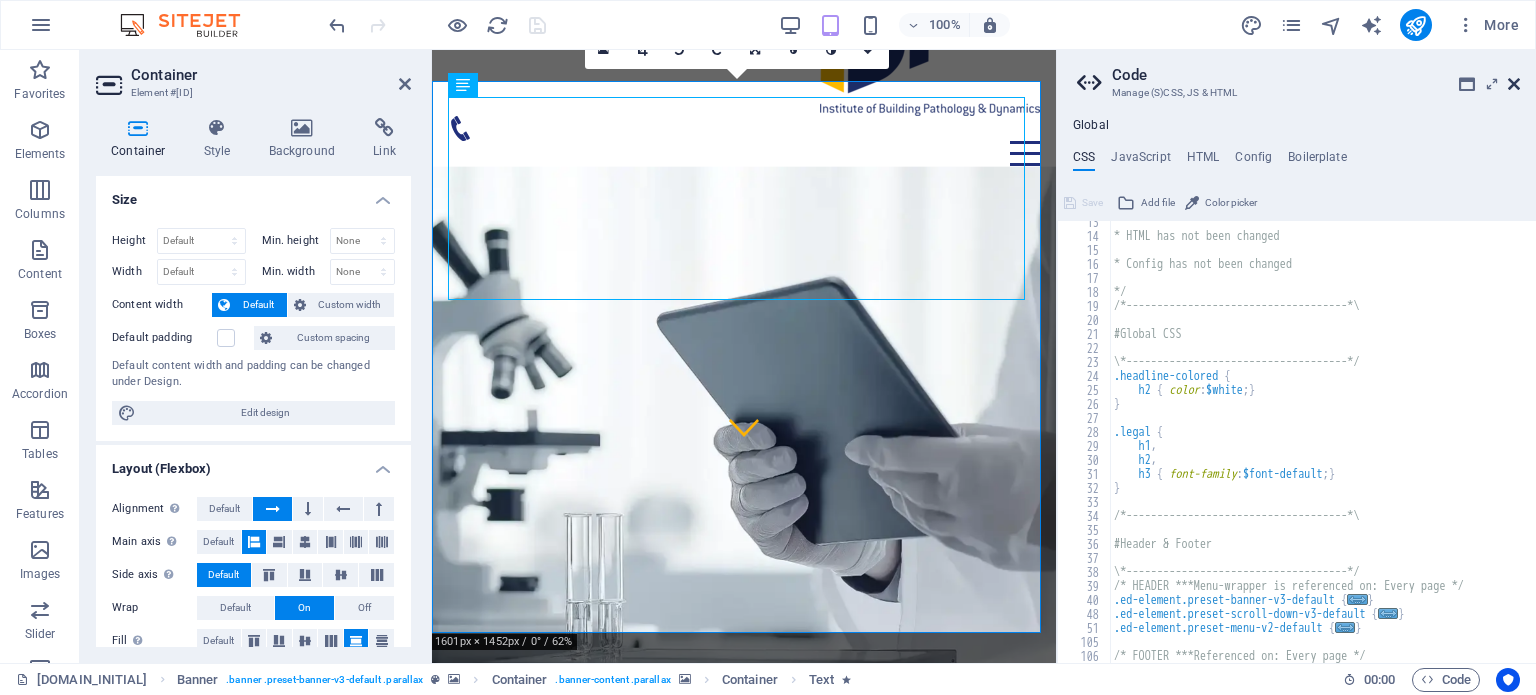 click at bounding box center (1514, 84) 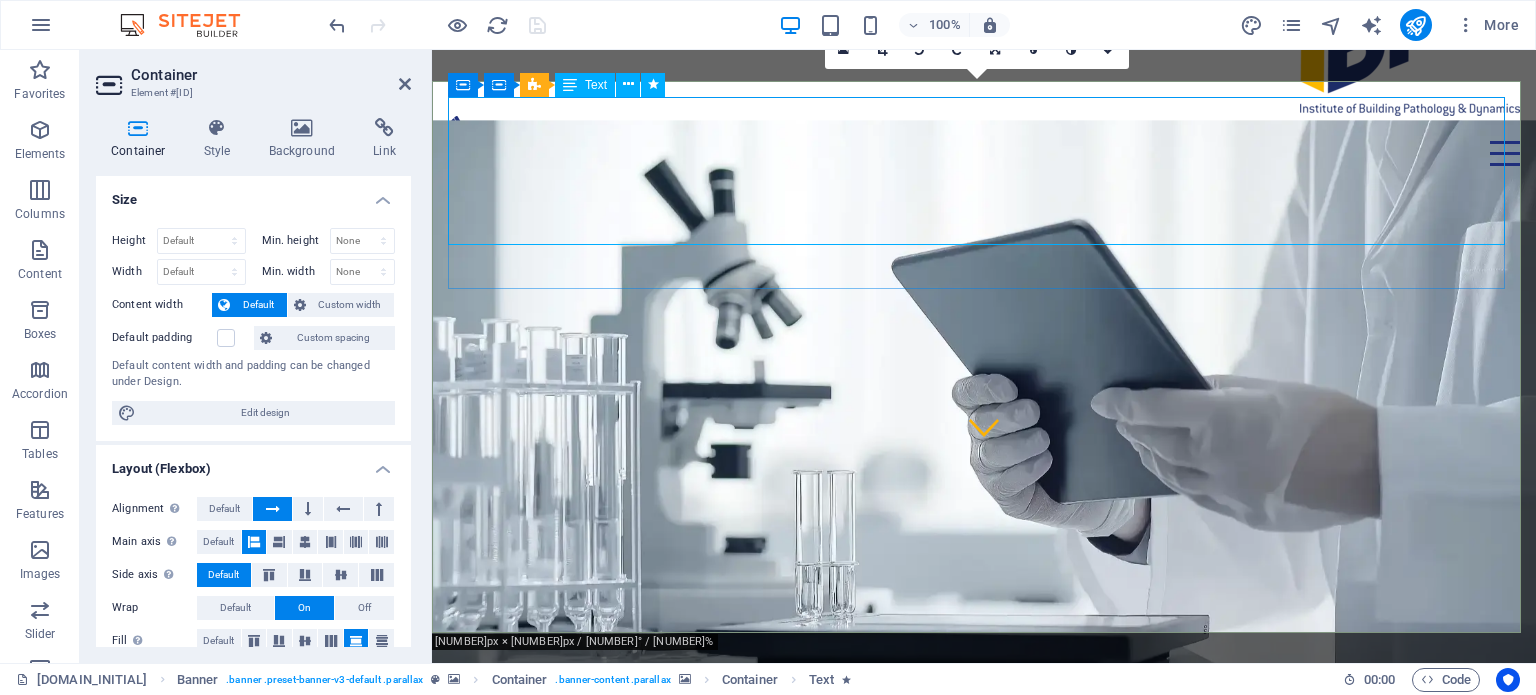 scroll, scrollTop: 0, scrollLeft: 0, axis: both 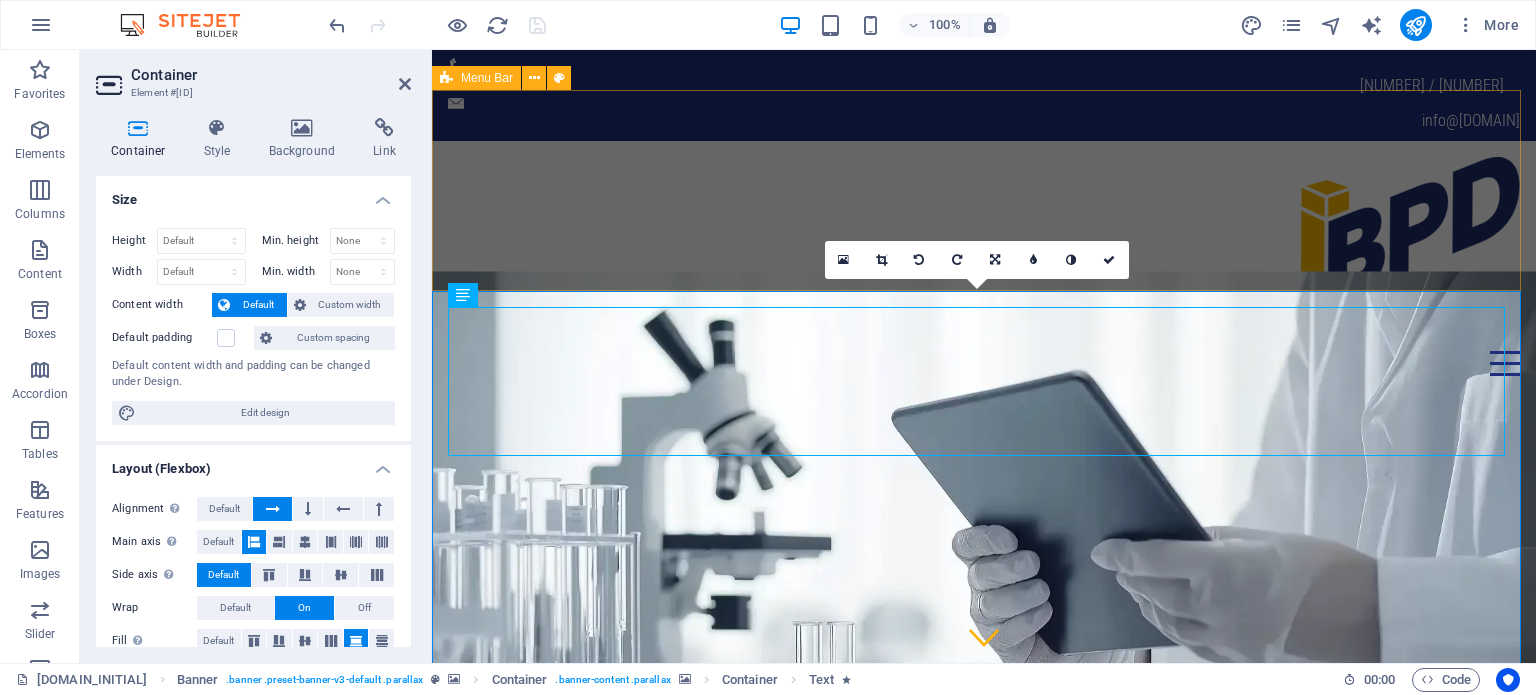 click on "iBPD Ινστιτούτο Υπηρεσίες ΔΙΑΓΝΩΣΤΙΚΕΣ ΜΕΛΕΤΕΣ ΚΤΗΡΙΑΚΗΣ ΠΑΘΟΛΟΓΙΑΣ Επικοινωνία" at bounding box center [984, 266] 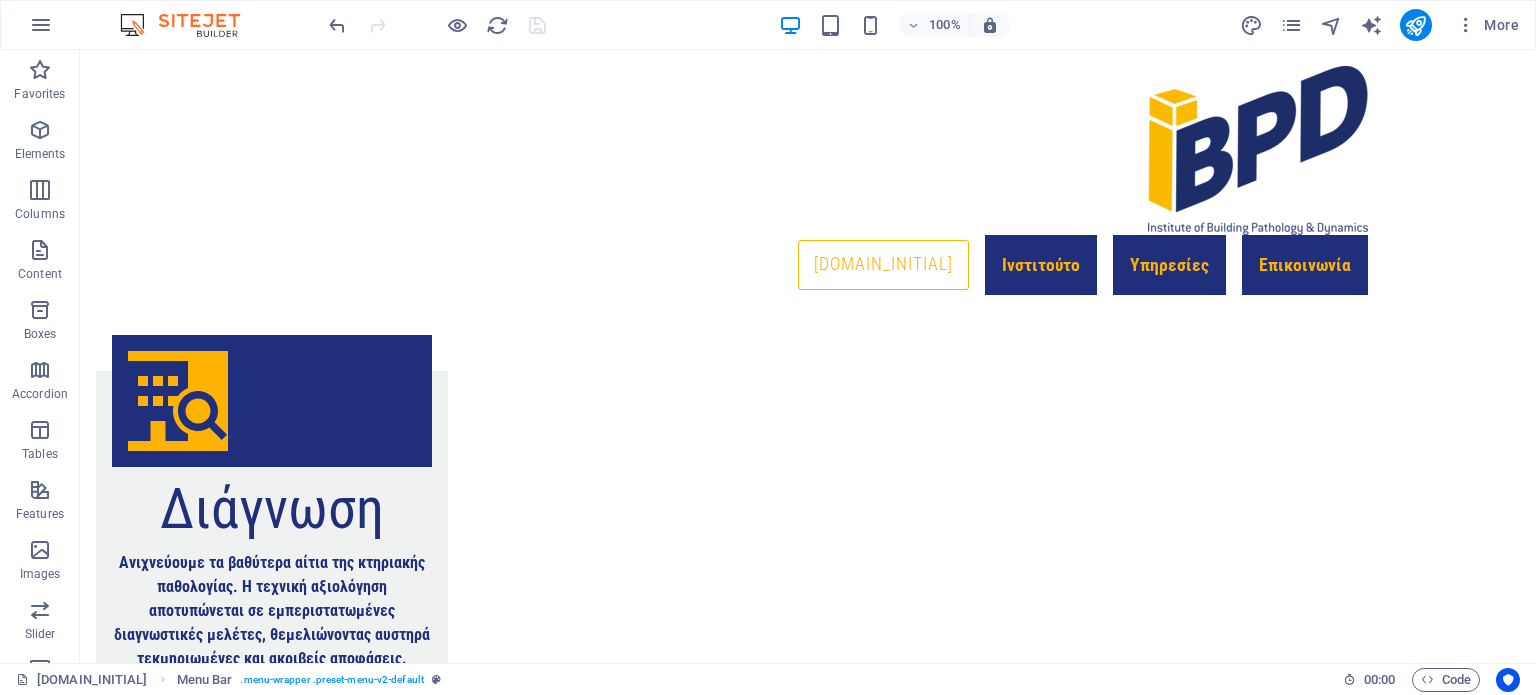 scroll, scrollTop: 0, scrollLeft: 0, axis: both 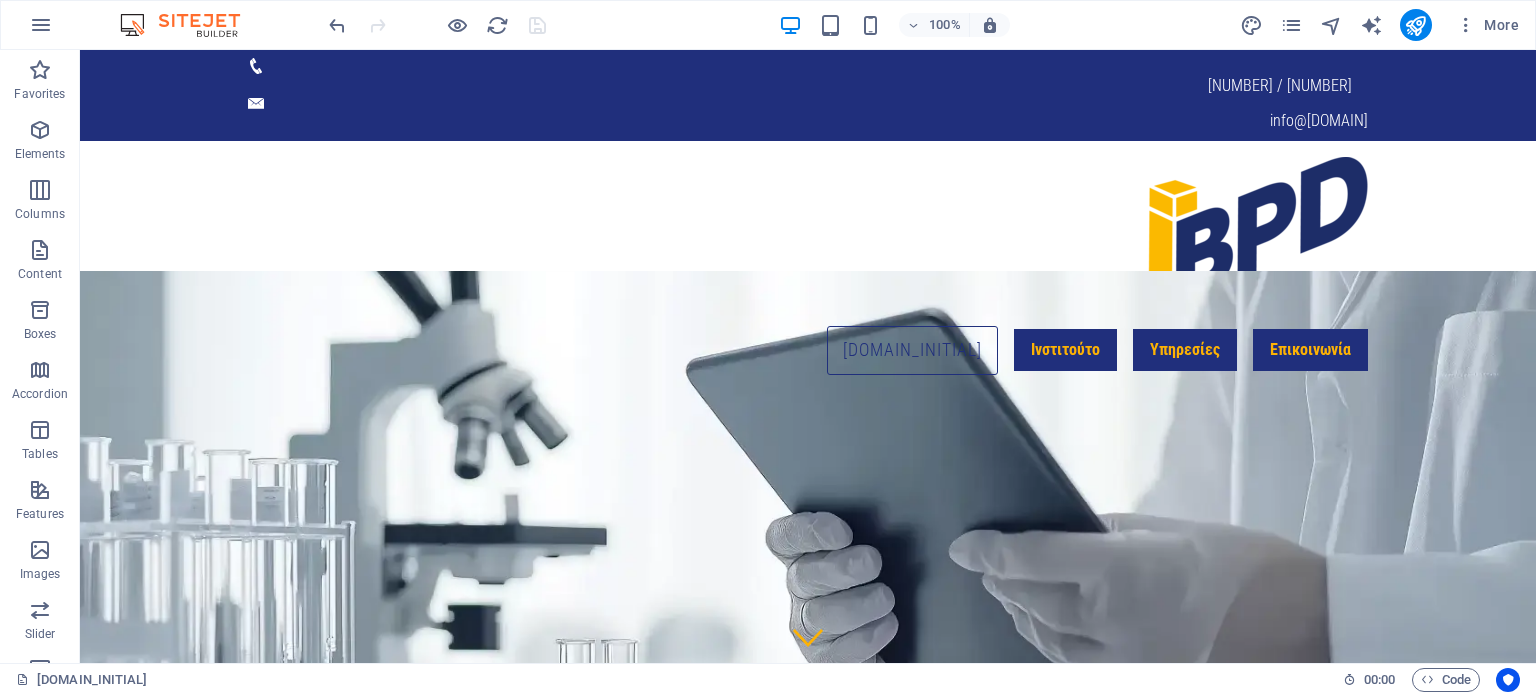 drag, startPoint x: 1530, startPoint y: 131, endPoint x: 1615, endPoint y: 83, distance: 97.6166 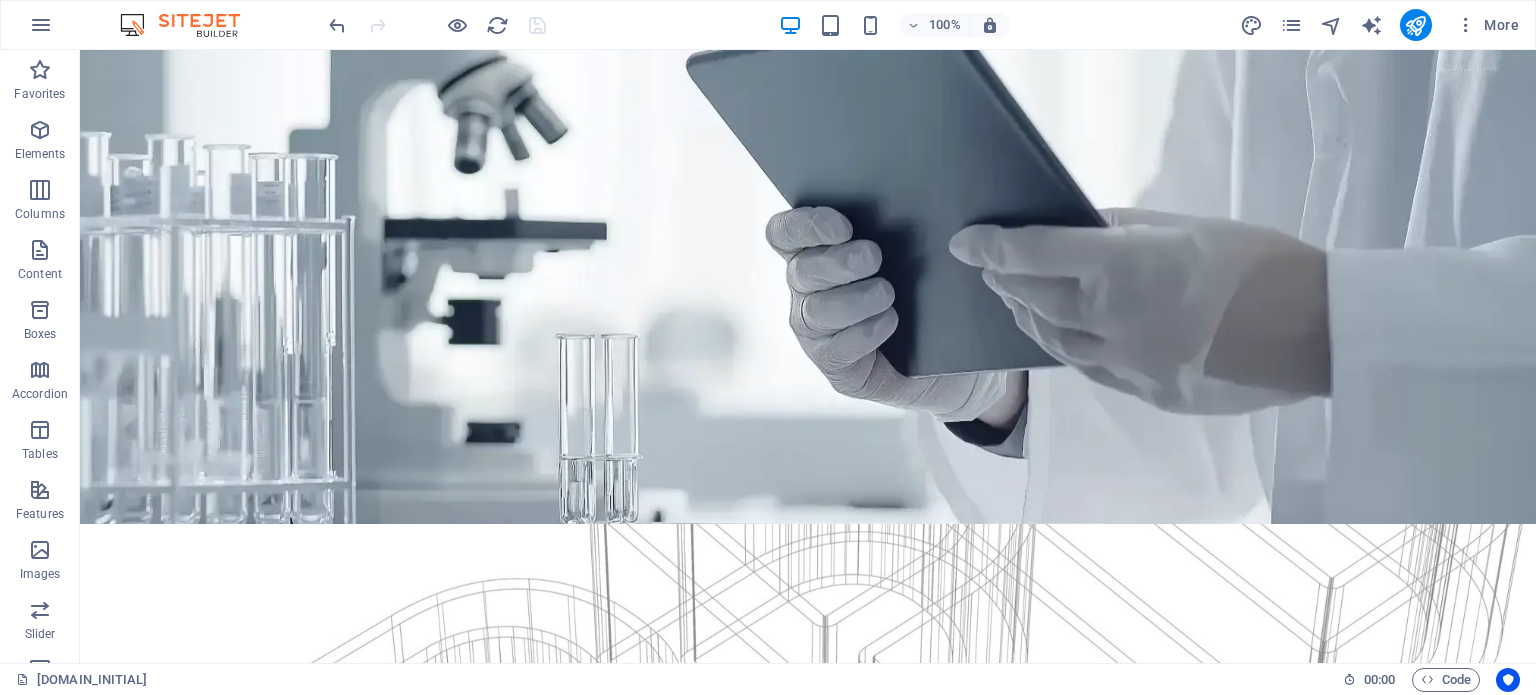 scroll, scrollTop: 1305, scrollLeft: 0, axis: vertical 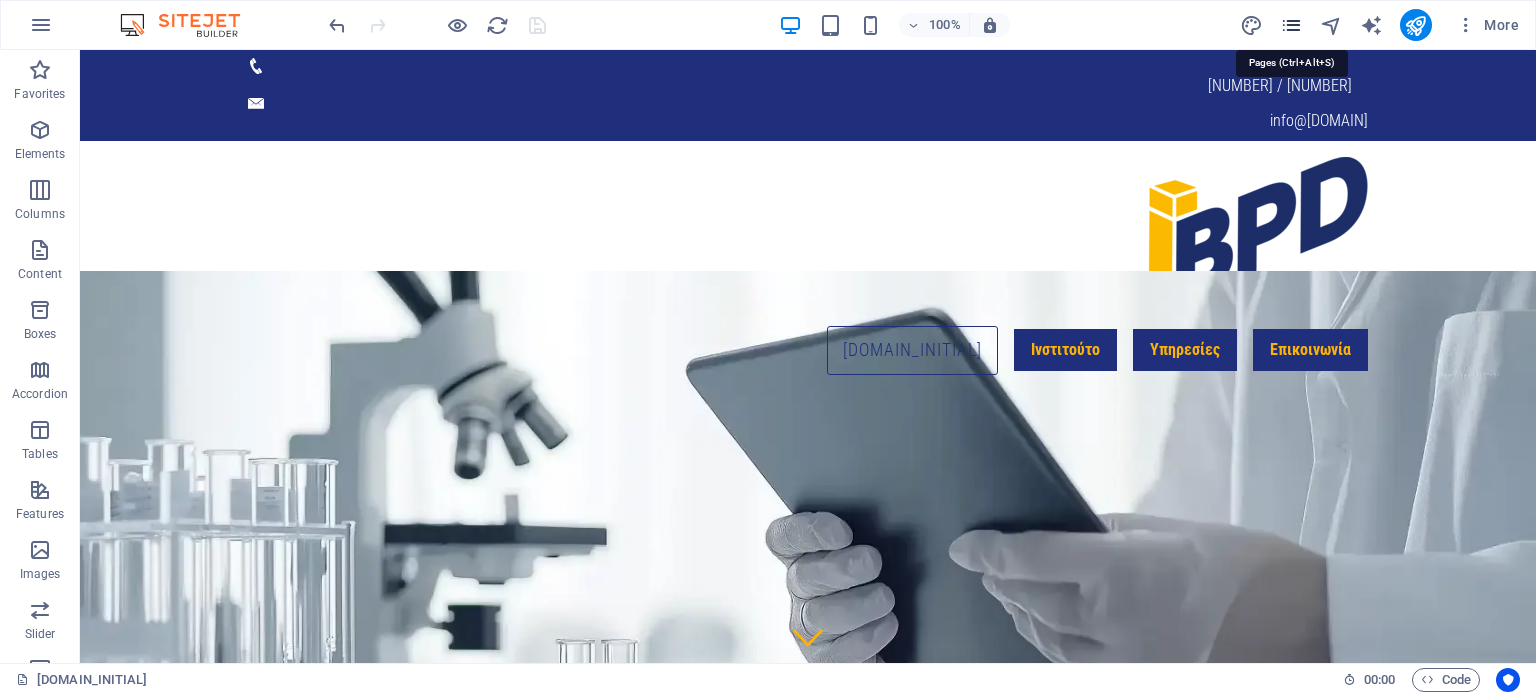 click at bounding box center [1291, 25] 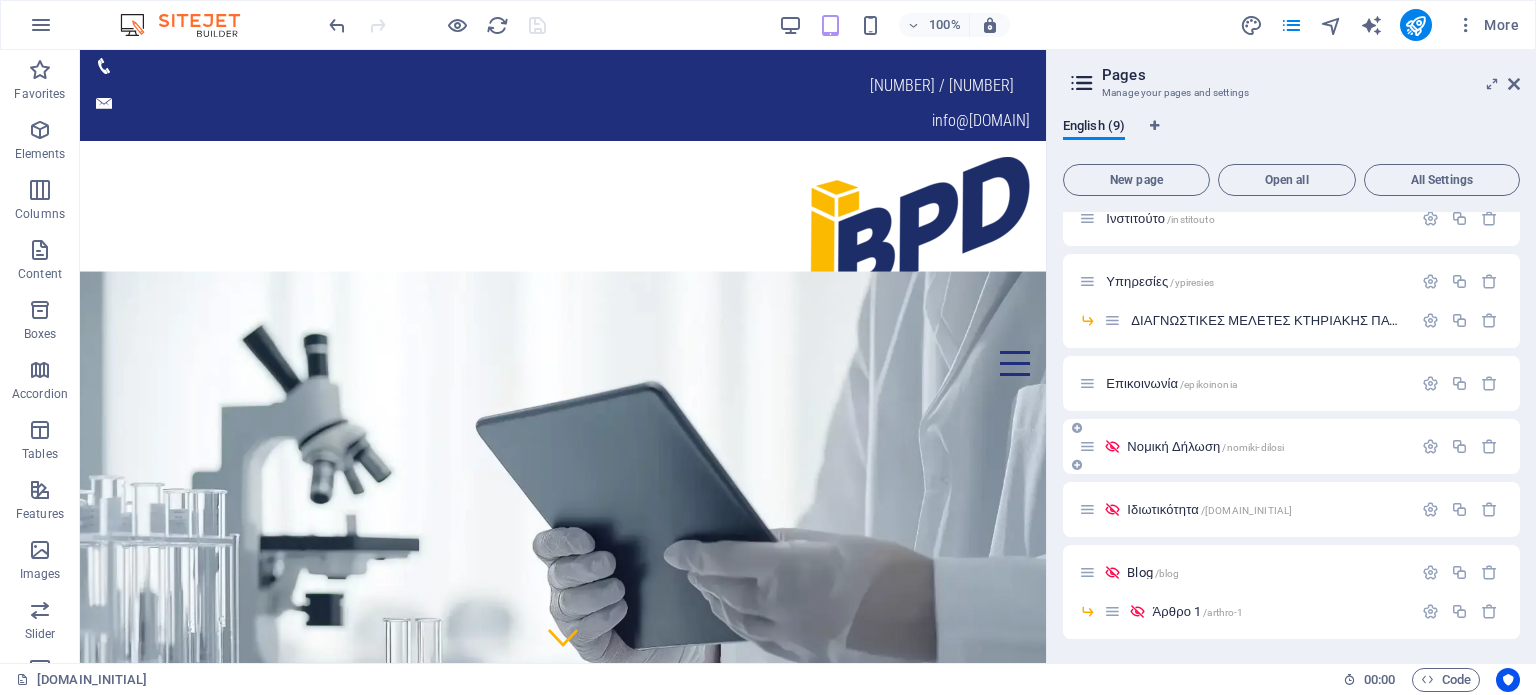 scroll, scrollTop: 0, scrollLeft: 0, axis: both 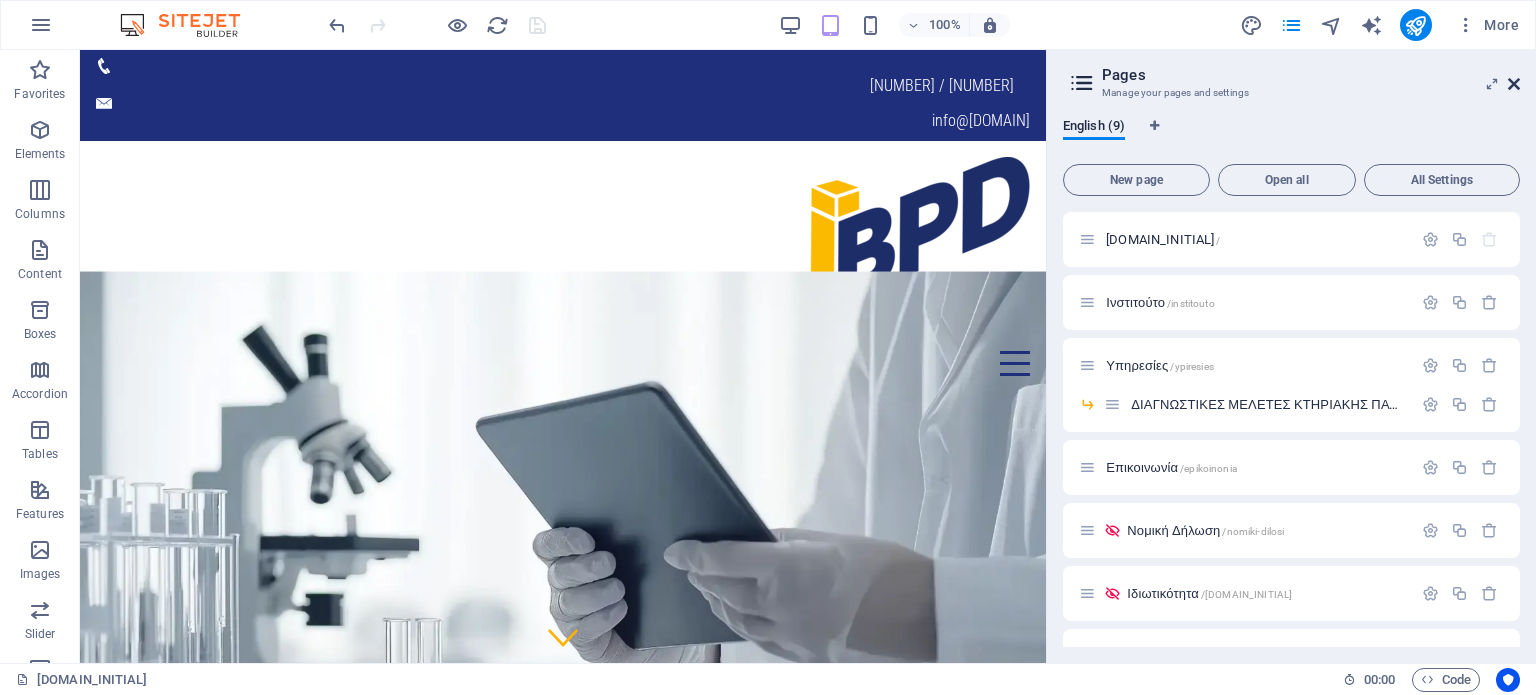 click at bounding box center (1514, 84) 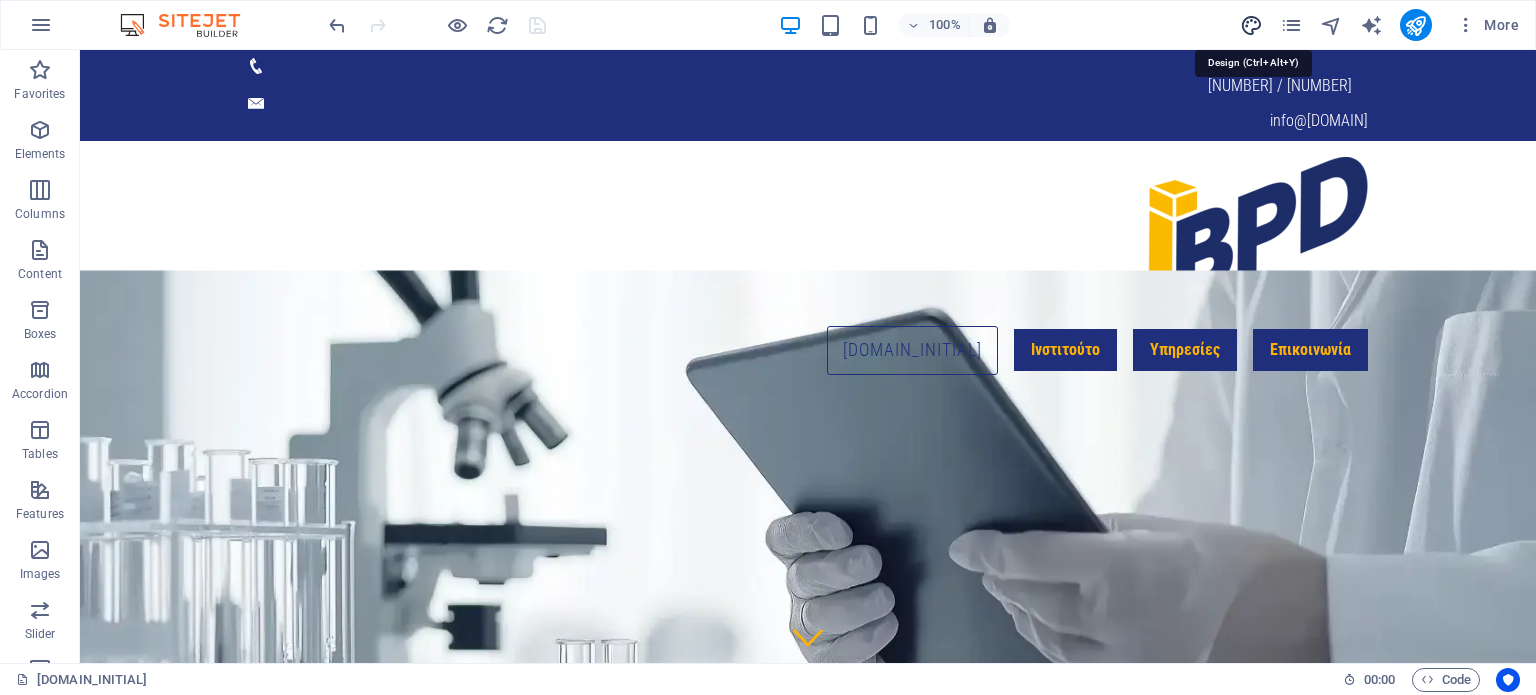 click at bounding box center (1251, 25) 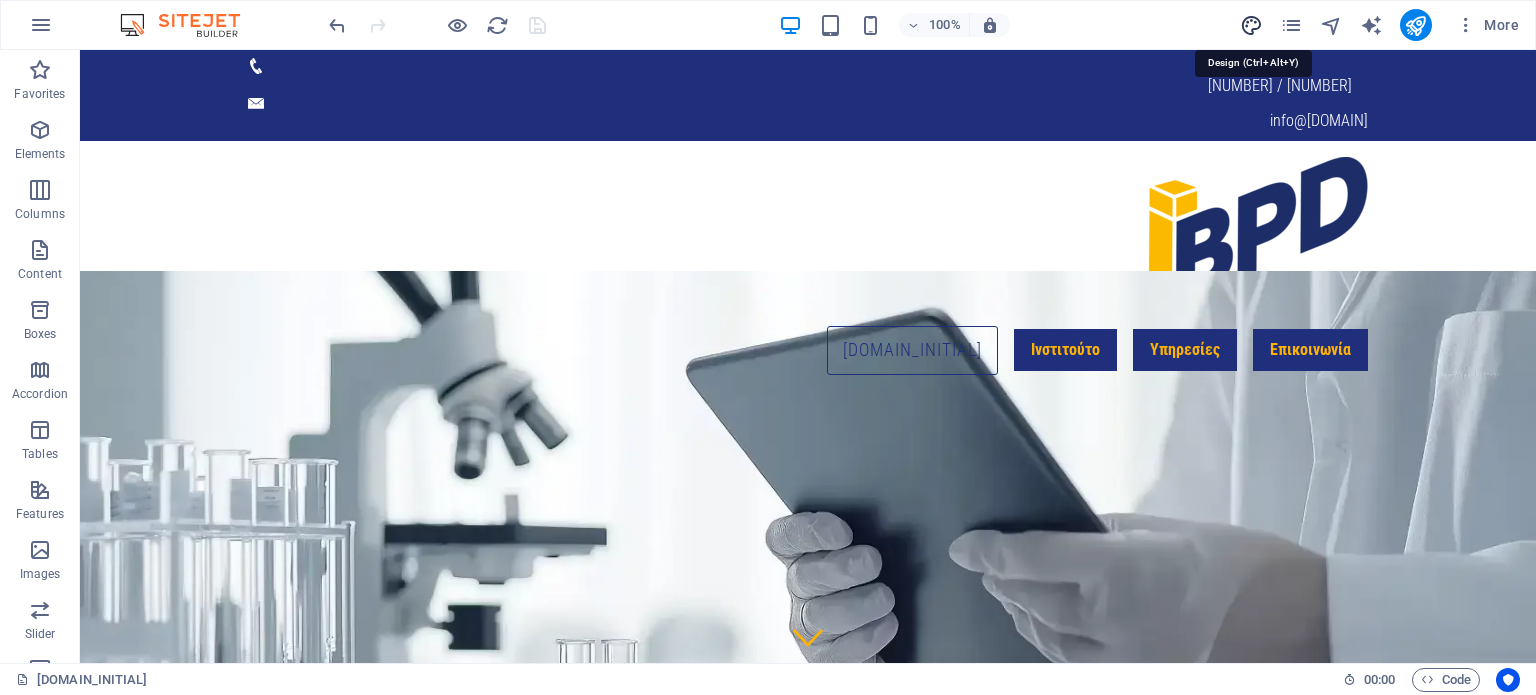 select on "rem" 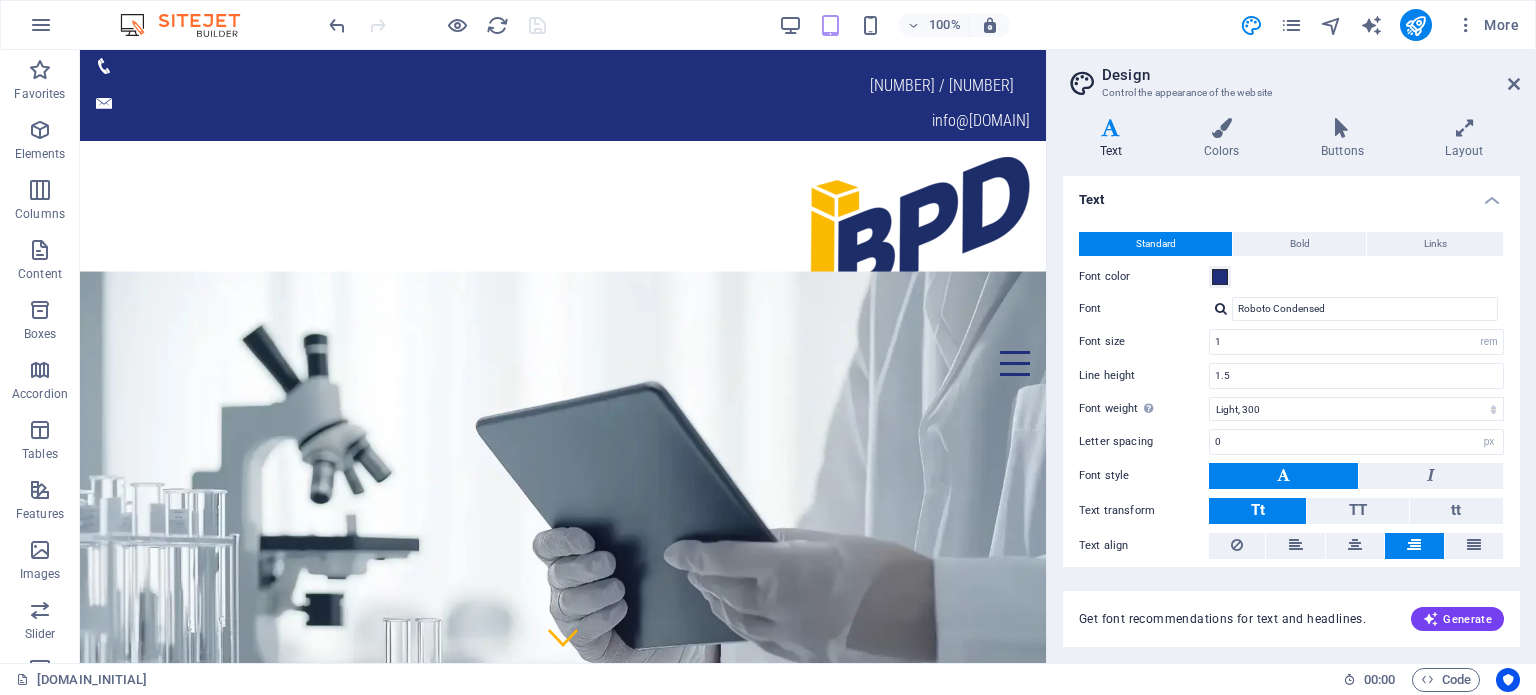scroll, scrollTop: 61, scrollLeft: 0, axis: vertical 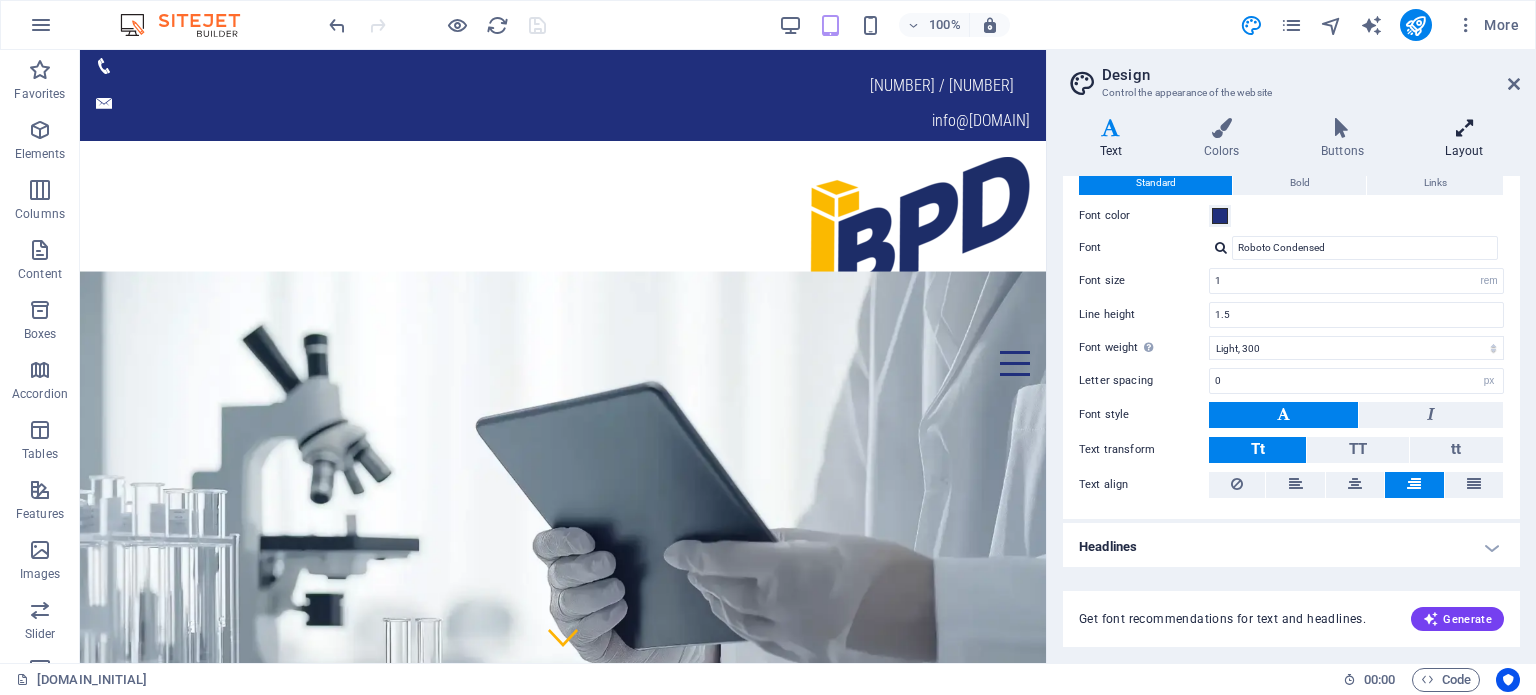 click at bounding box center (1464, 128) 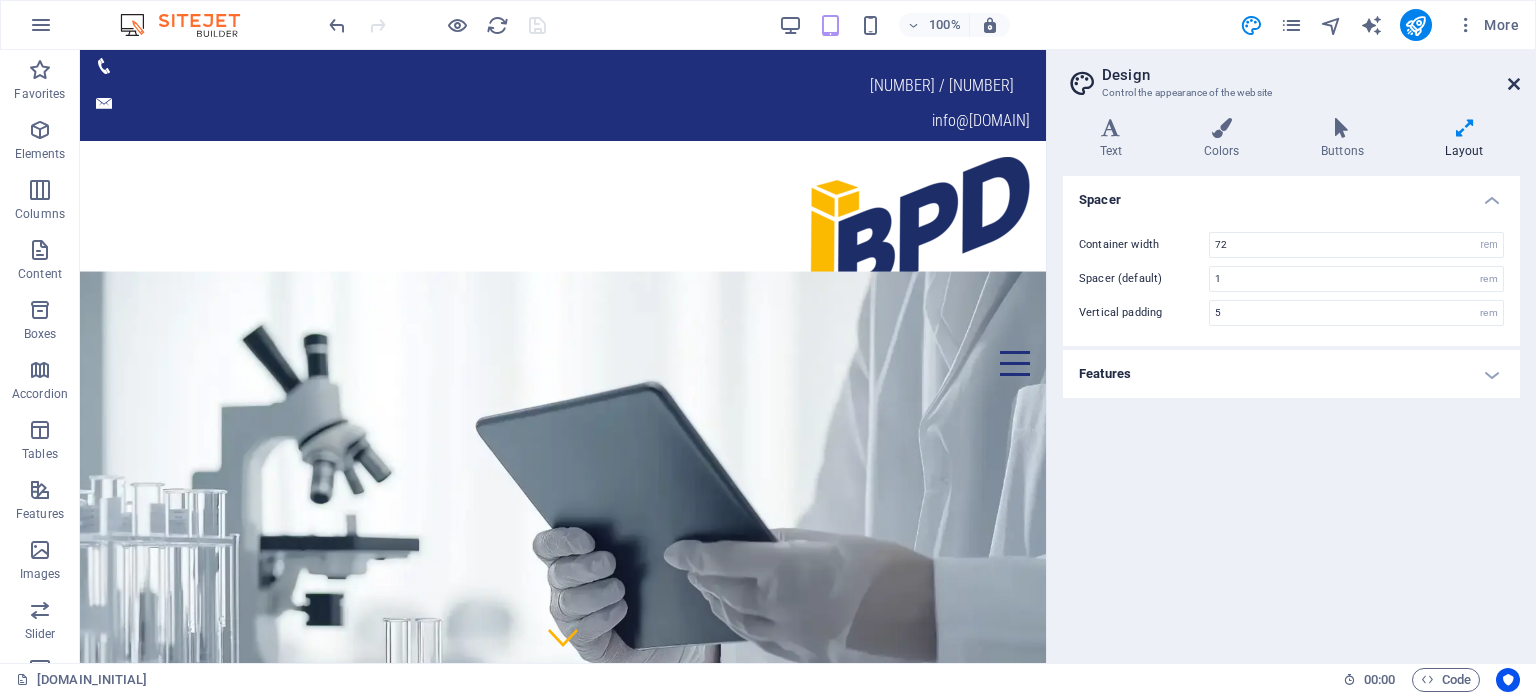 click at bounding box center [1514, 84] 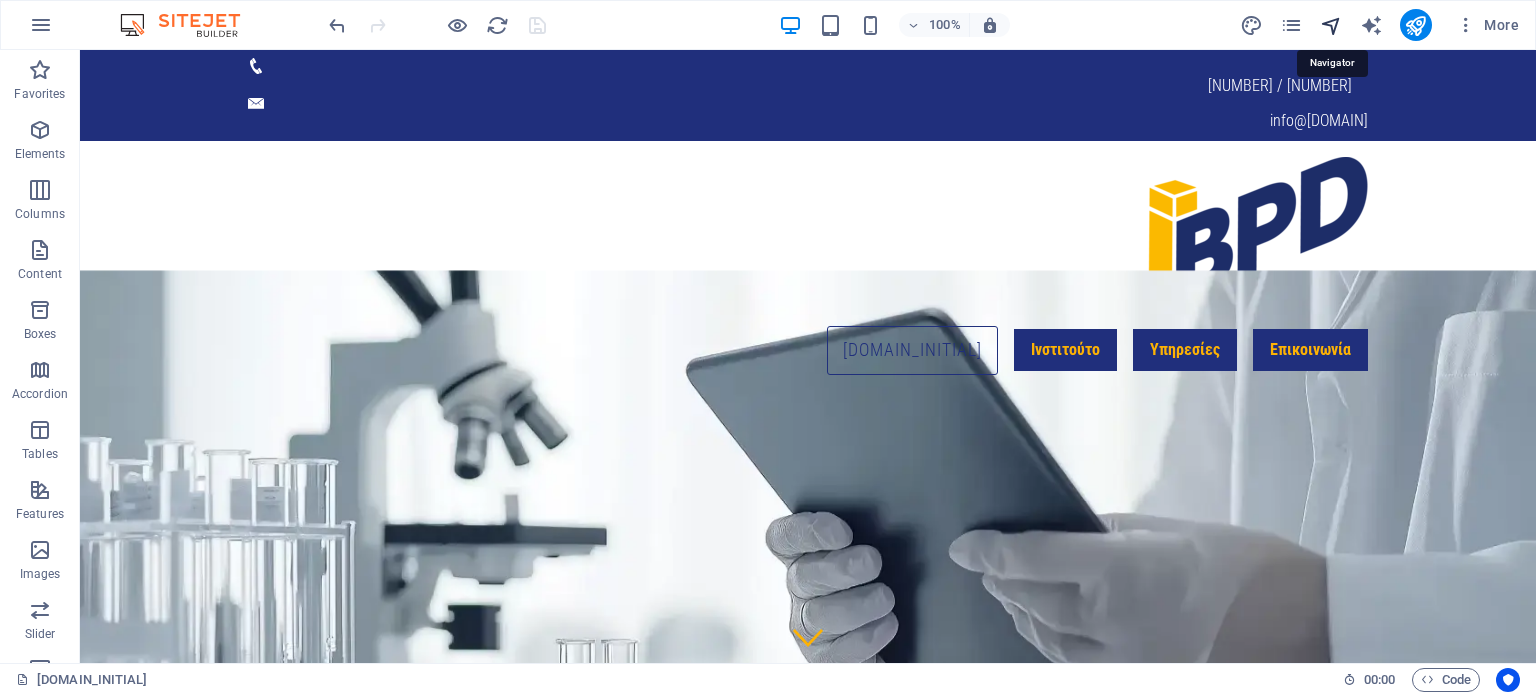 click at bounding box center (1331, 25) 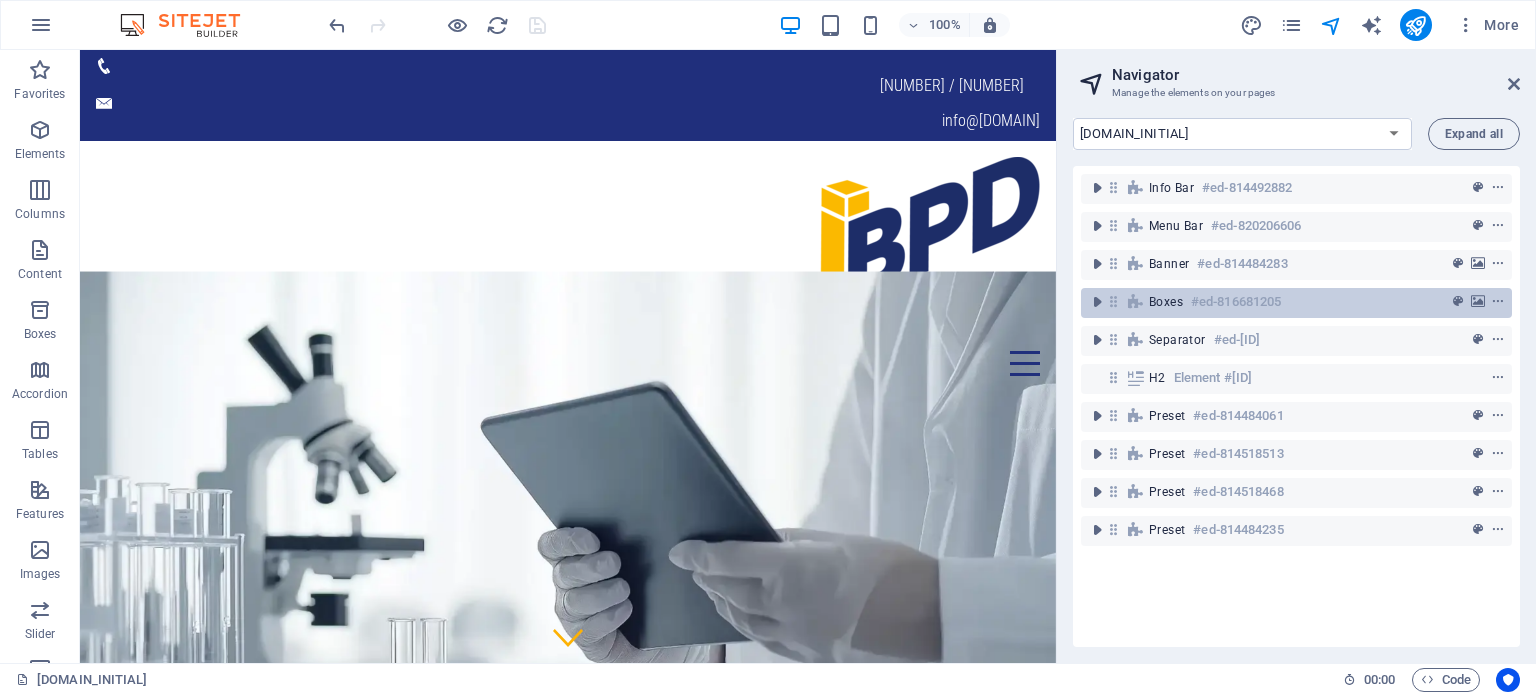 click on "Boxes" at bounding box center (1166, 302) 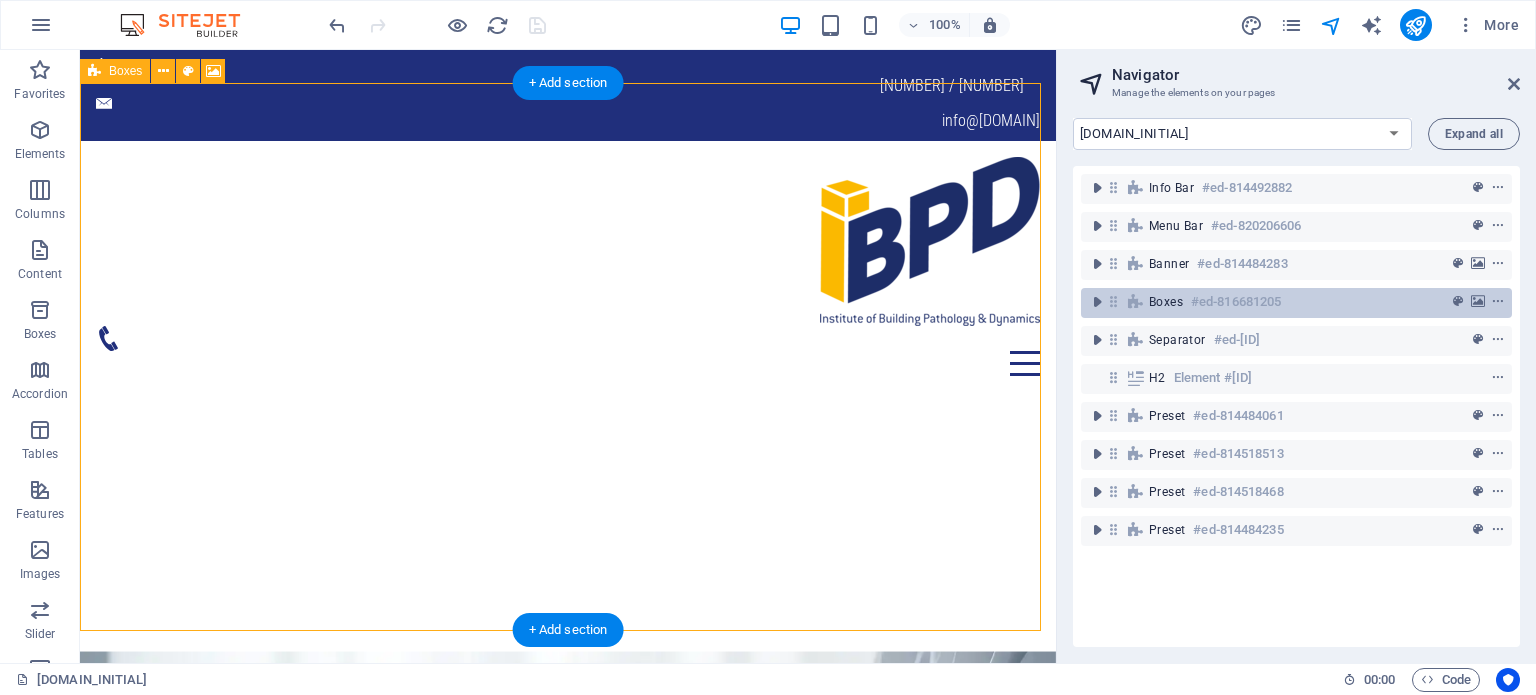 scroll, scrollTop: 760, scrollLeft: 0, axis: vertical 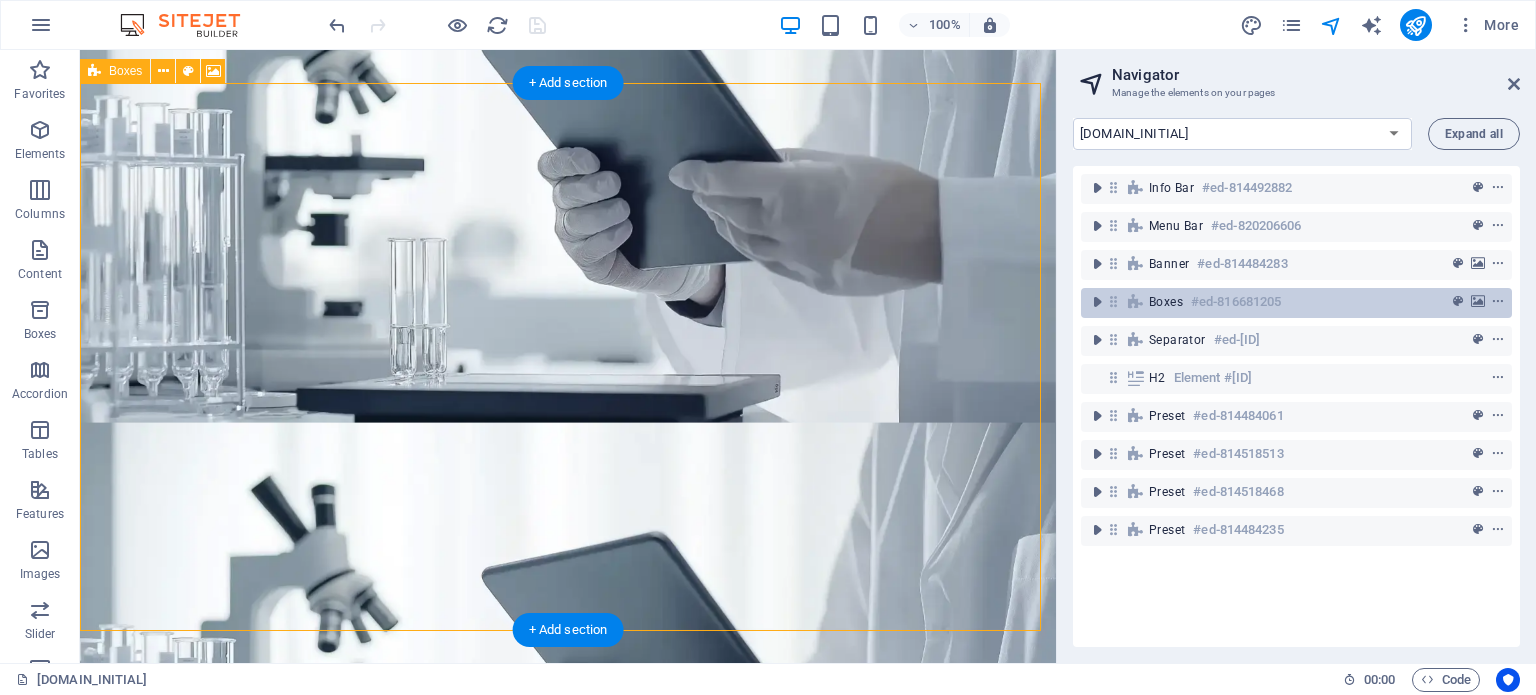 click on "Boxes" at bounding box center (1166, 302) 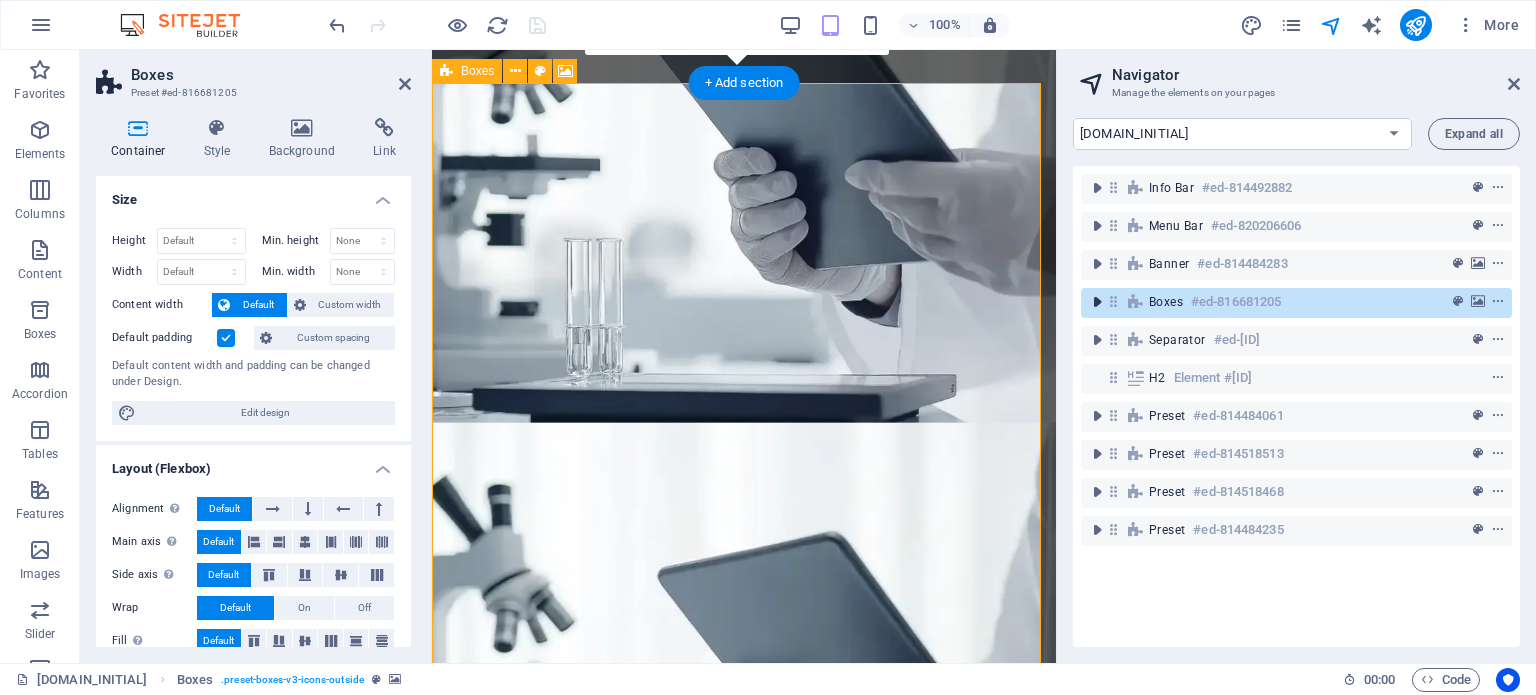 click at bounding box center (1097, 302) 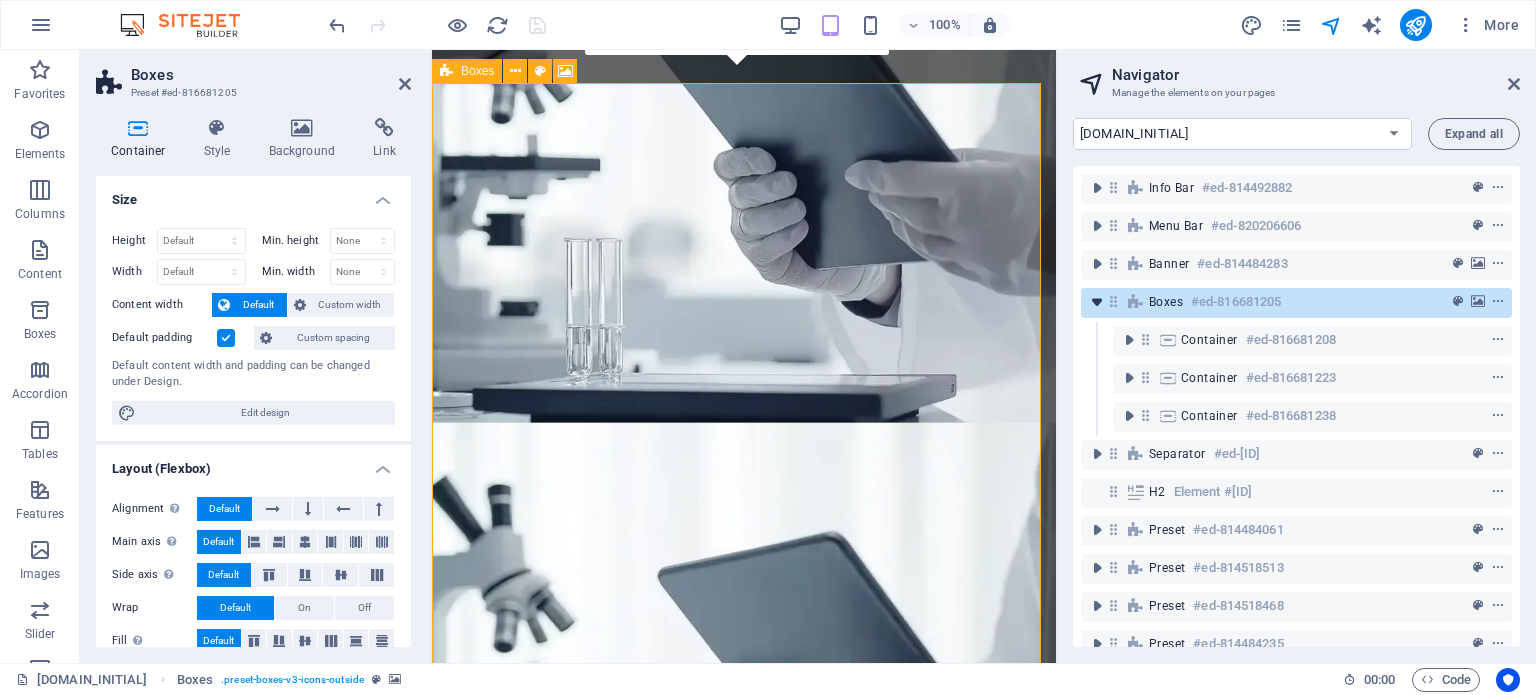 click at bounding box center (1097, 302) 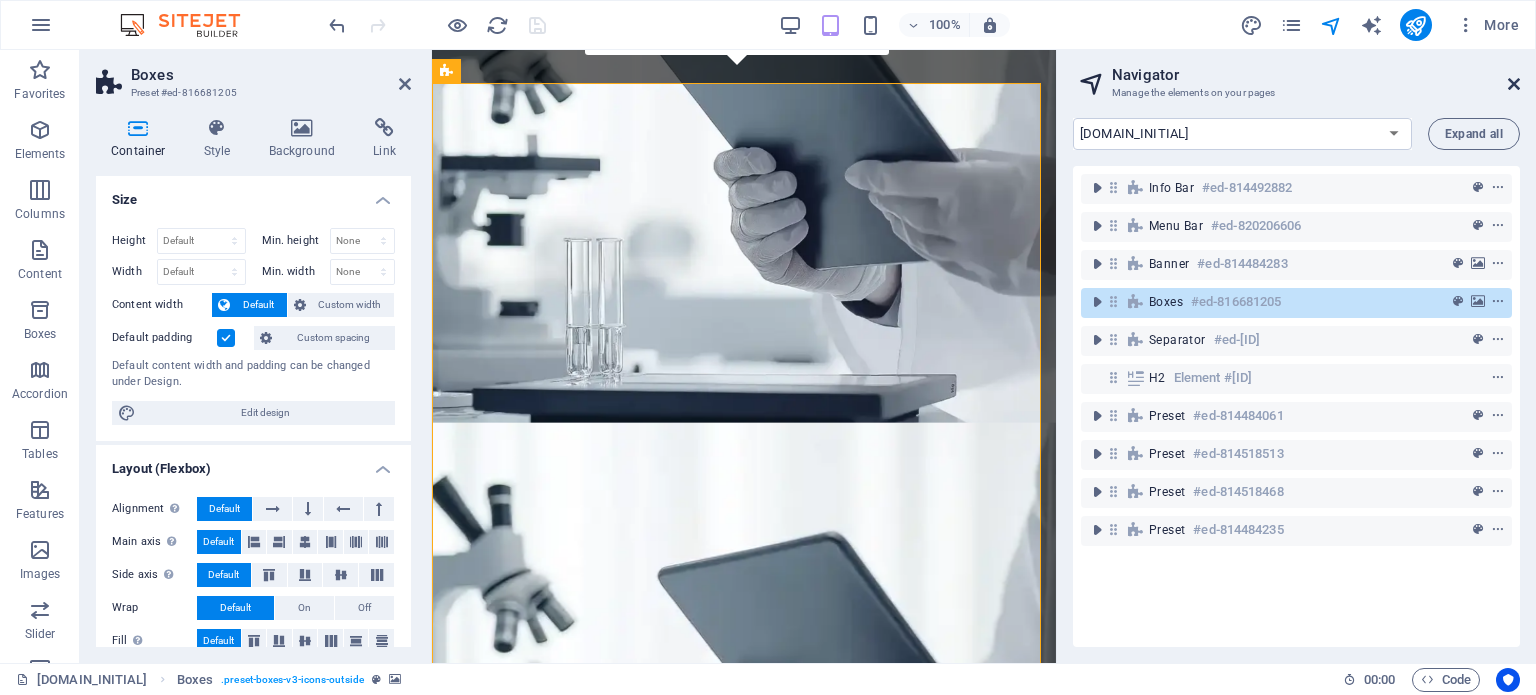 click at bounding box center (1514, 84) 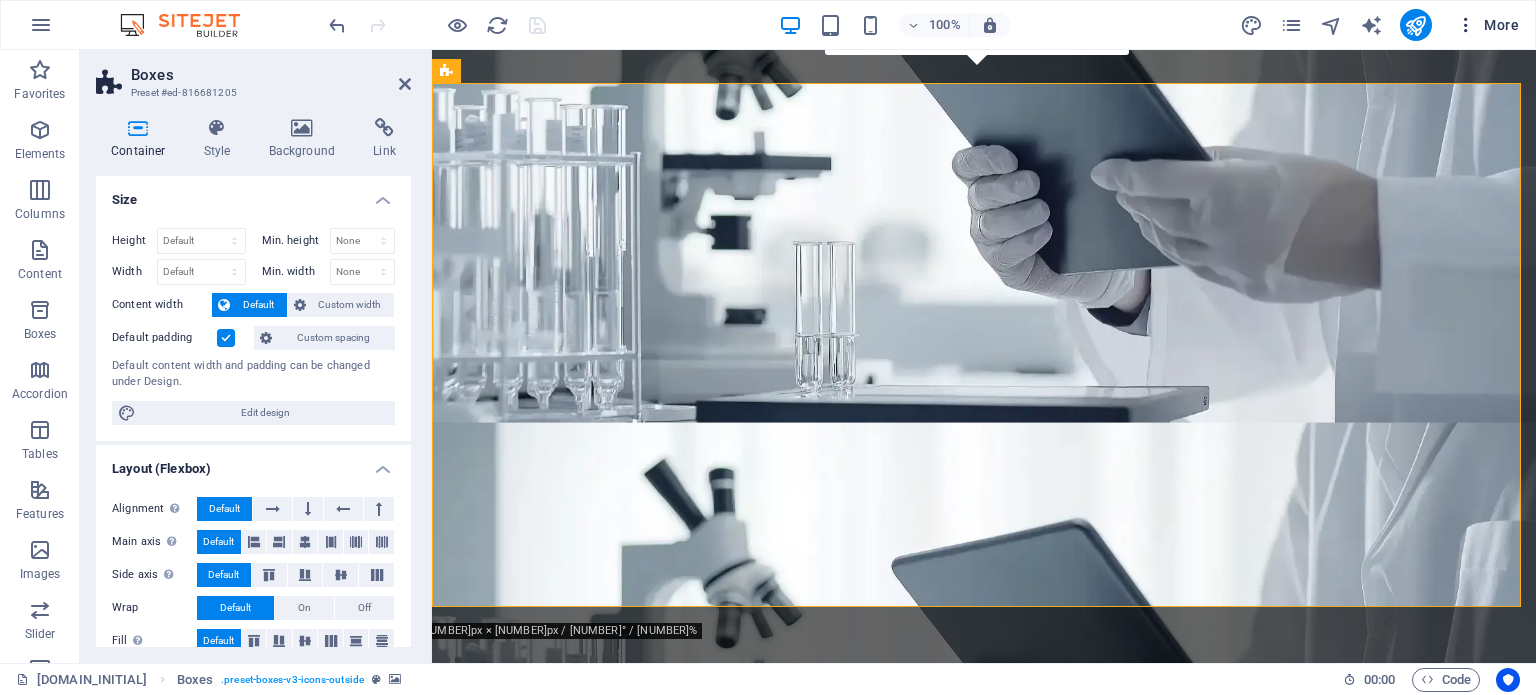 click on "More" at bounding box center (1487, 25) 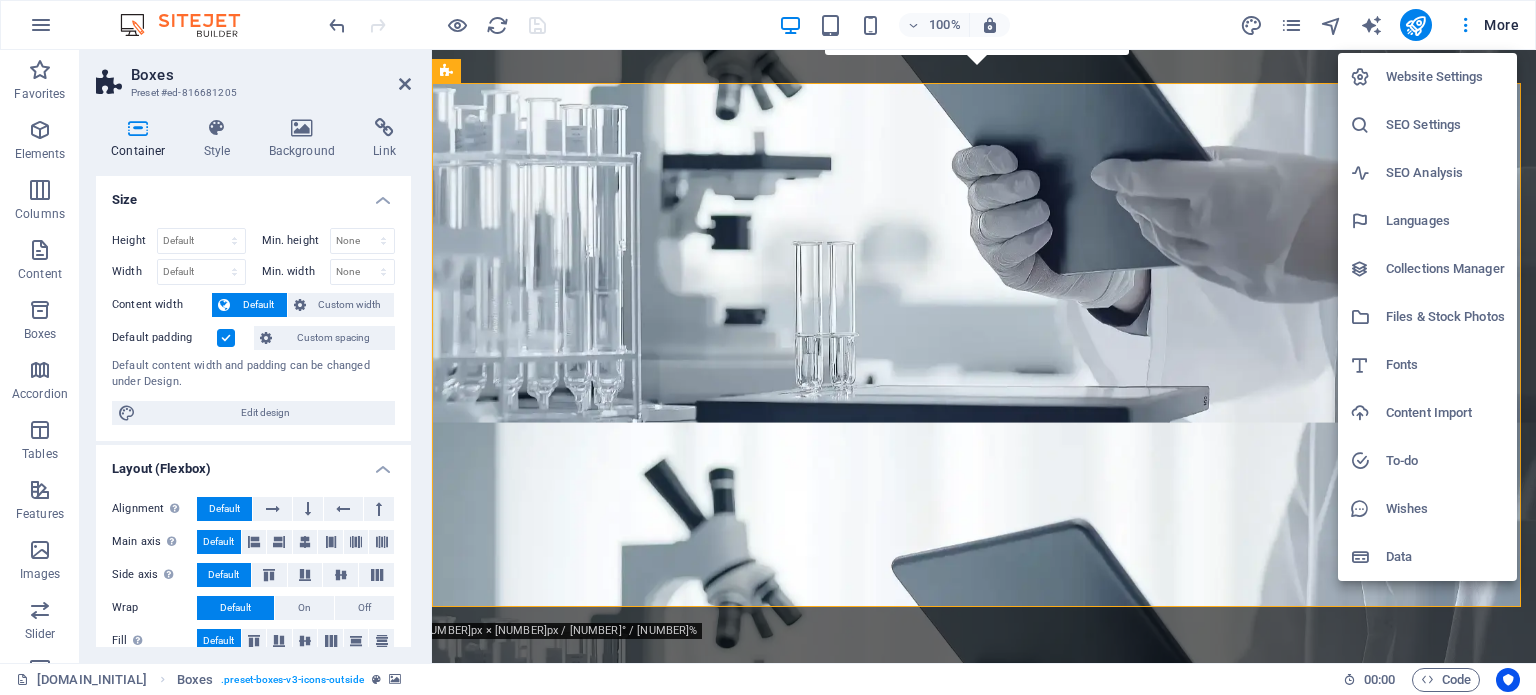 click on "SEO Settings" at bounding box center (1445, 125) 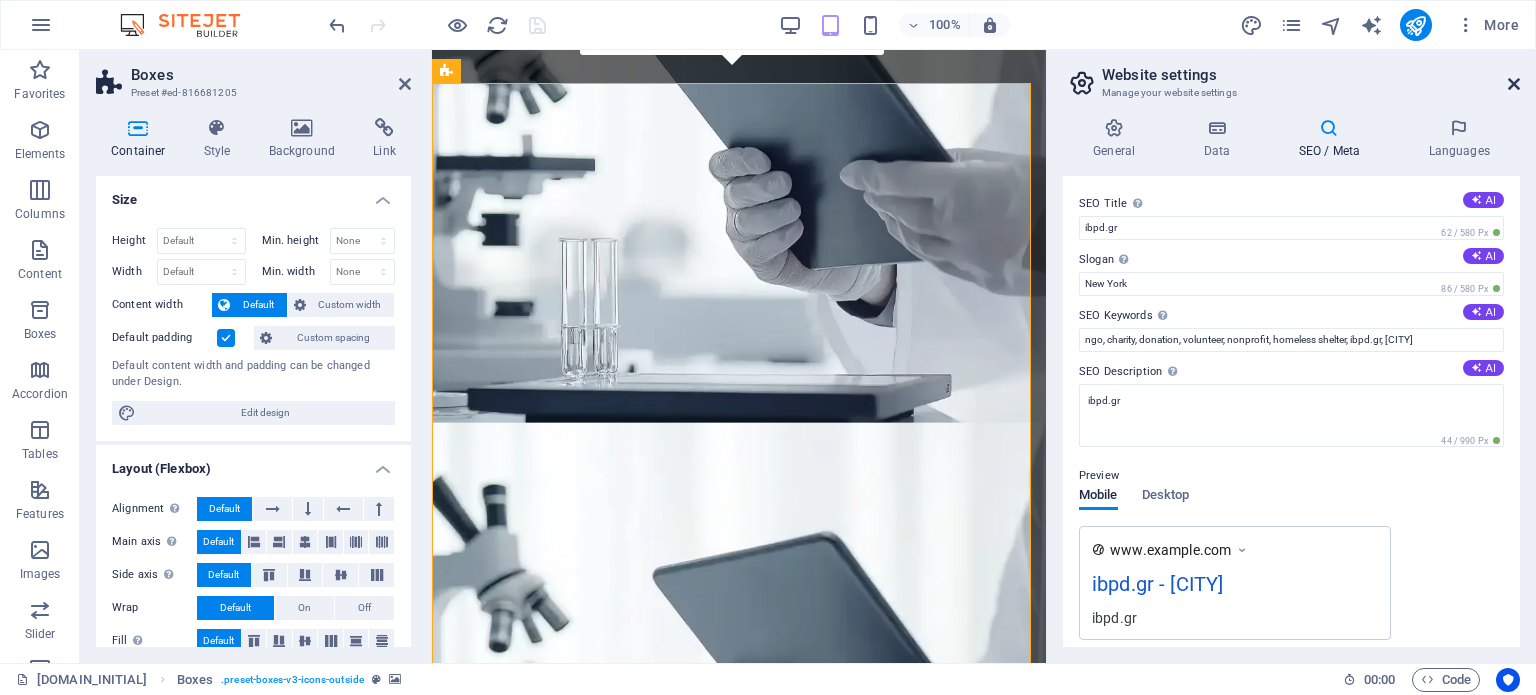 click at bounding box center (1514, 84) 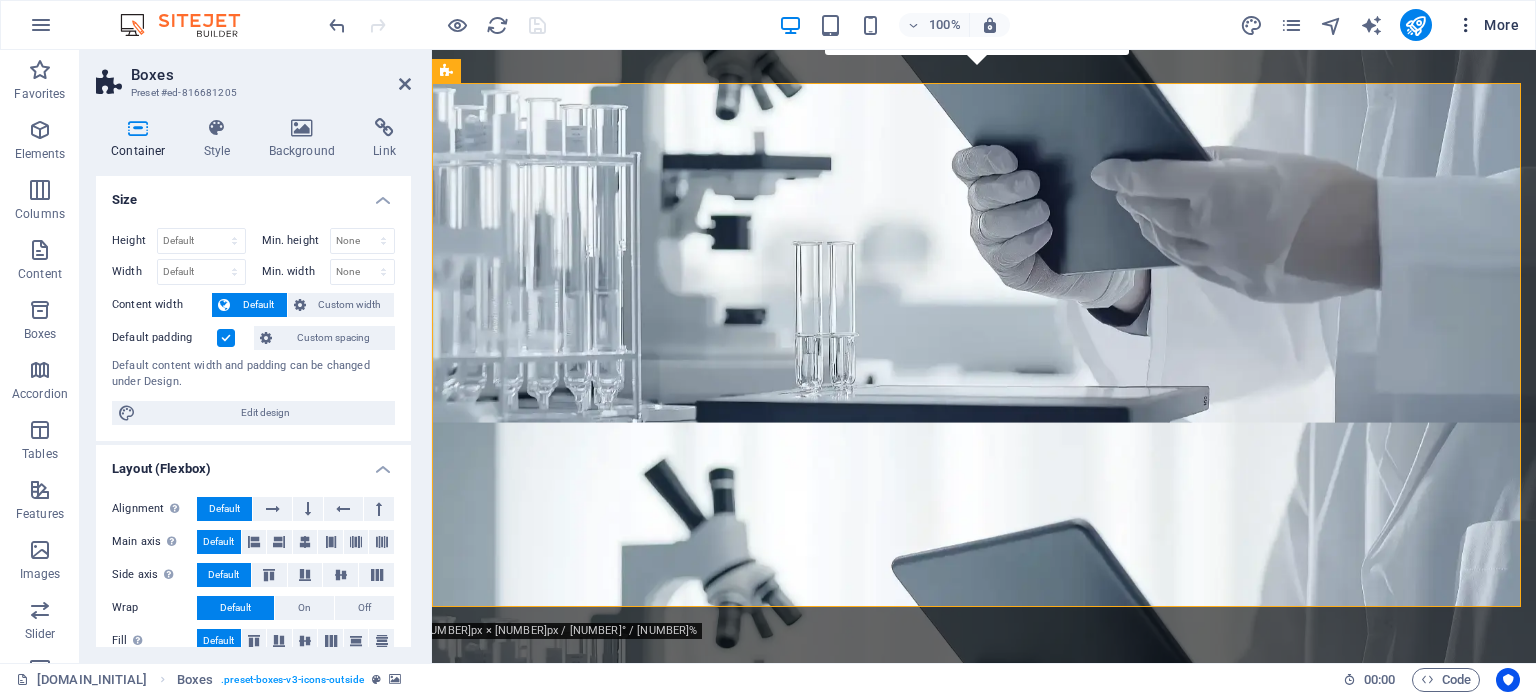 click on "More" at bounding box center [1487, 25] 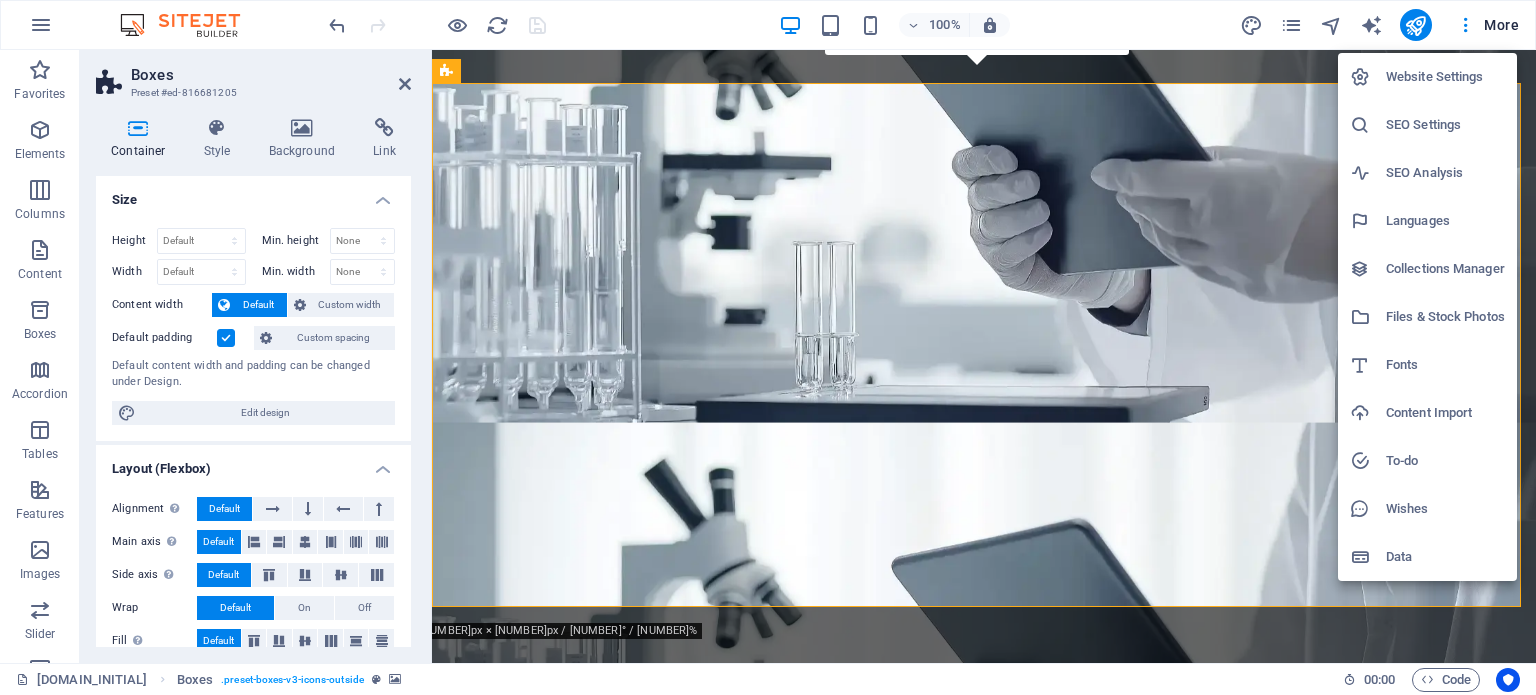 click on "SEO Analysis" at bounding box center (1445, 173) 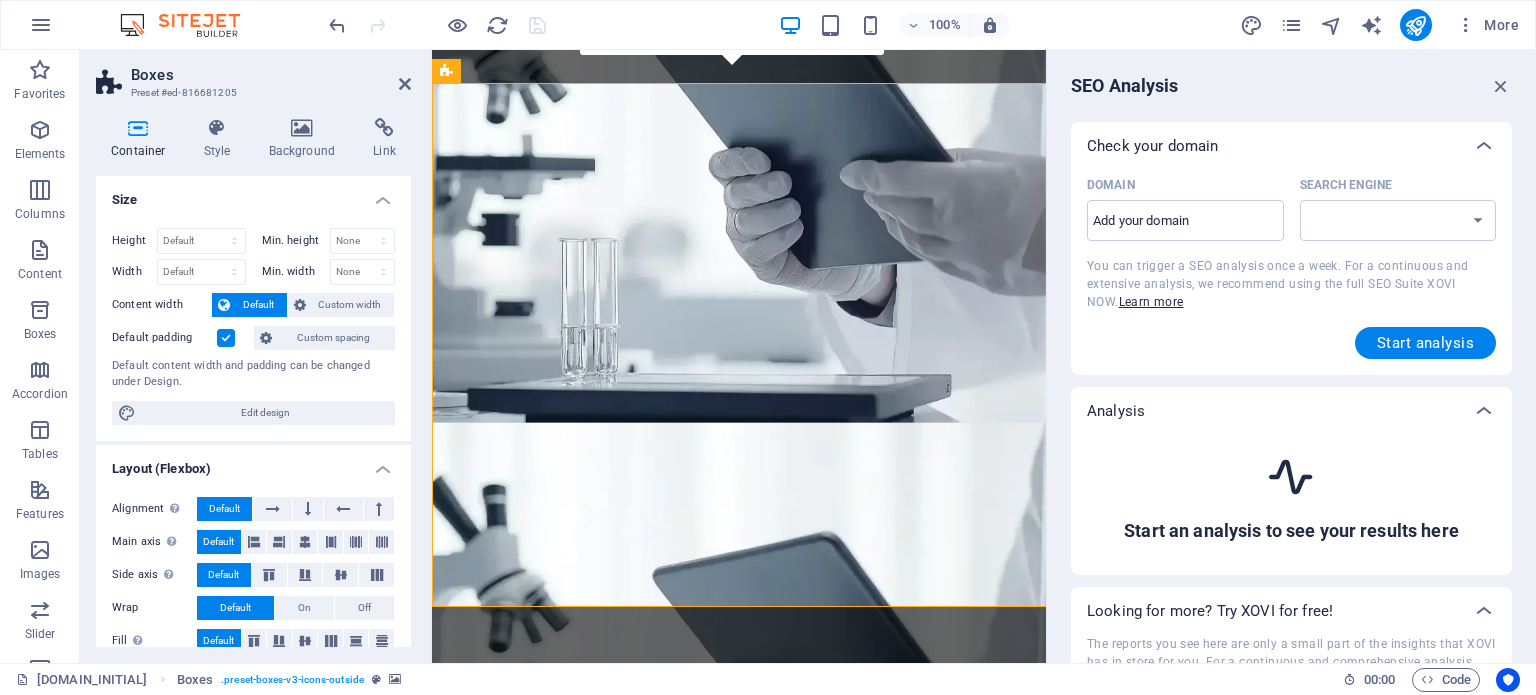select on "google.com" 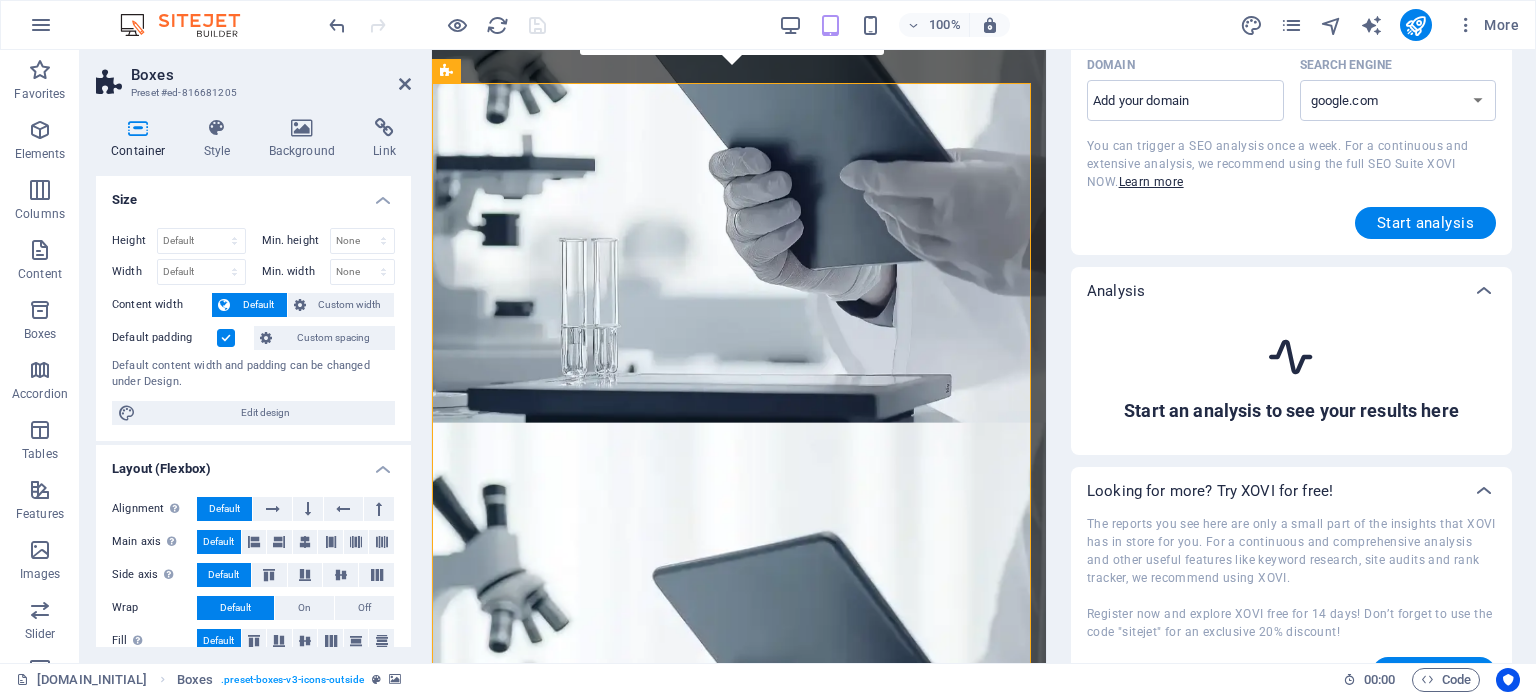 scroll, scrollTop: 161, scrollLeft: 0, axis: vertical 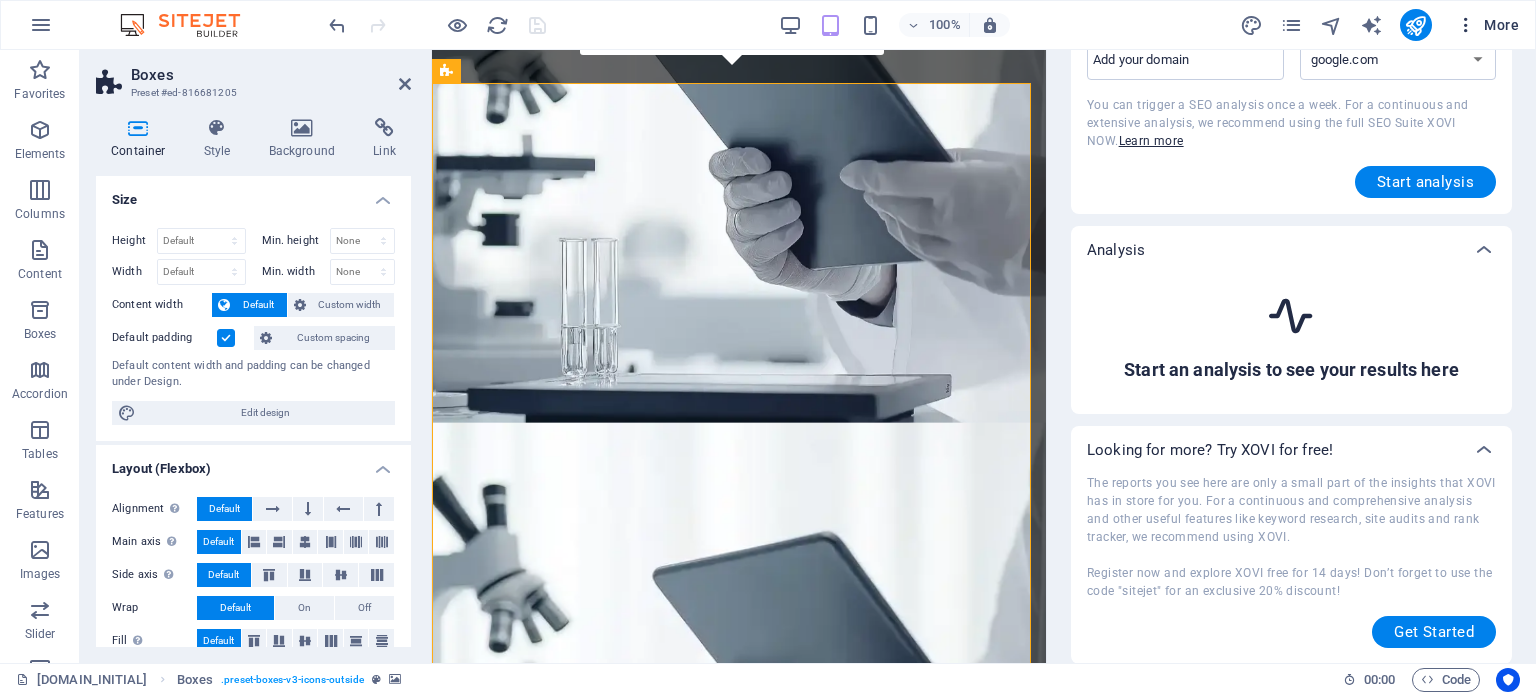 click at bounding box center (1466, 25) 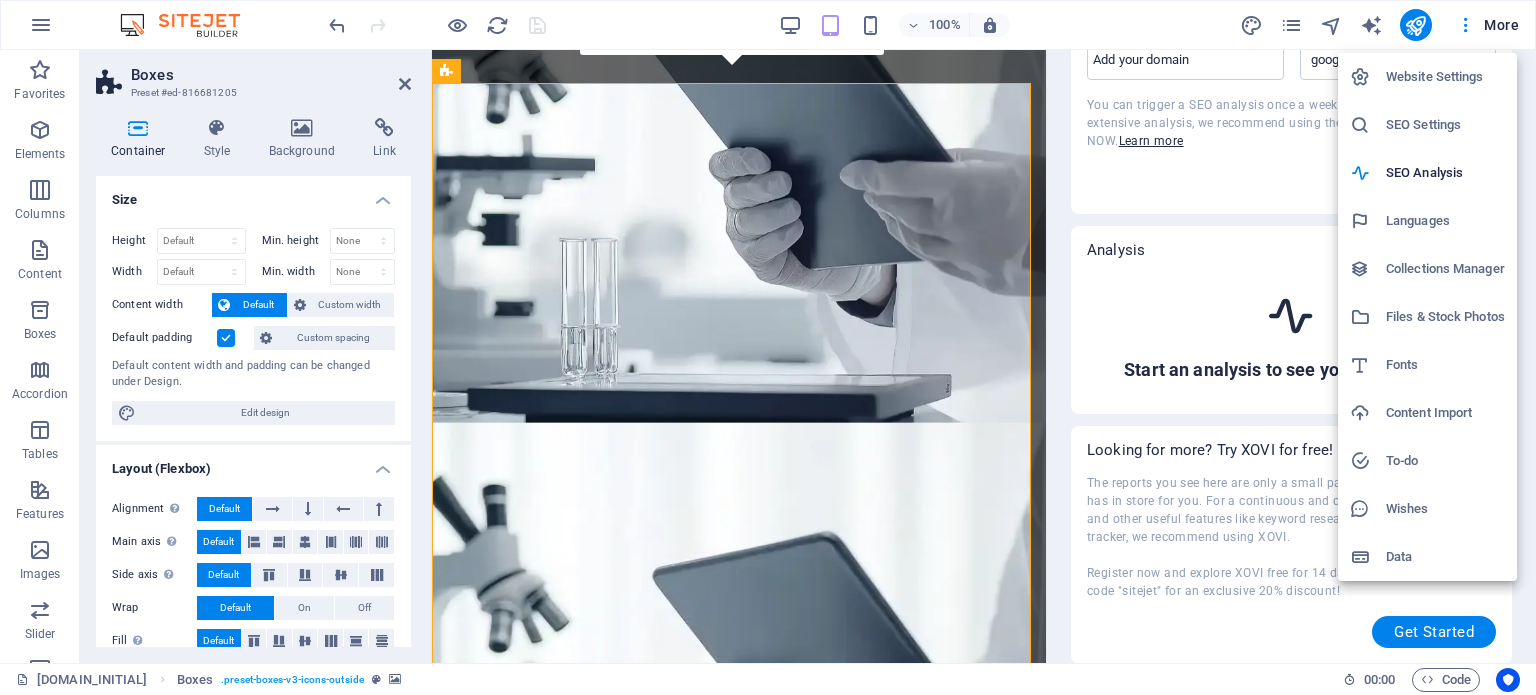 click on "Languages" at bounding box center (1445, 221) 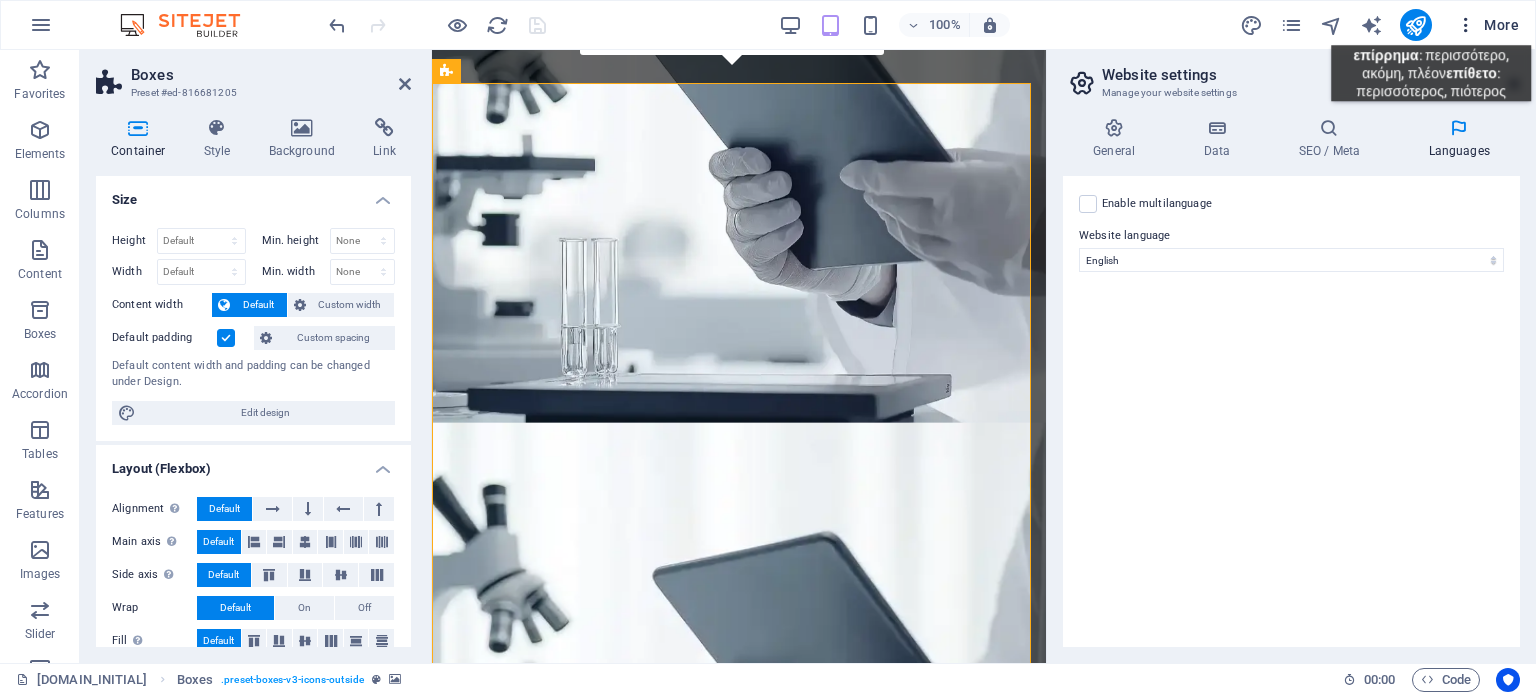 click on "More" at bounding box center [1487, 25] 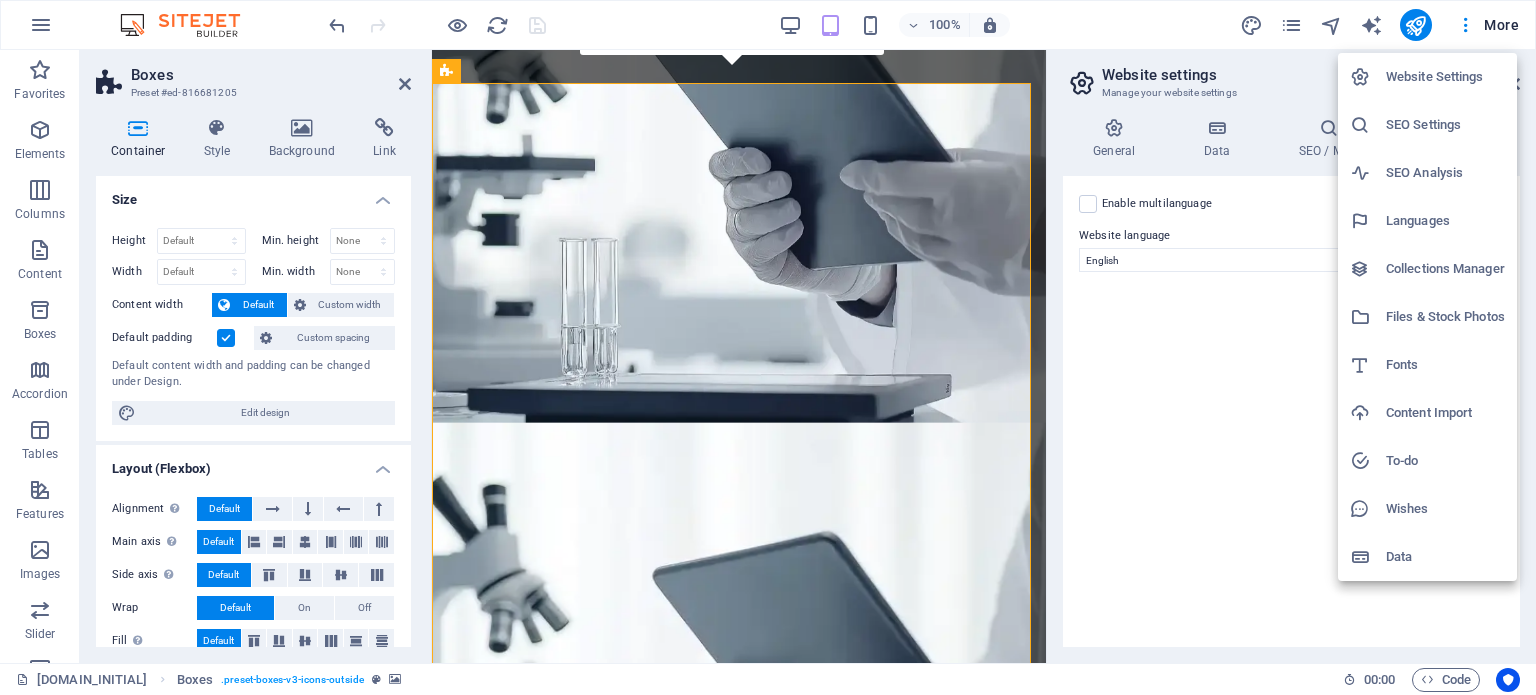 click on "Data" at bounding box center [1445, 557] 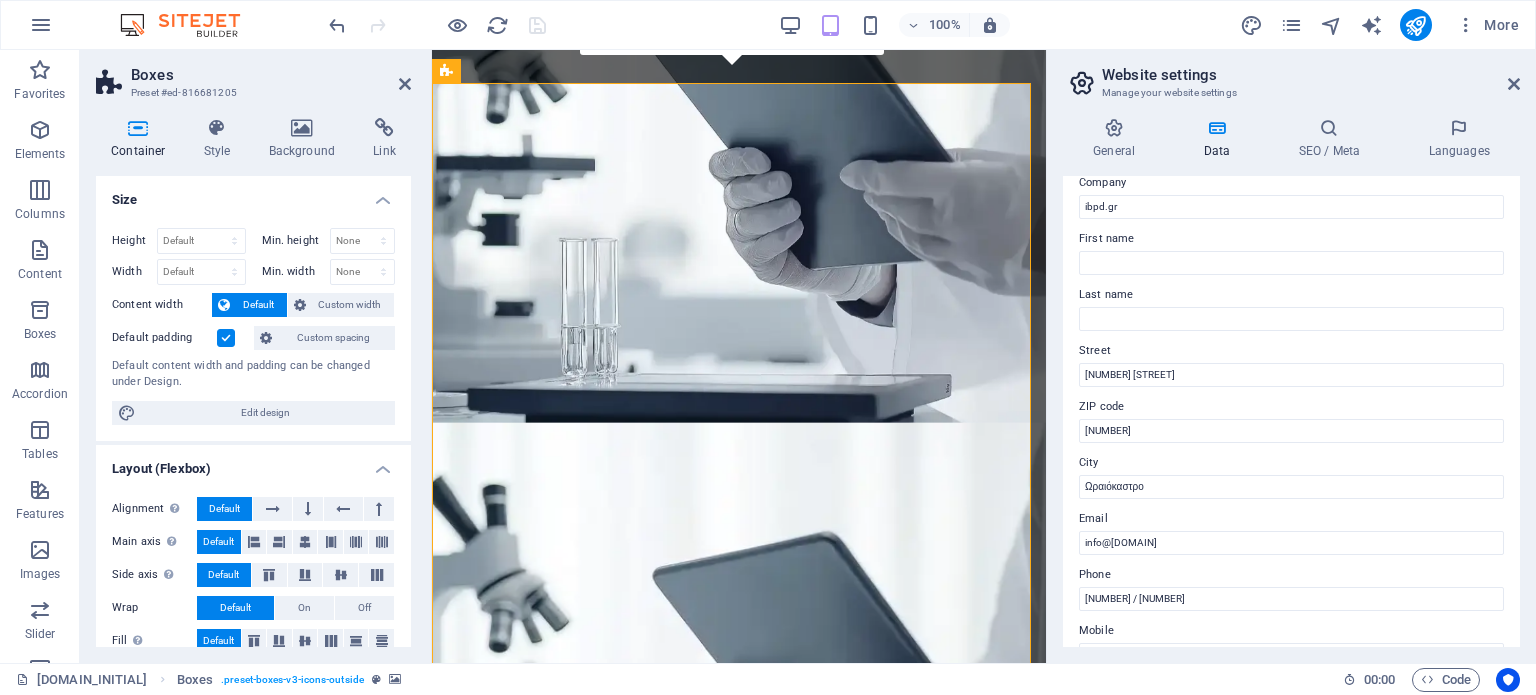 scroll, scrollTop: 32, scrollLeft: 0, axis: vertical 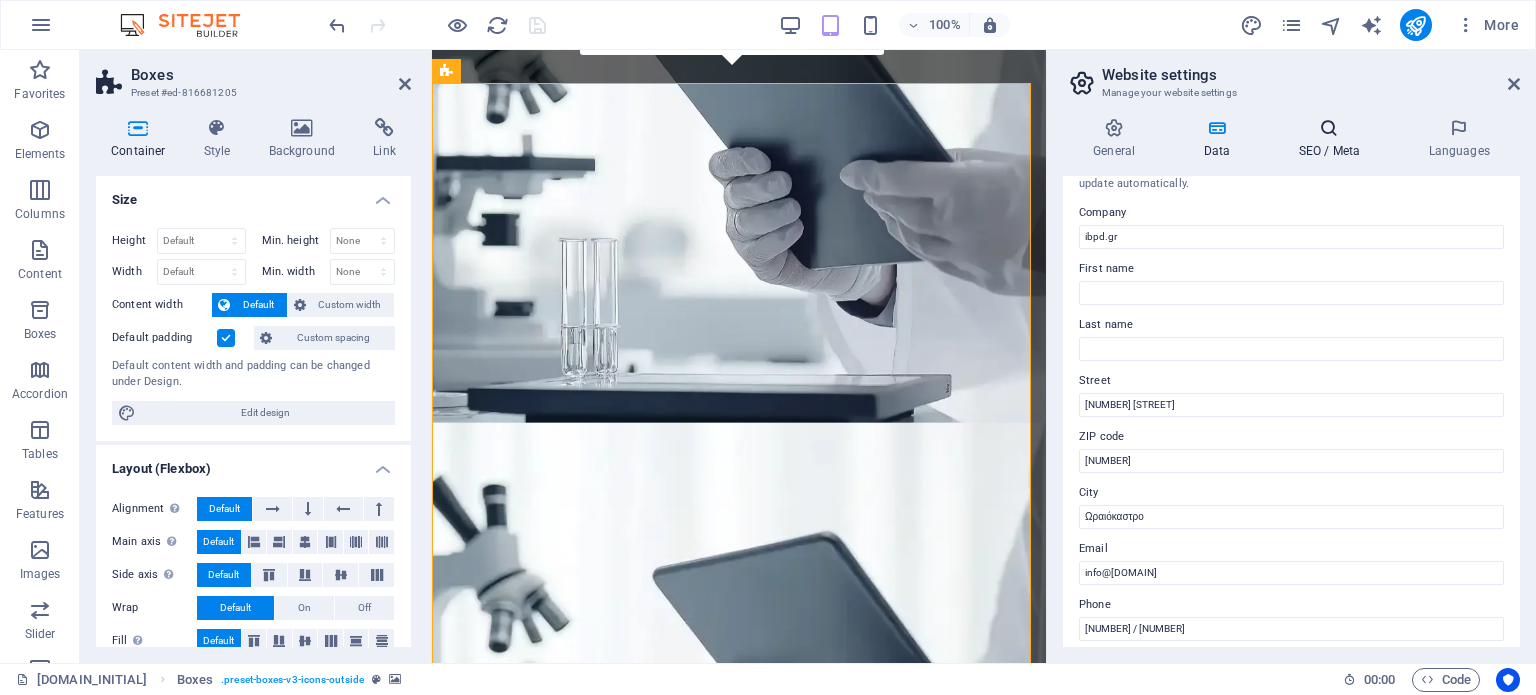click on "SEO / Meta" at bounding box center [1333, 139] 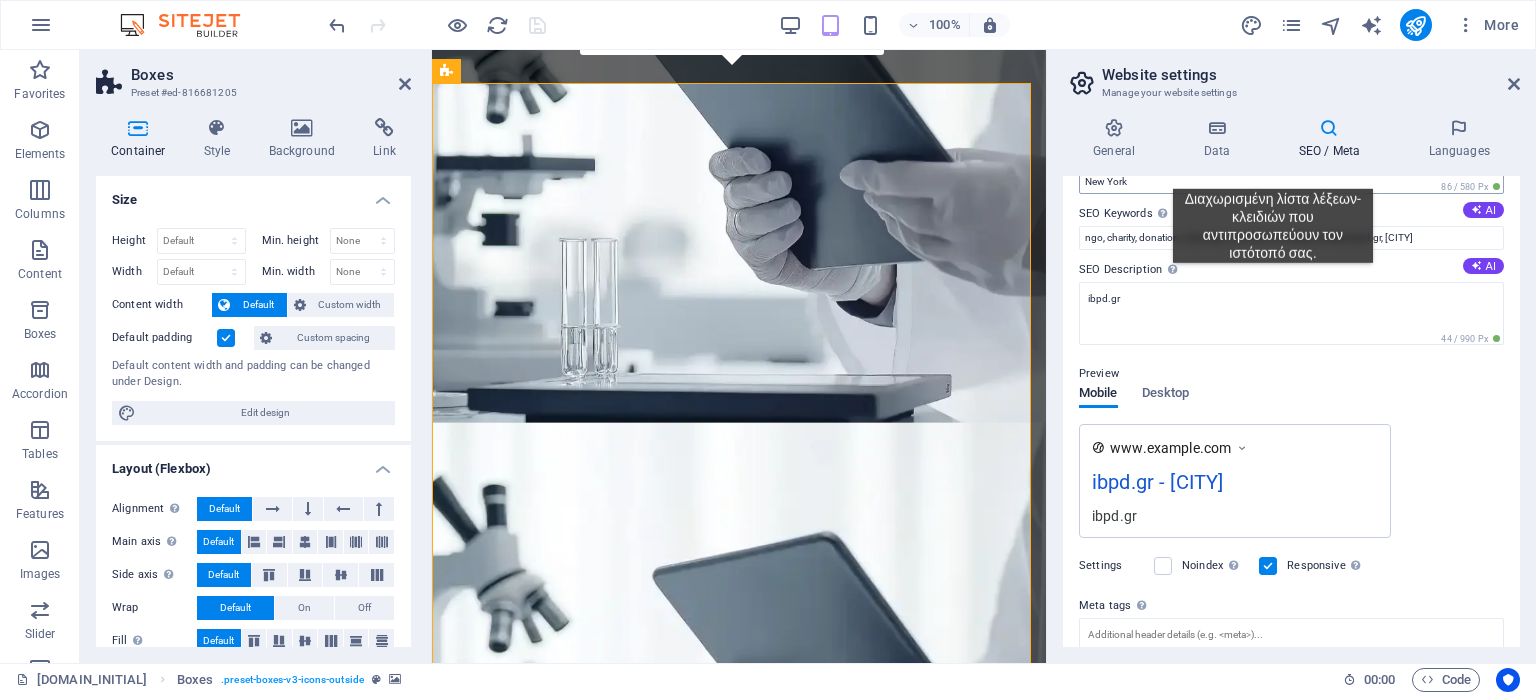 scroll, scrollTop: 0, scrollLeft: 0, axis: both 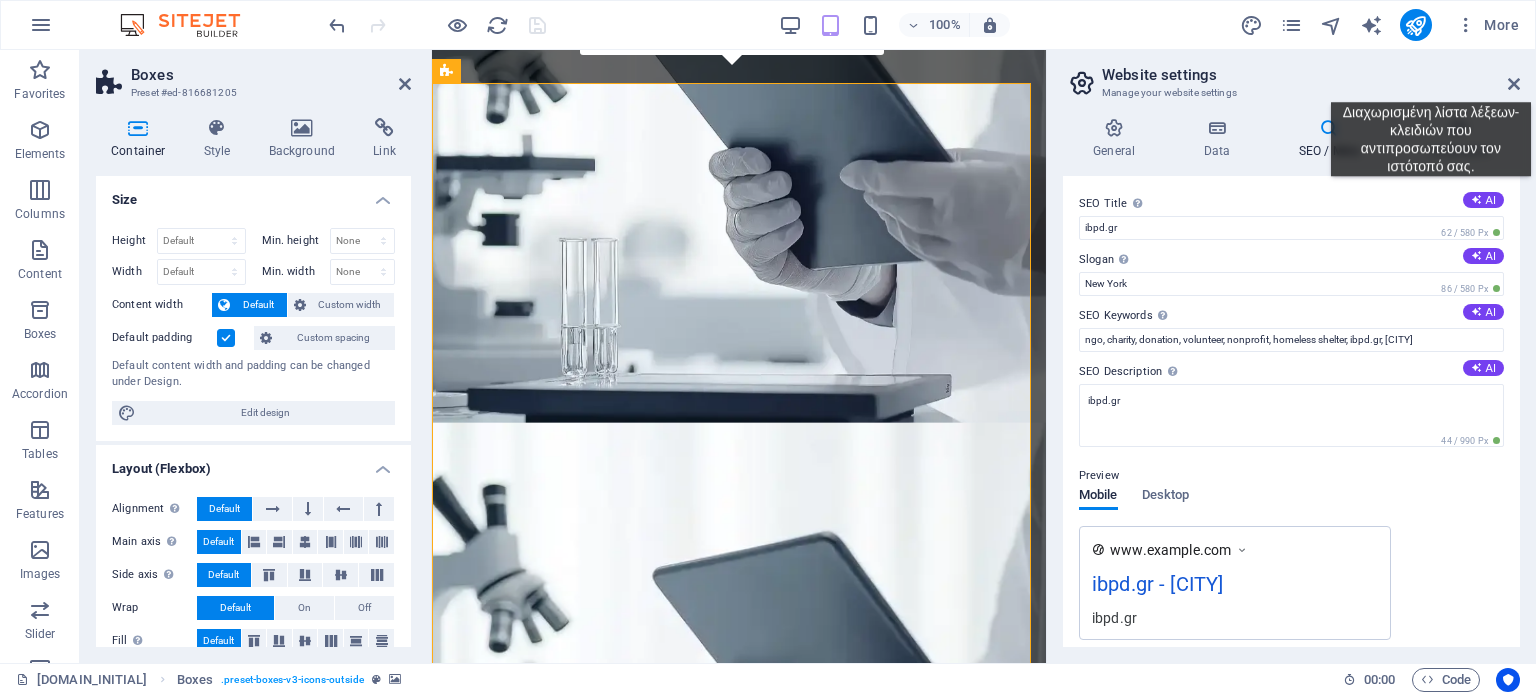 click on "Company ibpd.gr City" at bounding box center (1291, 356) 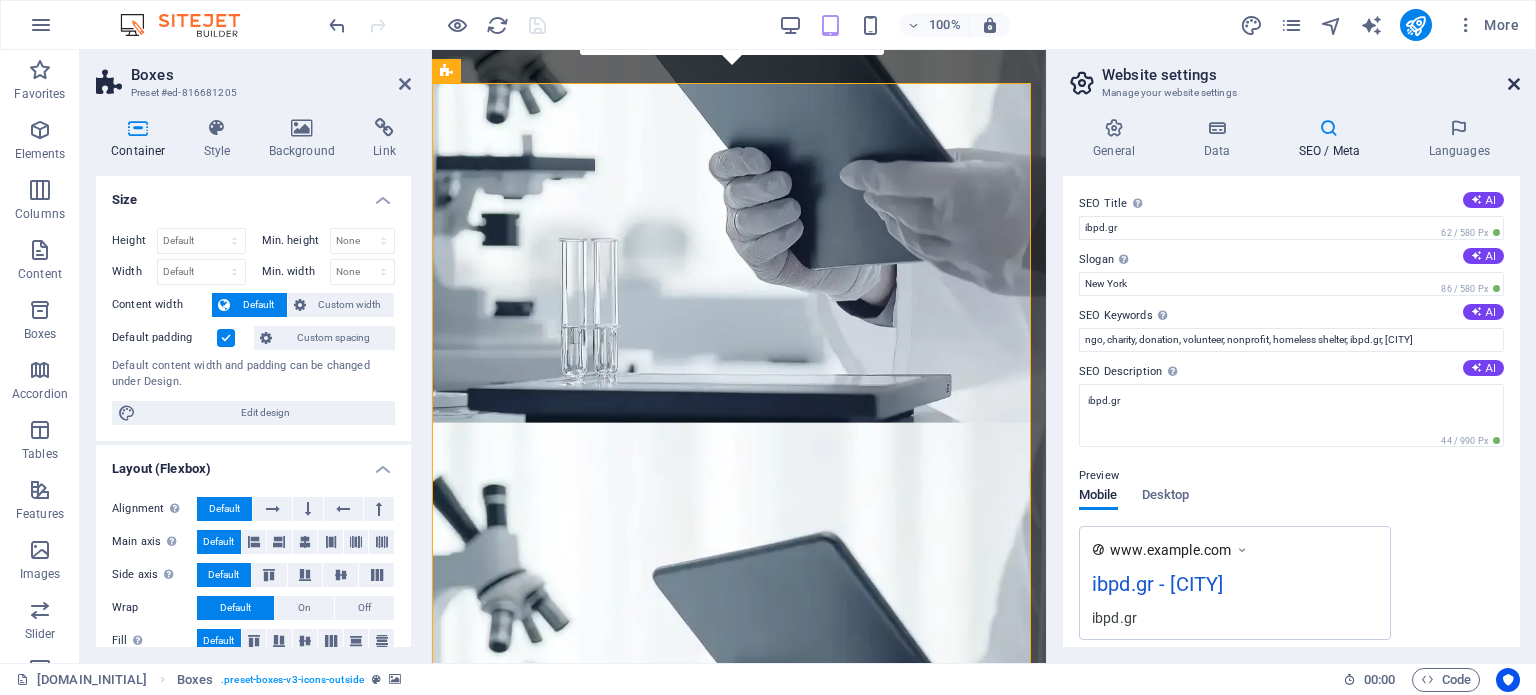 click at bounding box center [1514, 84] 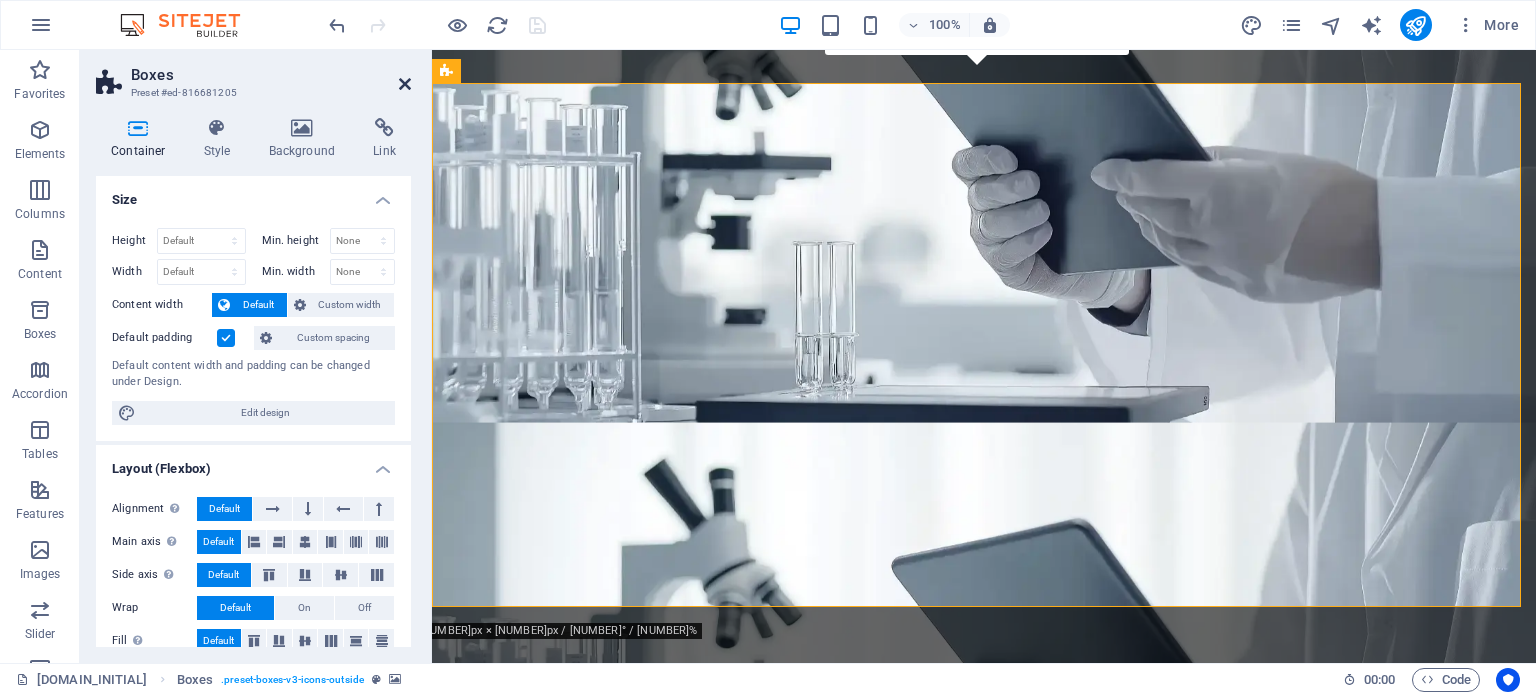 click at bounding box center [405, 84] 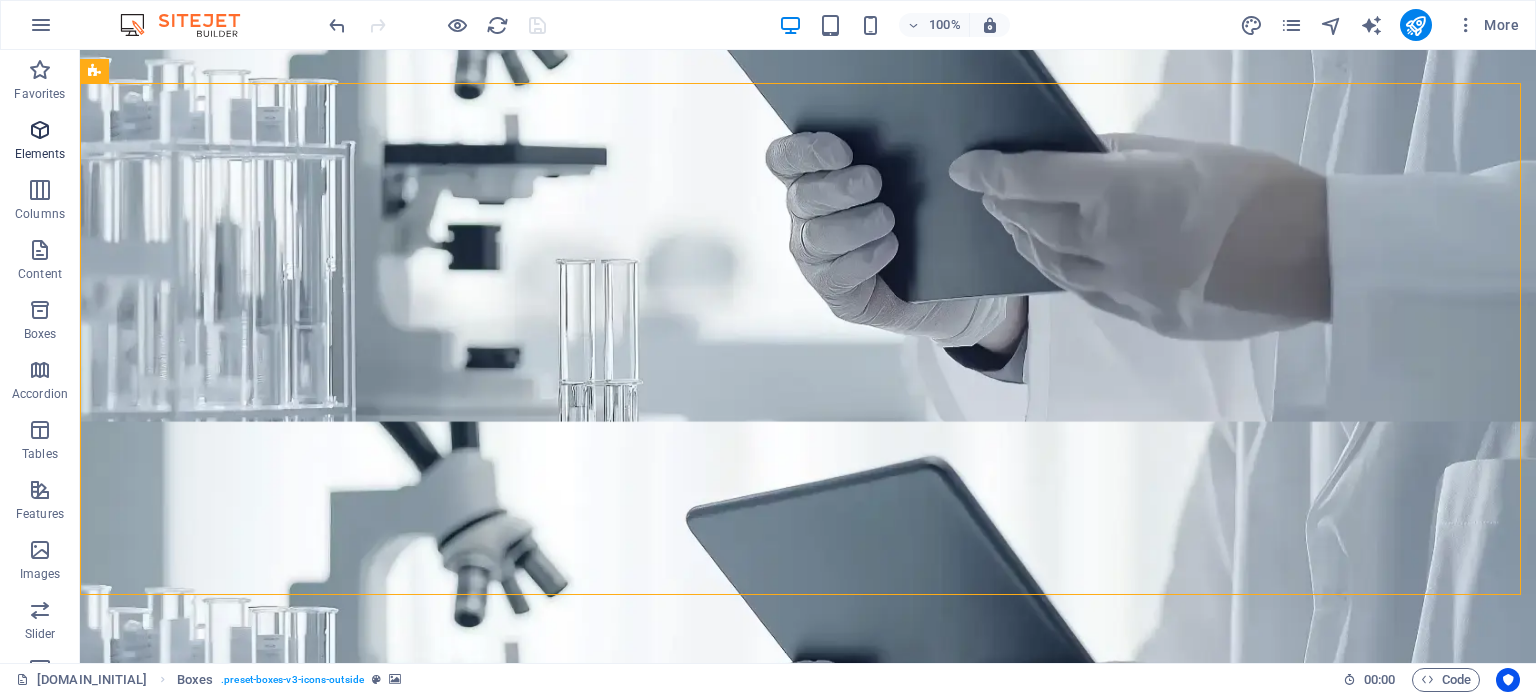 click at bounding box center [40, 130] 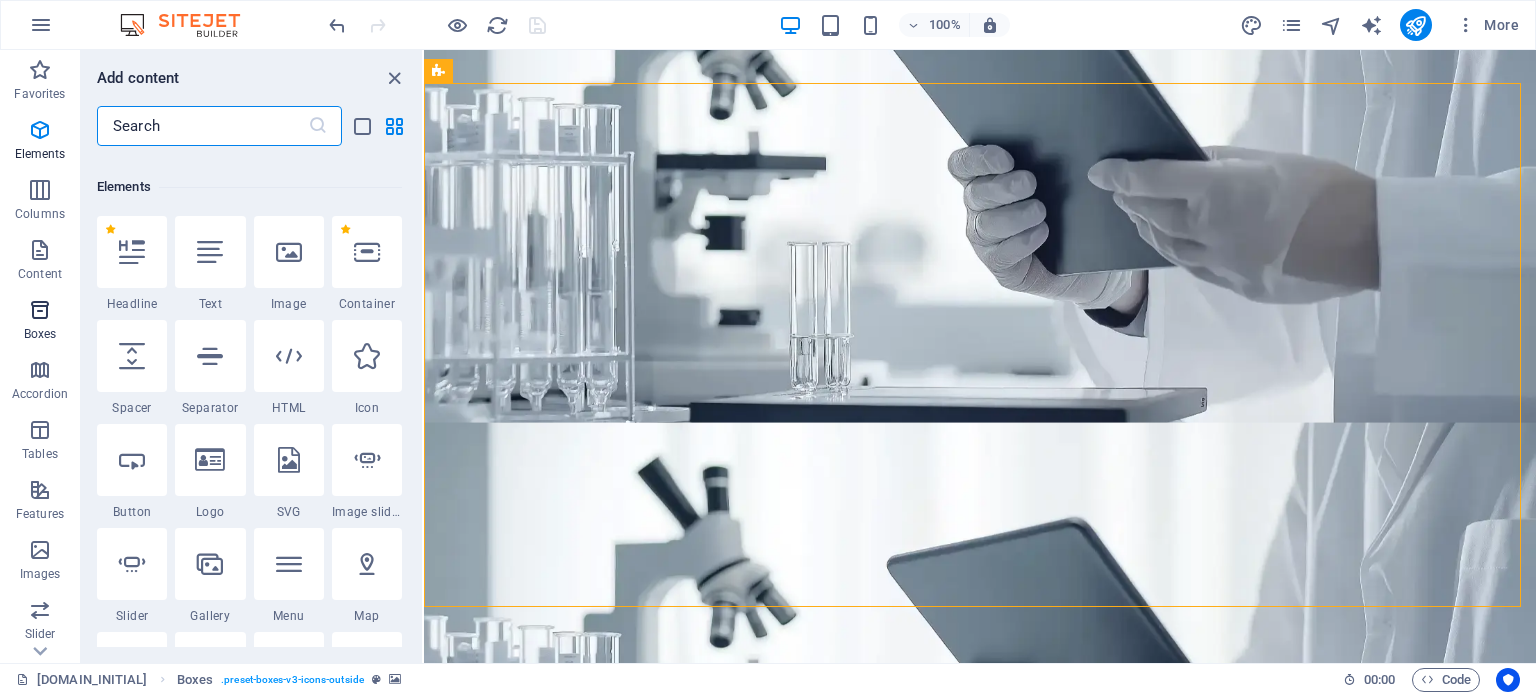 scroll, scrollTop: 212, scrollLeft: 0, axis: vertical 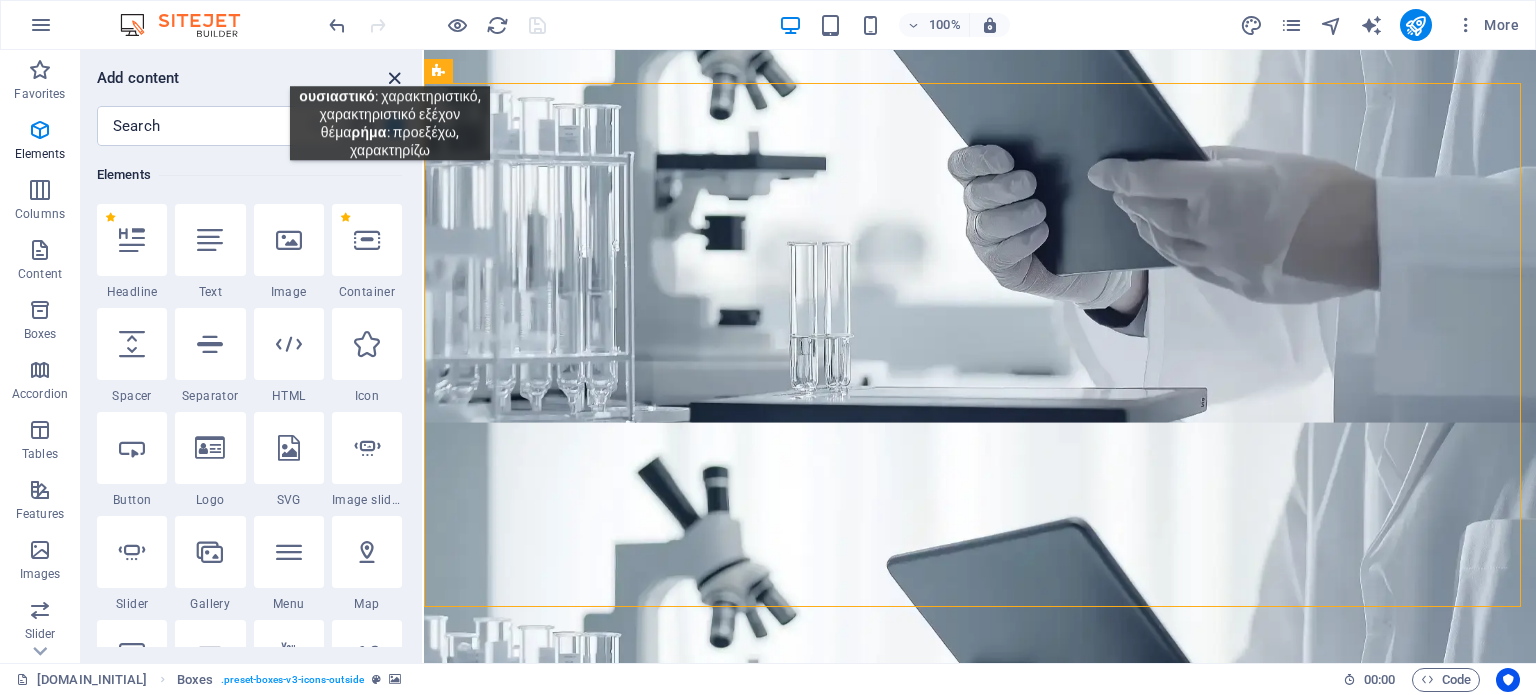 click at bounding box center (394, 78) 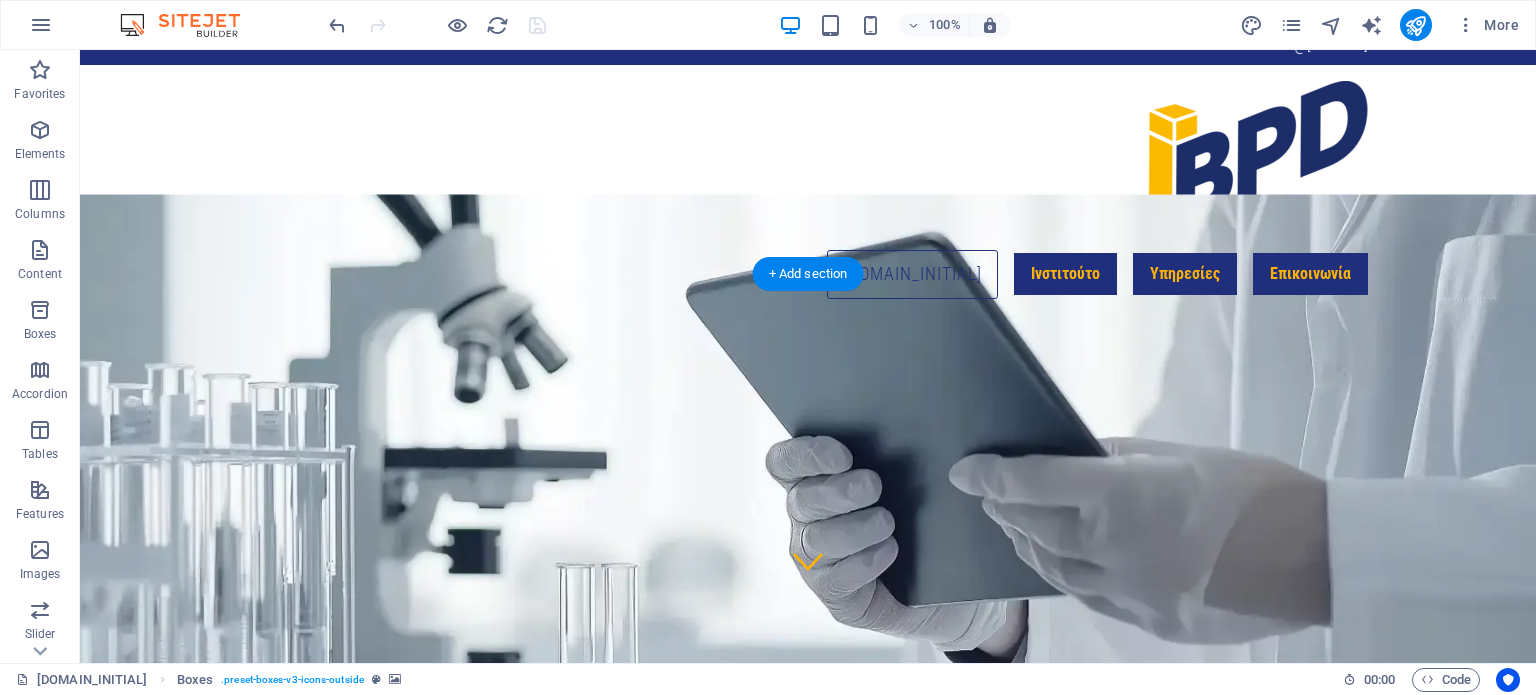 scroll, scrollTop: 0, scrollLeft: 0, axis: both 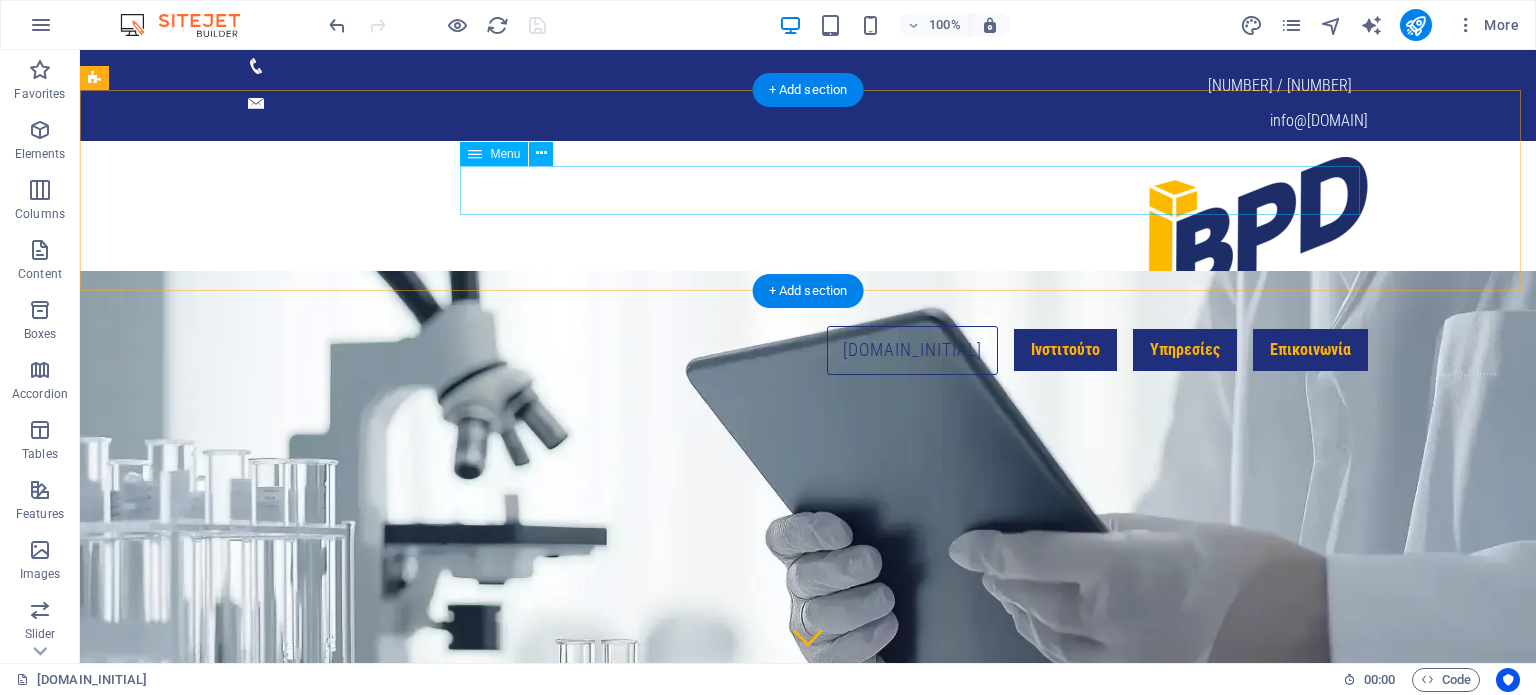 click on "iBPD Ινστιτούτο Υπηρεσίες ΔΙΑΓΝΩΣΤΙΚΕΣ ΜΕΛΕΤΕΣ ΚΤΗΡΙΑΚΗΣ ΠΑΘΟΛΟΓΙΑΣ Επικοινωνία" at bounding box center (808, 351) 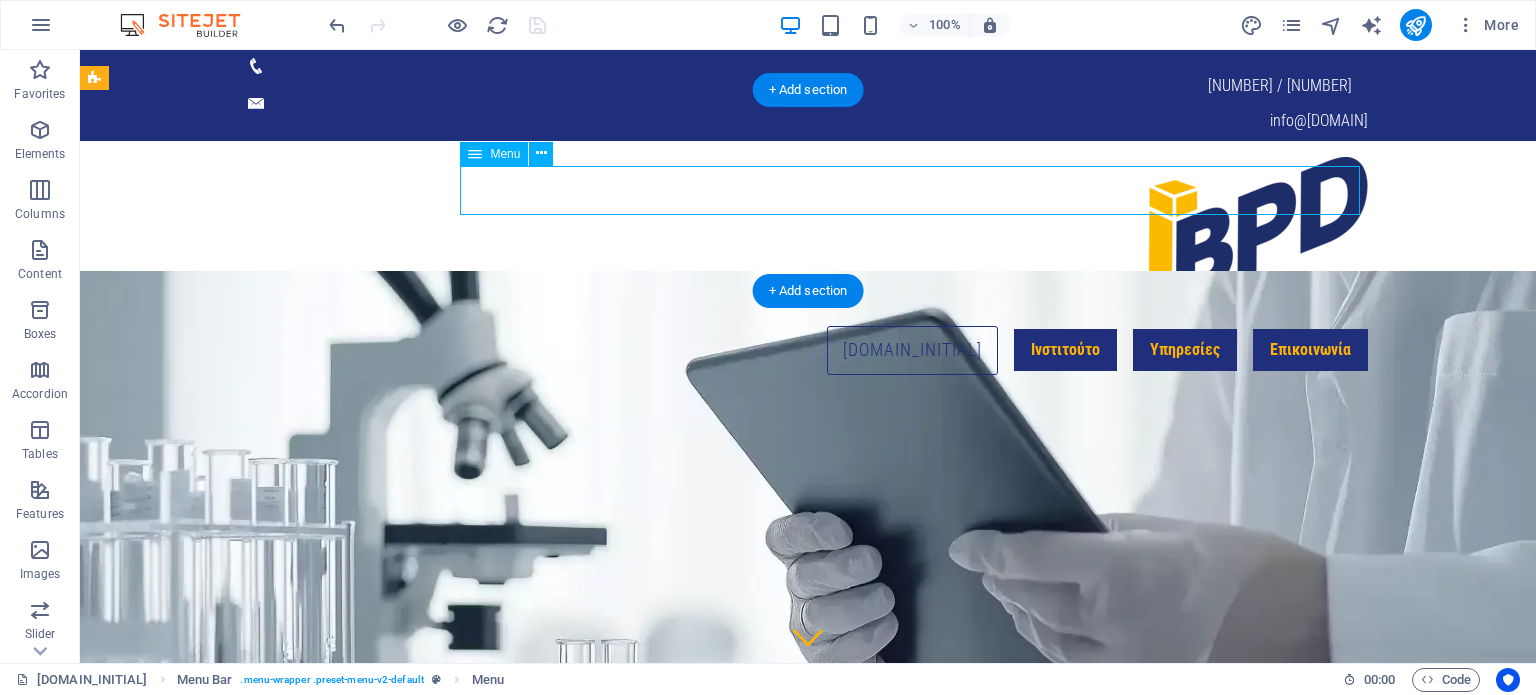 click on "iBPD Ινστιτούτο Υπηρεσίες ΔΙΑΓΝΩΣΤΙΚΕΣ ΜΕΛΕΤΕΣ ΚΤΗΡΙΑΚΗΣ ΠΑΘΟΛΟΓΙΑΣ Επικοινωνία" at bounding box center [808, 351] 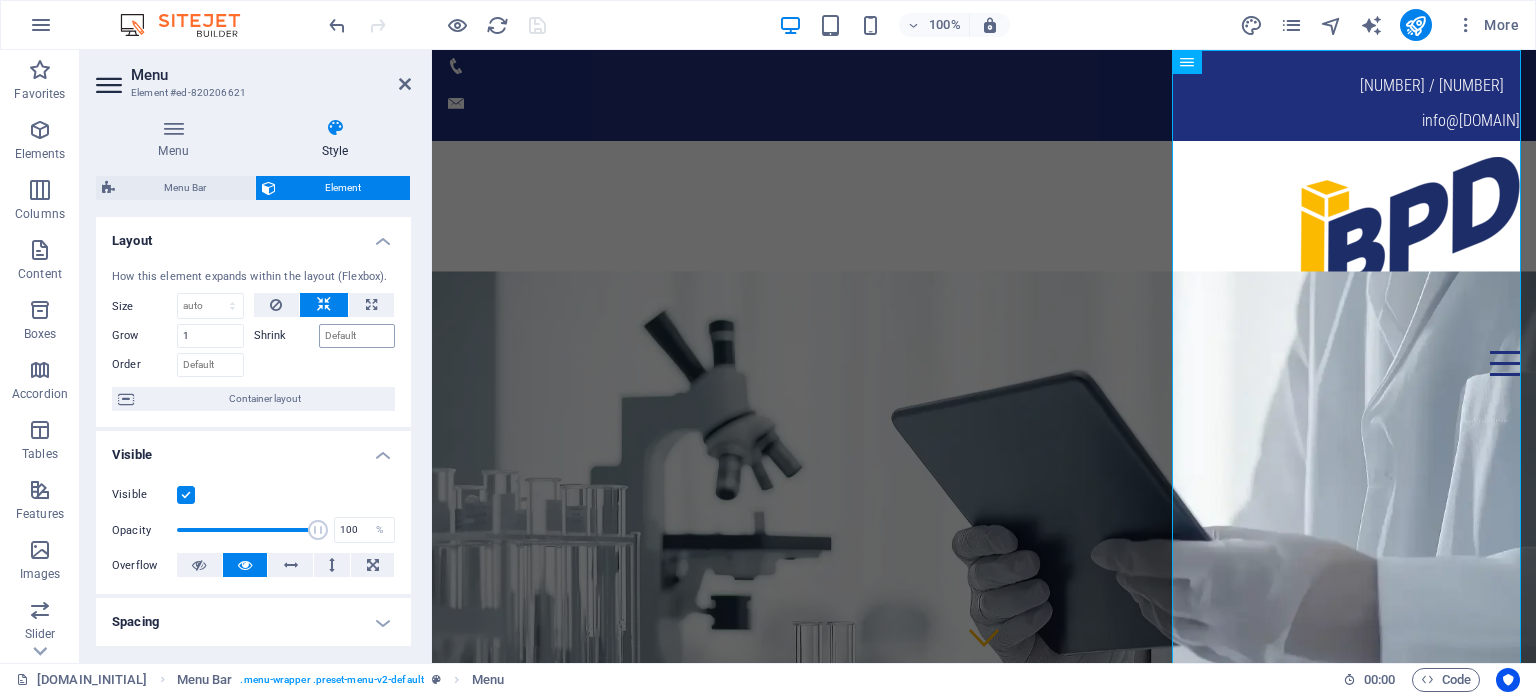 scroll, scrollTop: 120, scrollLeft: 0, axis: vertical 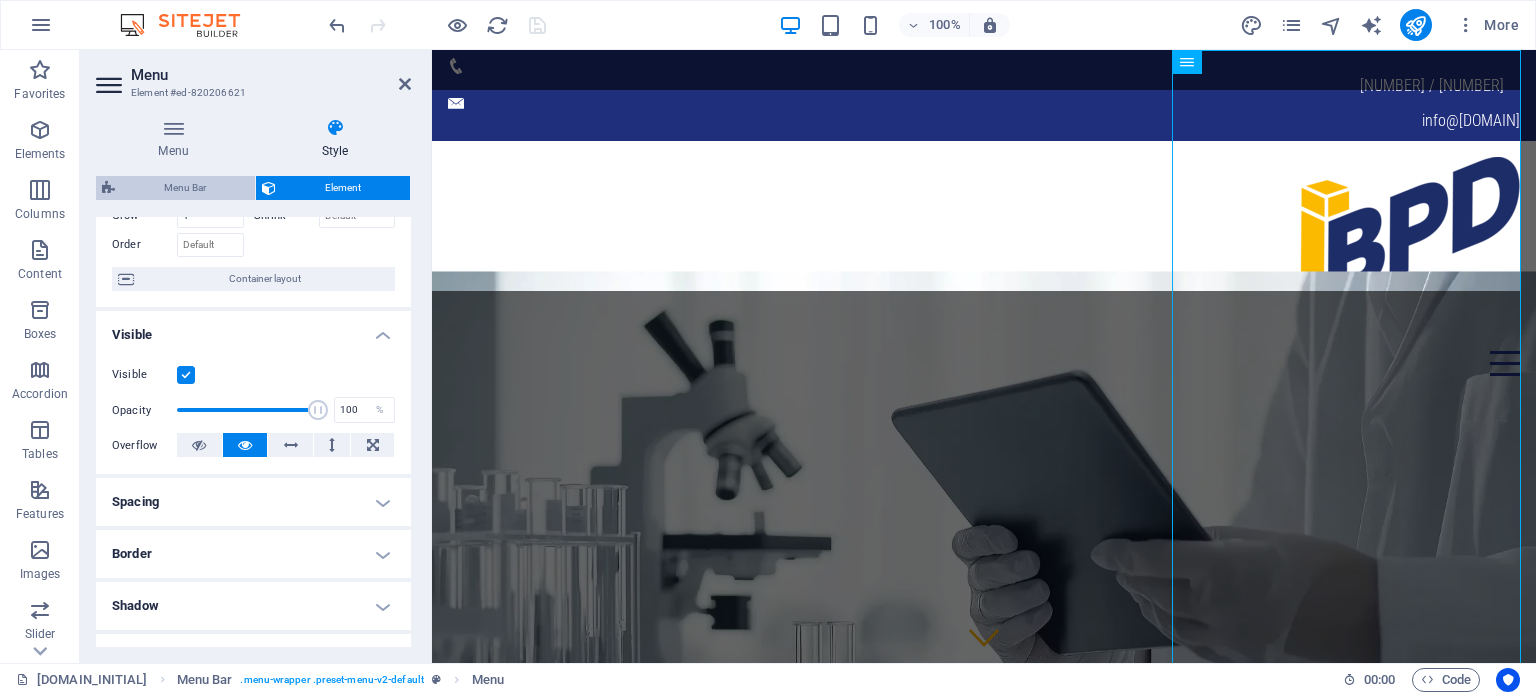 click on "Menu Bar" at bounding box center (185, 188) 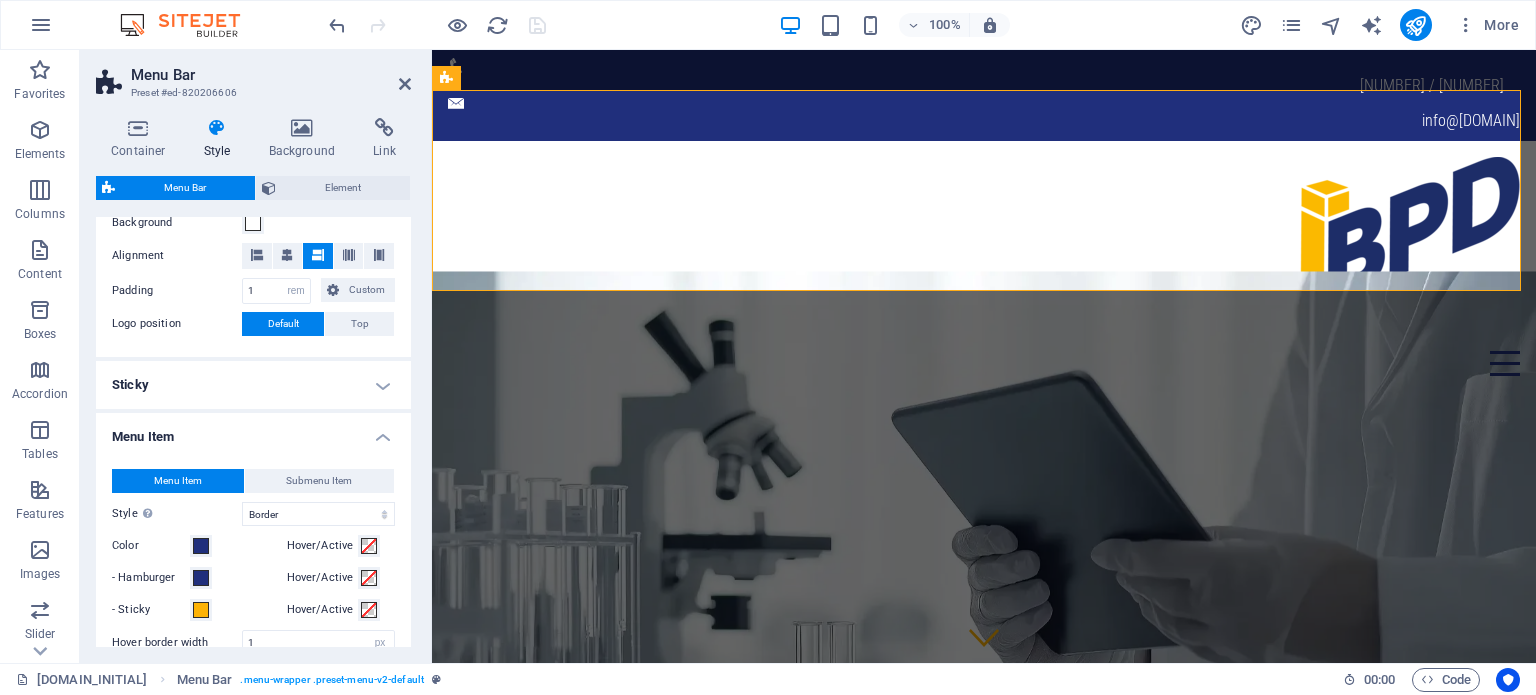 scroll, scrollTop: 414, scrollLeft: 0, axis: vertical 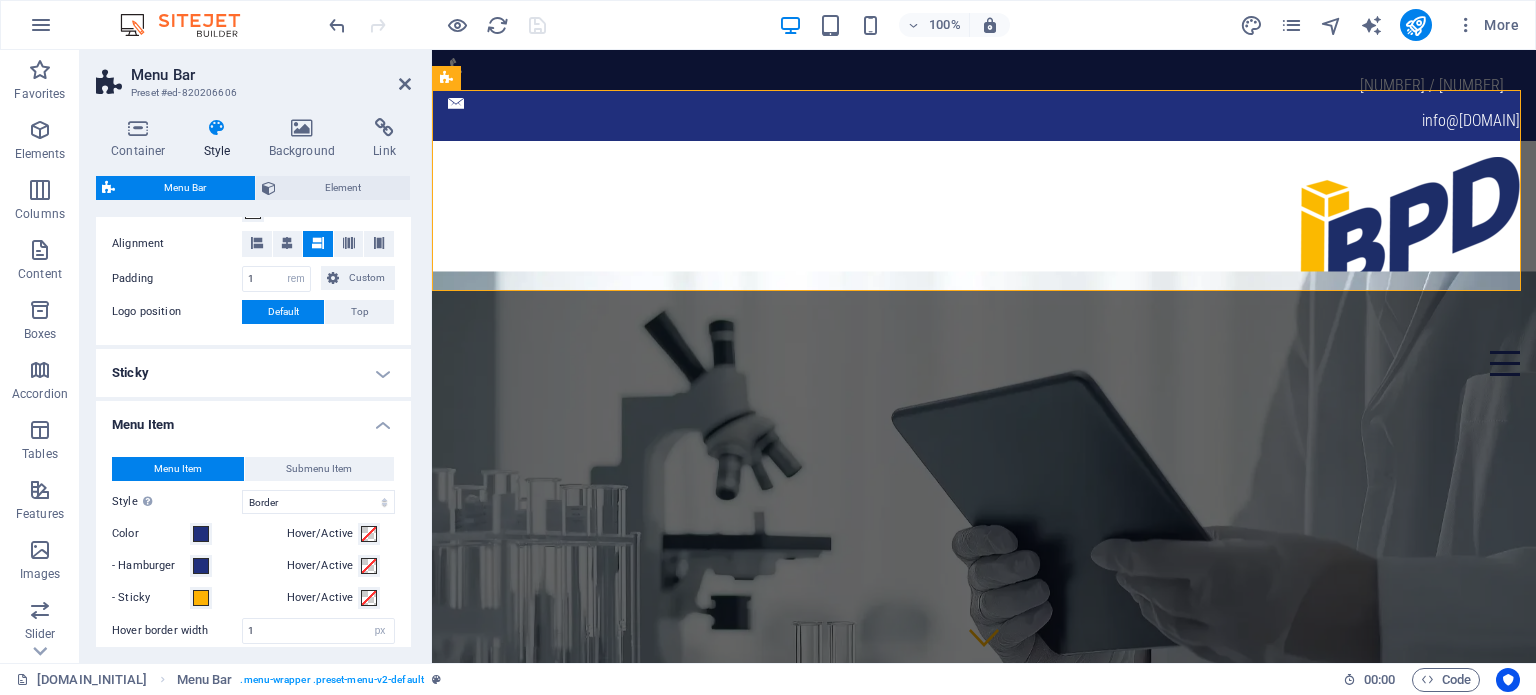 click on "Sticky" at bounding box center (253, 373) 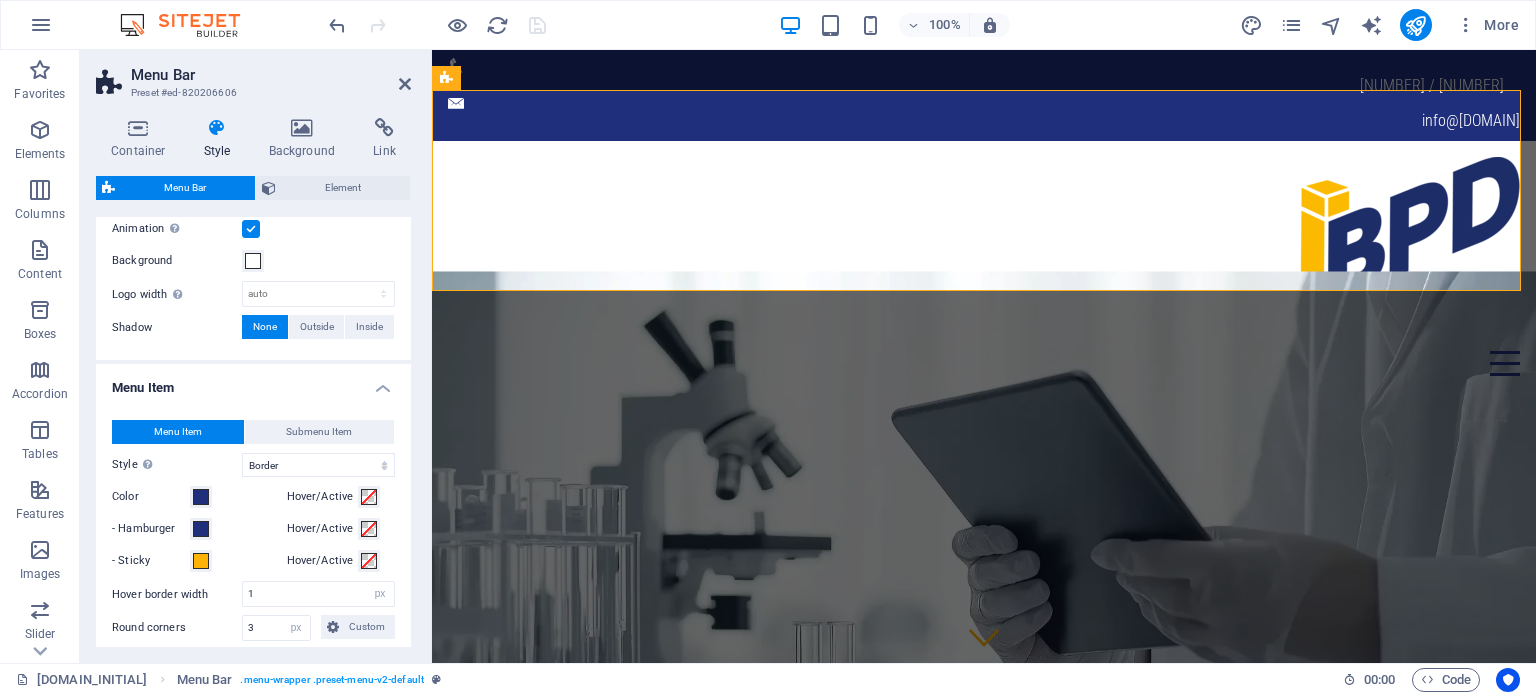 scroll, scrollTop: 640, scrollLeft: 0, axis: vertical 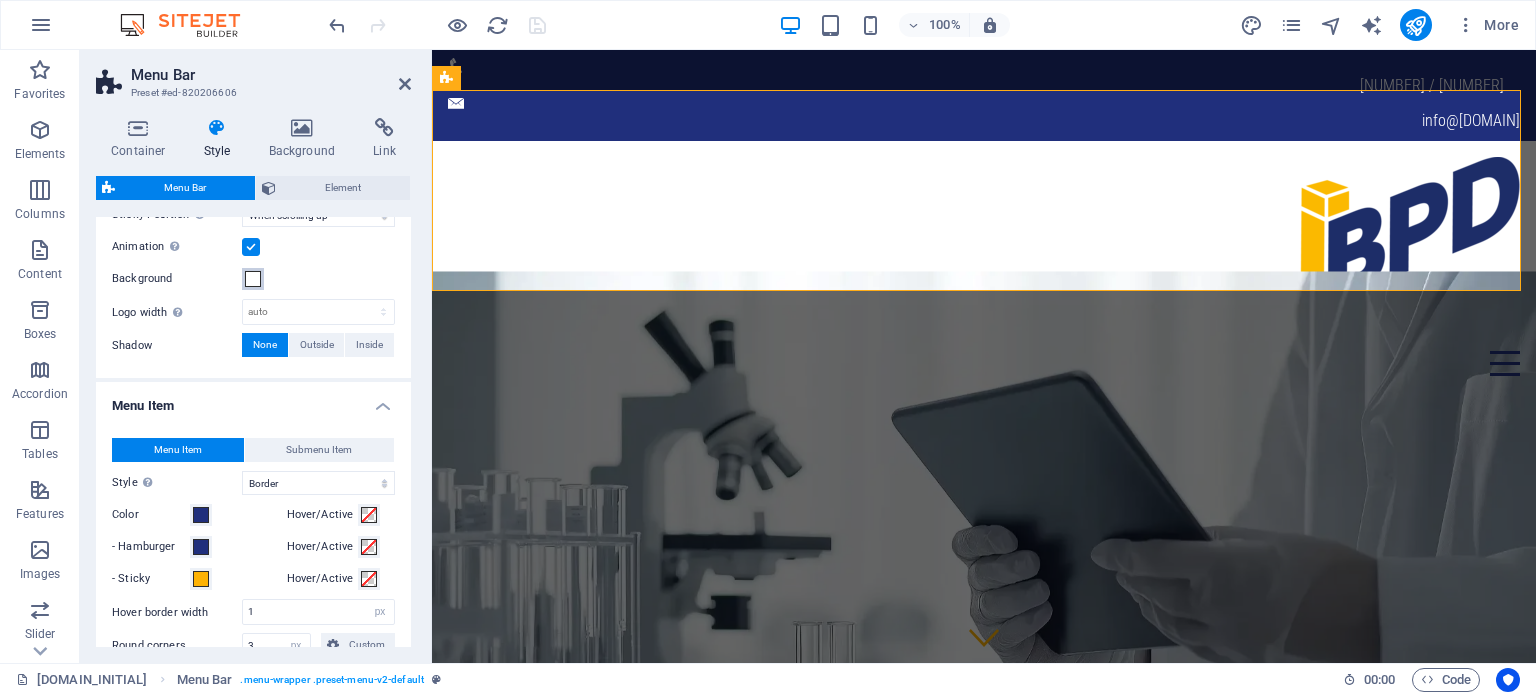 click at bounding box center (253, 279) 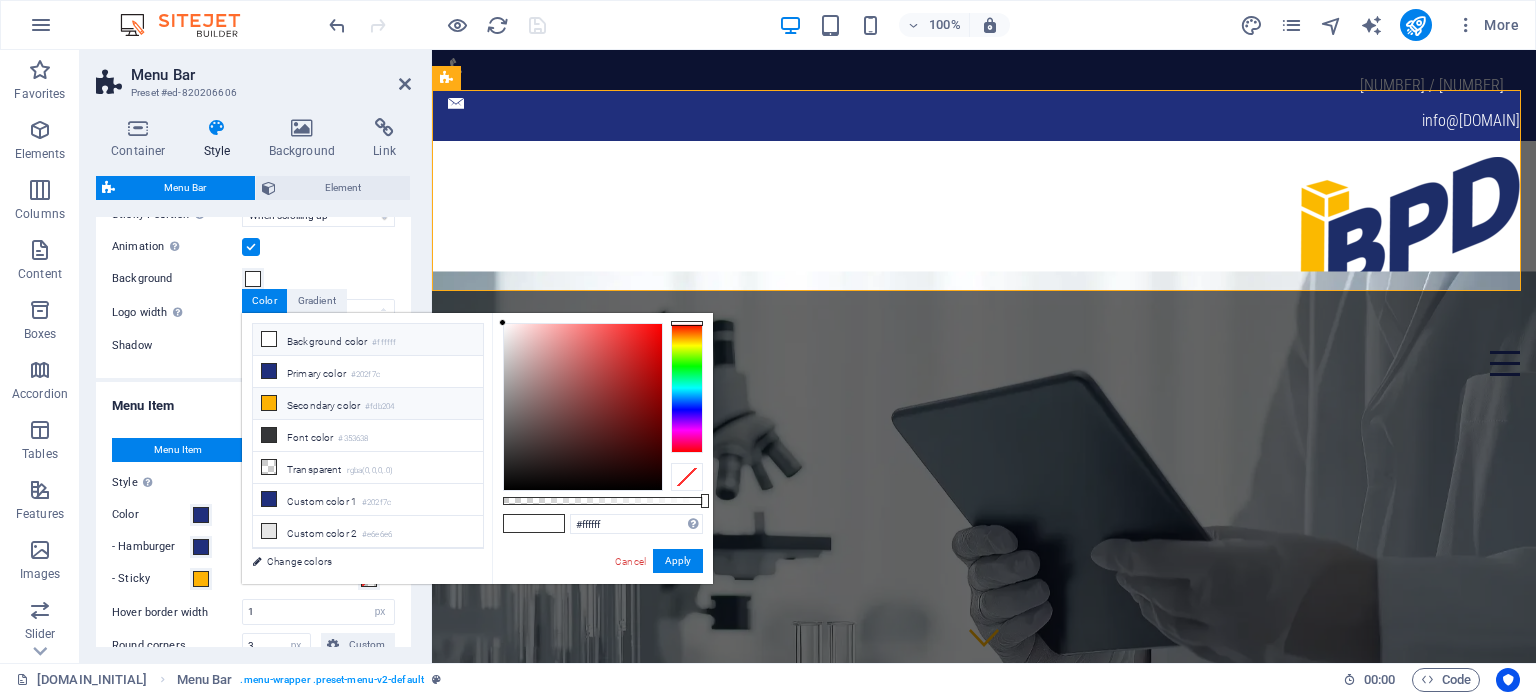 click on "Secondary color
#fdb204" at bounding box center (368, 404) 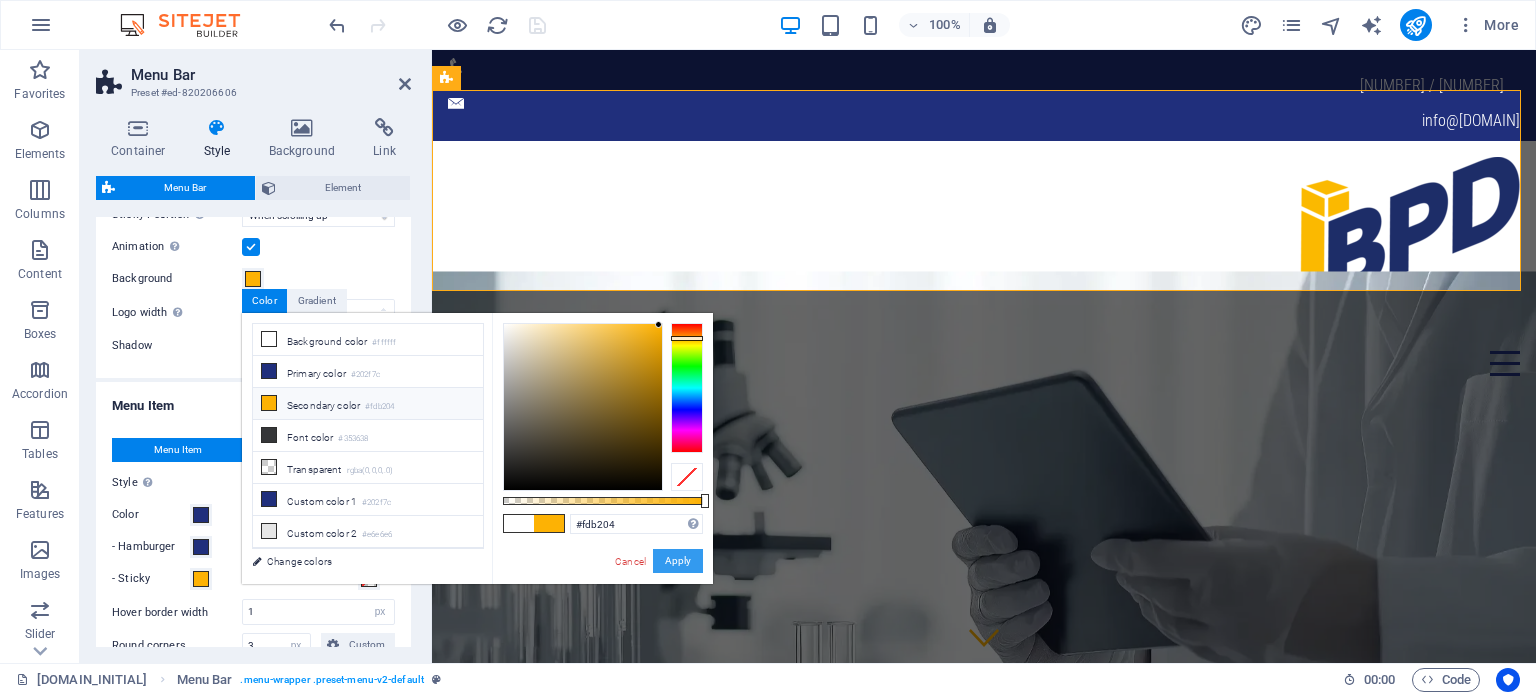 click on "Apply" at bounding box center (678, 561) 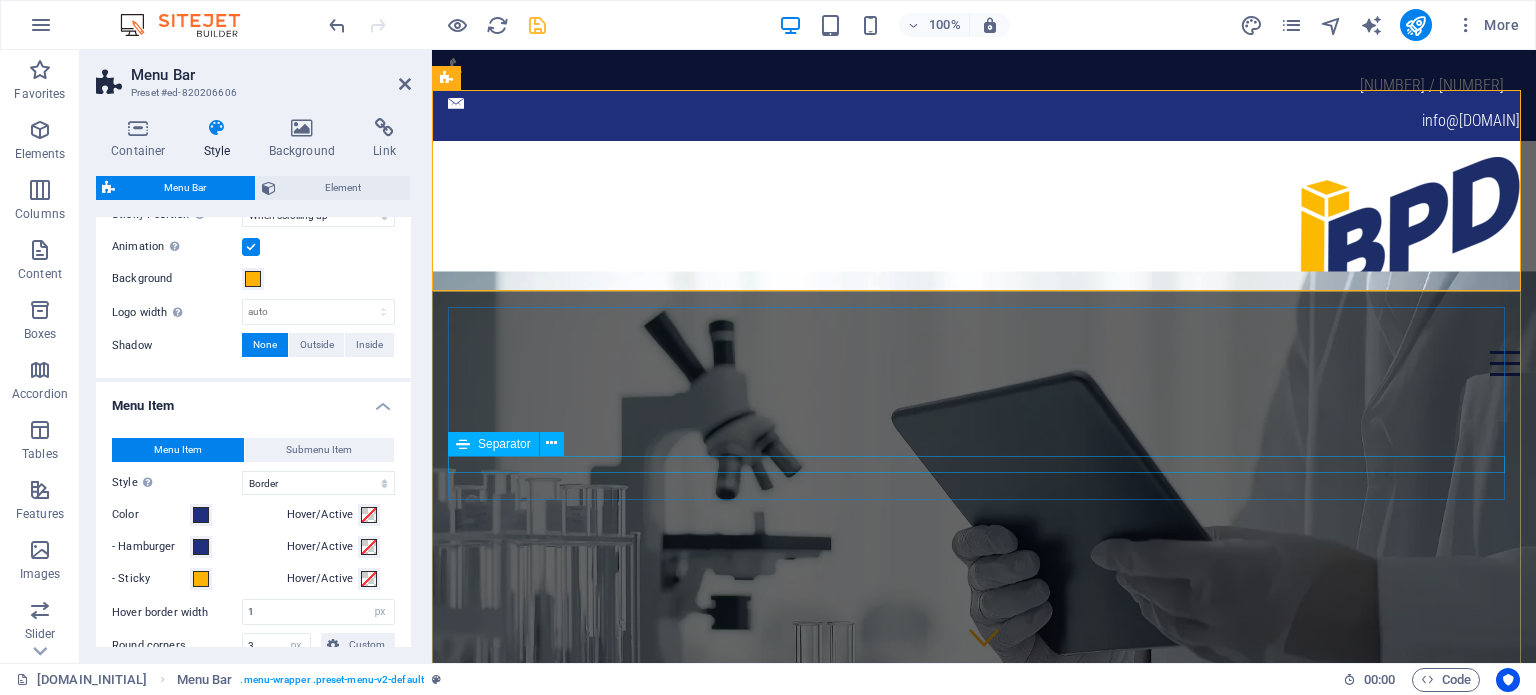 click at bounding box center (984, 1724) 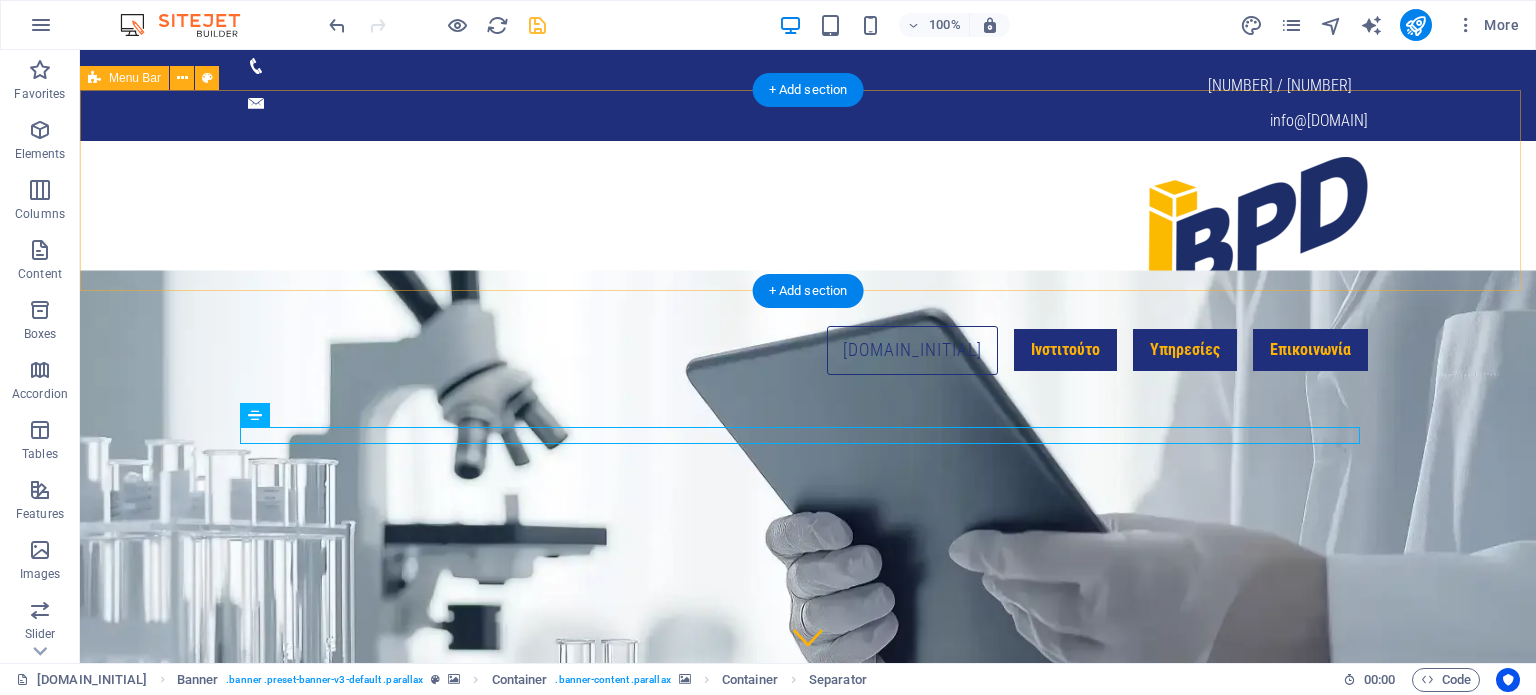 click on "iBPD Ινστιτούτο Υπηρεσίες ΔΙΑΓΝΩΣΤΙΚΕΣ ΜΕΛΕΤΕΣ ΚΤΗΡΙΑΚΗΣ ΠΑΘΟΛΟΓΙΑΣ Επικοινωνία" at bounding box center [808, 266] 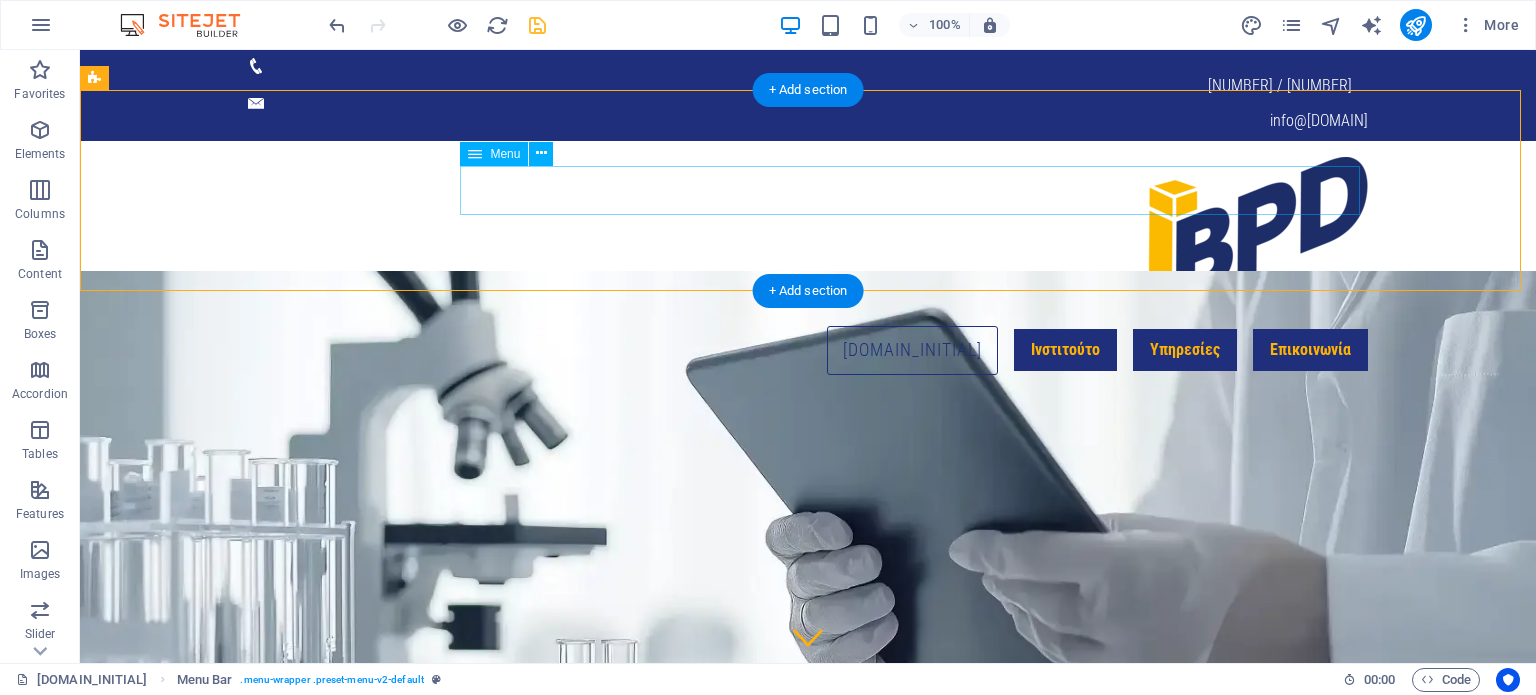 click on "iBPD Ινστιτούτο Υπηρεσίες ΔΙΑΓΝΩΣΤΙΚΕΣ ΜΕΛΕΤΕΣ ΚΤΗΡΙΑΚΗΣ ΠΑΘΟΛΟΓΙΑΣ Επικοινωνία" at bounding box center [808, 351] 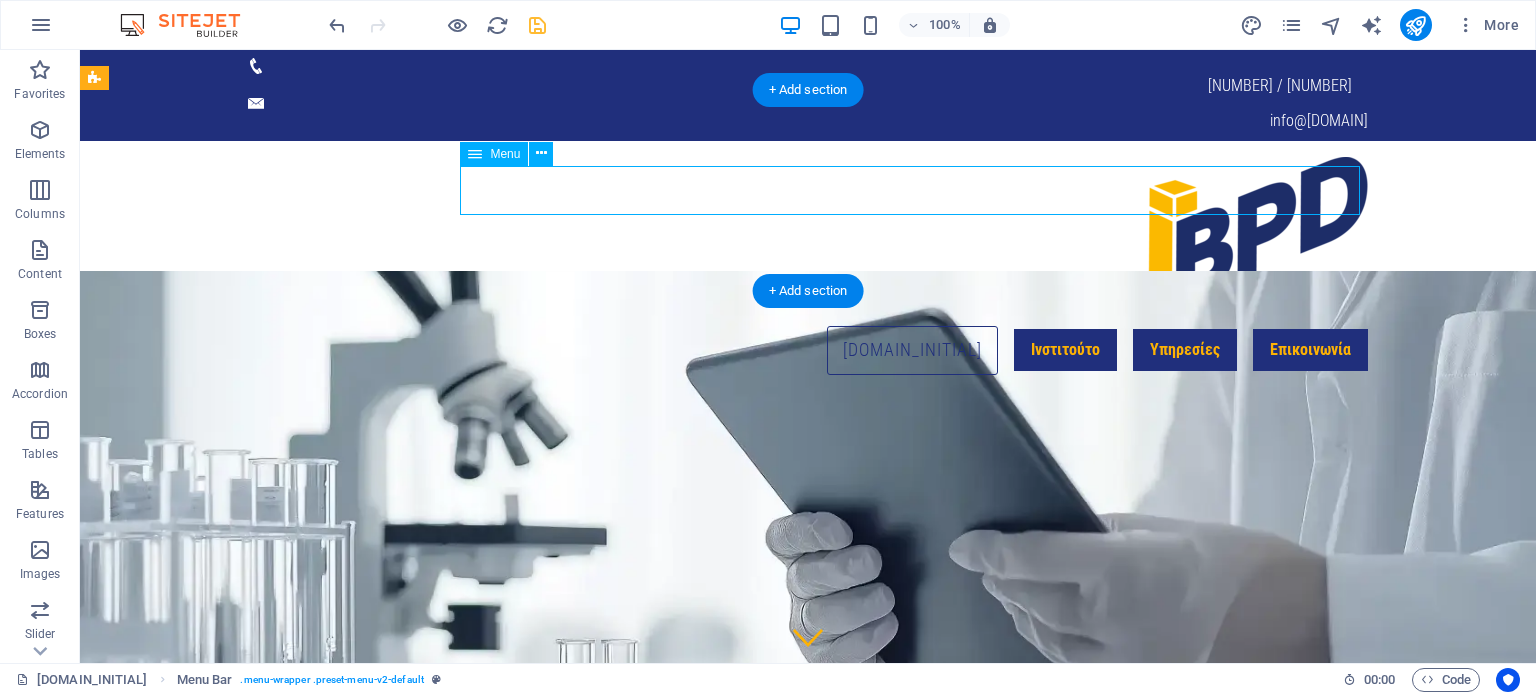 click on "iBPD Ινστιτούτο Υπηρεσίες ΔΙΑΓΝΩΣΤΙΚΕΣ ΜΕΛΕΤΕΣ ΚΤΗΡΙΑΚΗΣ ΠΑΘΟΛΟΓΙΑΣ Επικοινωνία" at bounding box center [808, 351] 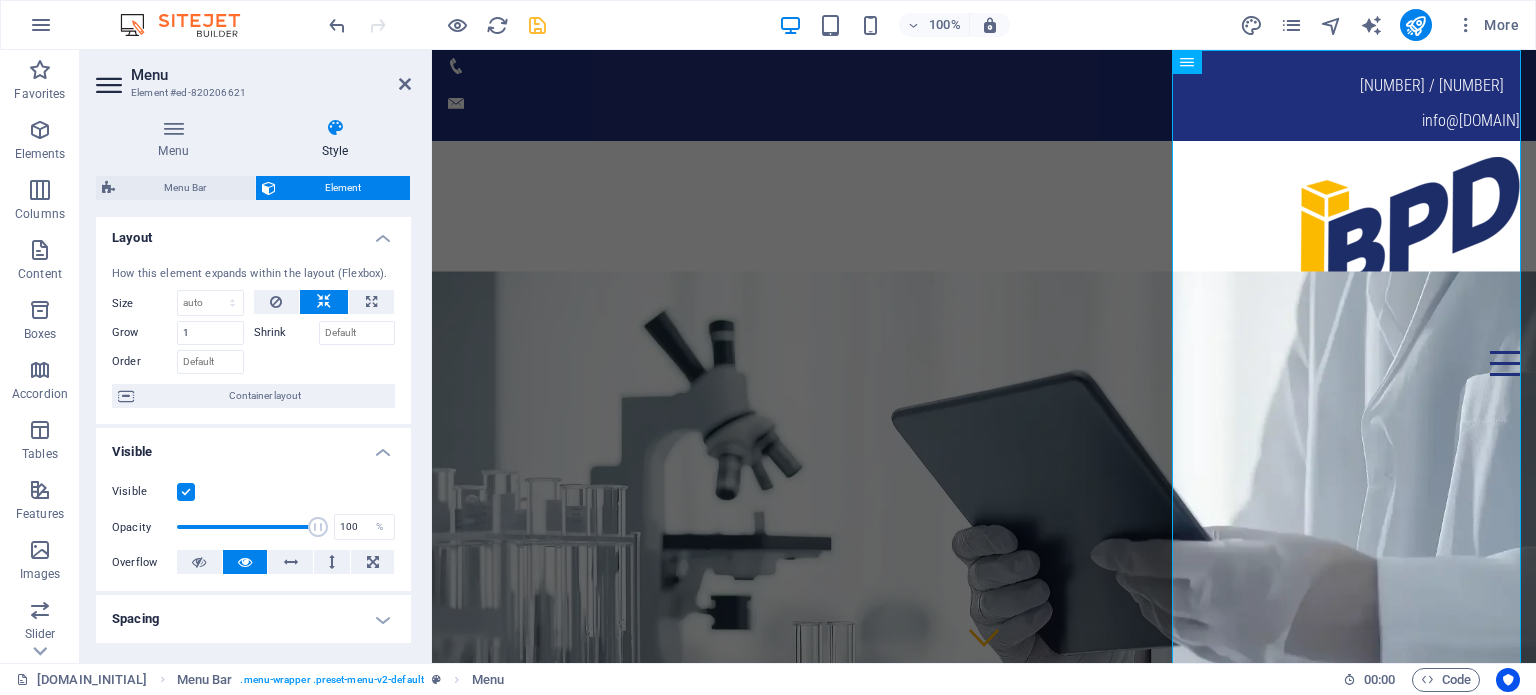 scroll, scrollTop: 0, scrollLeft: 0, axis: both 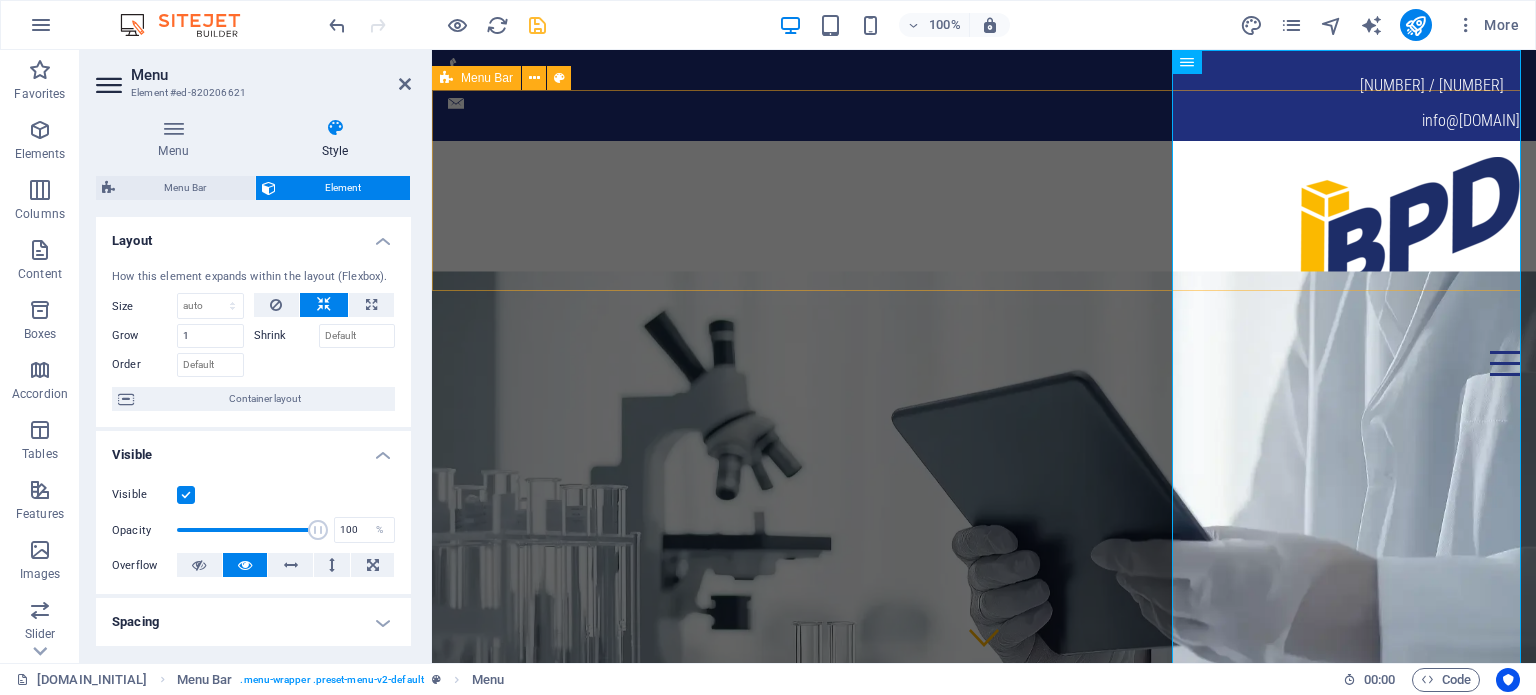 click on "iBPD Ινστιτούτο Υπηρεσίες ΔΙΑΓΝΩΣΤΙΚΕΣ ΜΕΛΕΤΕΣ ΚΤΗΡΙΑΚΗΣ ΠΑΘΟΛΟΓΙΑΣ Επικοινωνία" at bounding box center [984, 266] 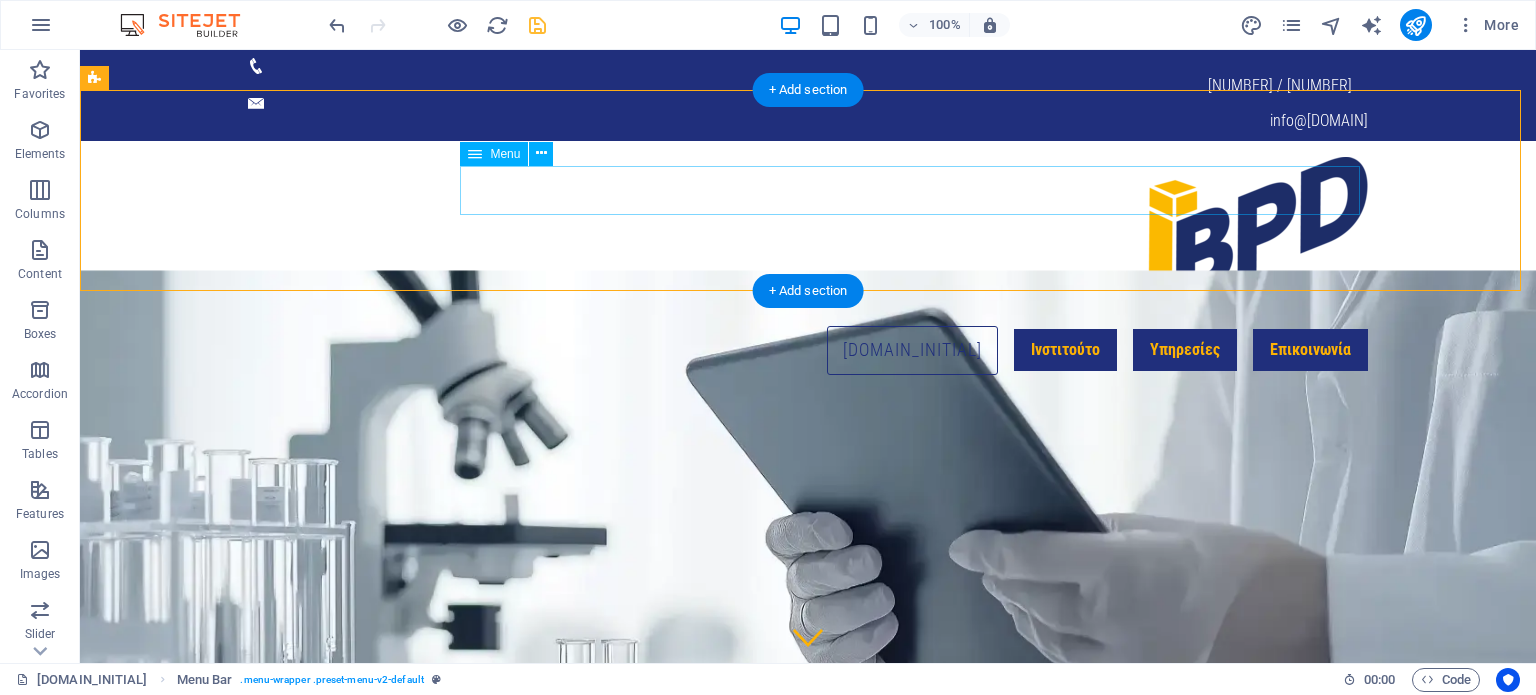 click on "iBPD Ινστιτούτο Υπηρεσίες ΔΙΑΓΝΩΣΤΙΚΕΣ ΜΕΛΕΤΕΣ ΚΤΗΡΙΑΚΗΣ ΠΑΘΟΛΟΓΙΑΣ Επικοινωνία" at bounding box center [808, 351] 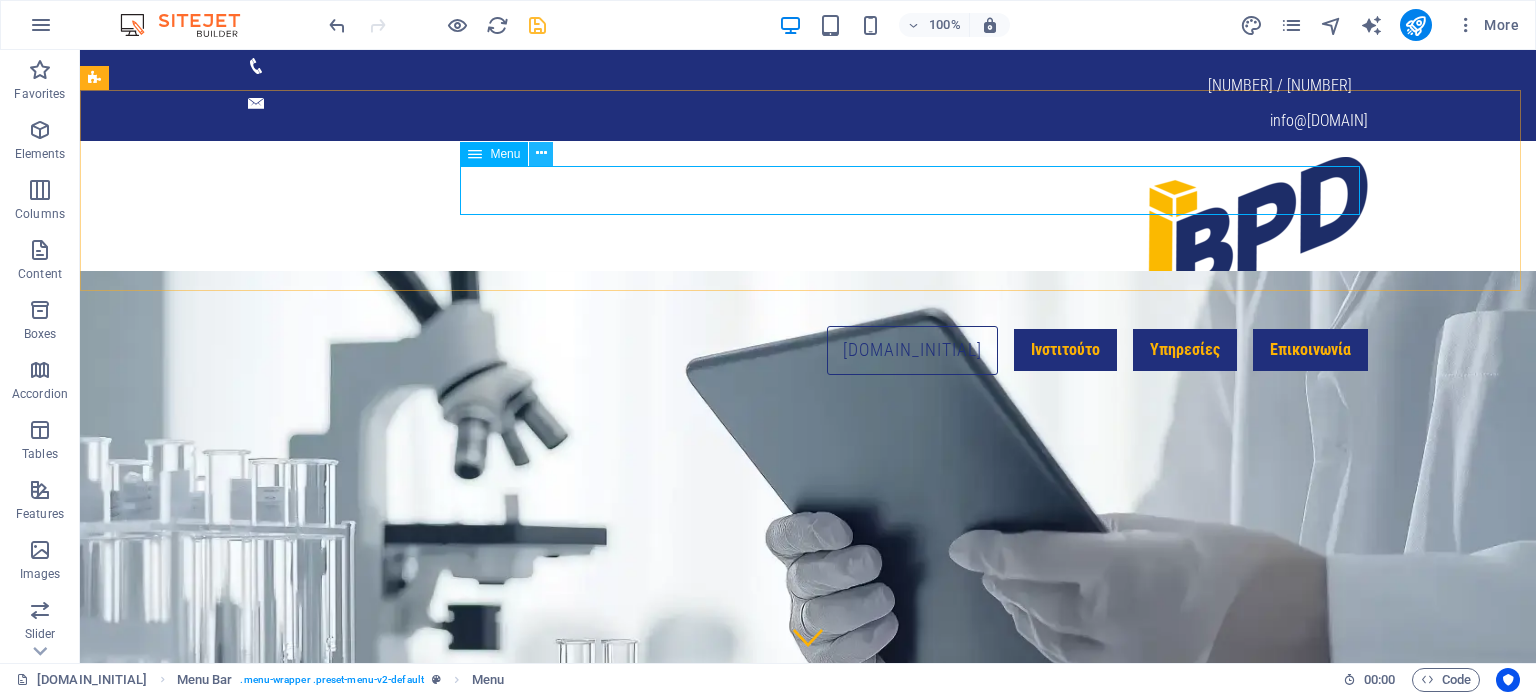 click at bounding box center [541, 153] 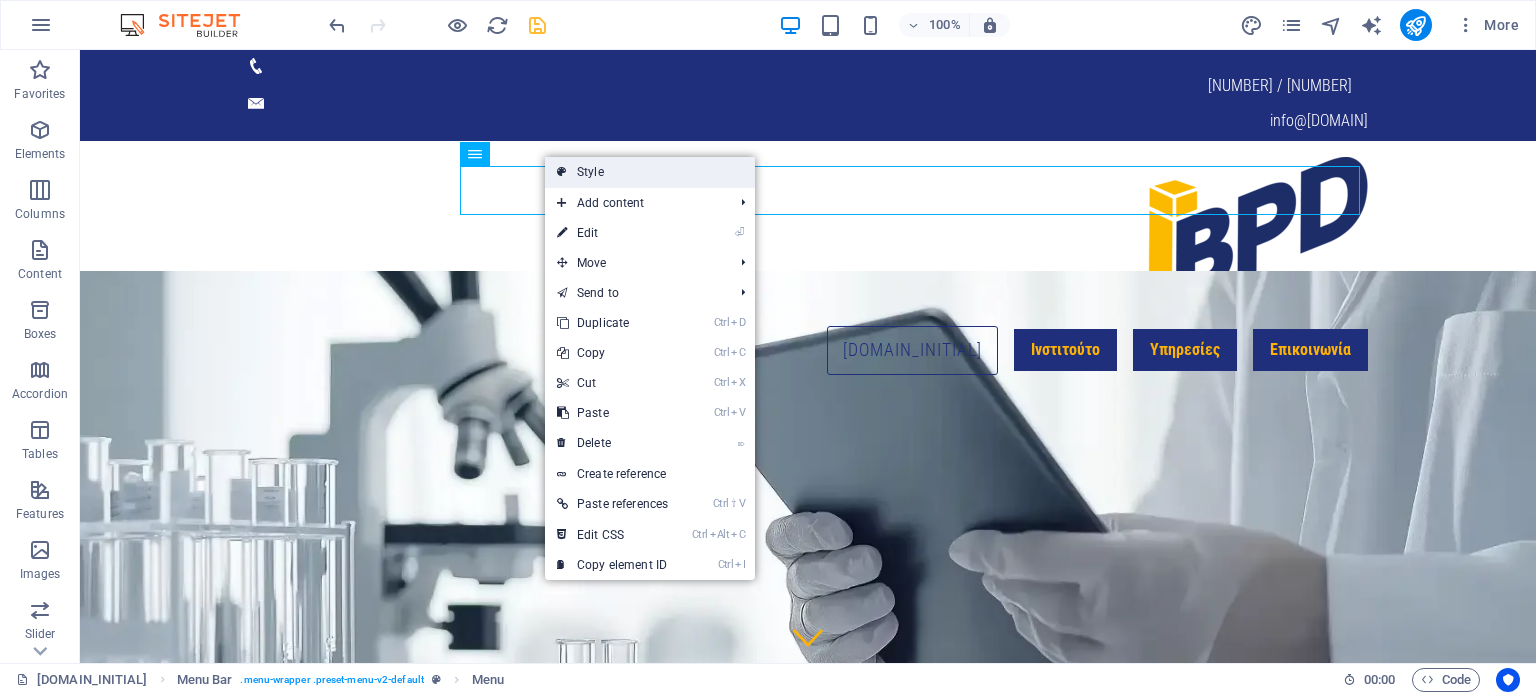 click on "Style" at bounding box center [650, 172] 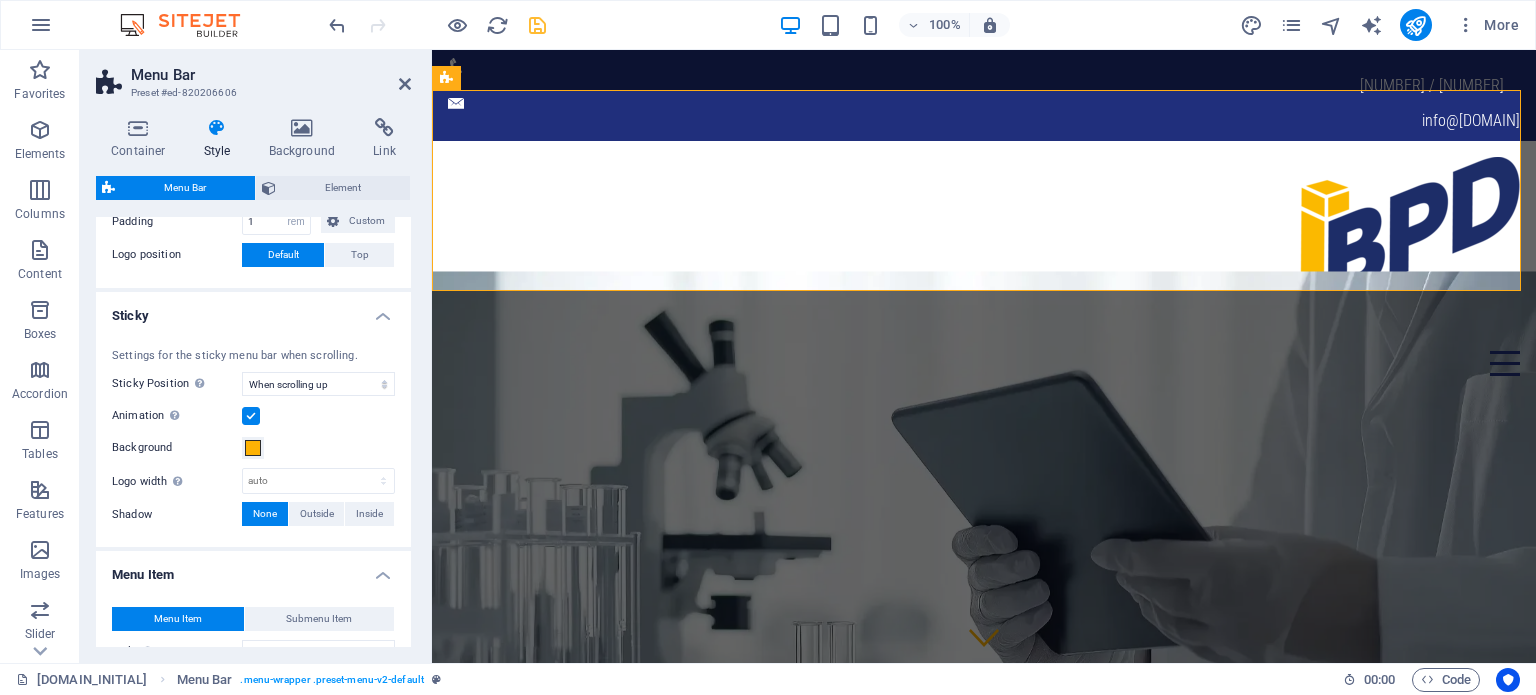 scroll, scrollTop: 474, scrollLeft: 0, axis: vertical 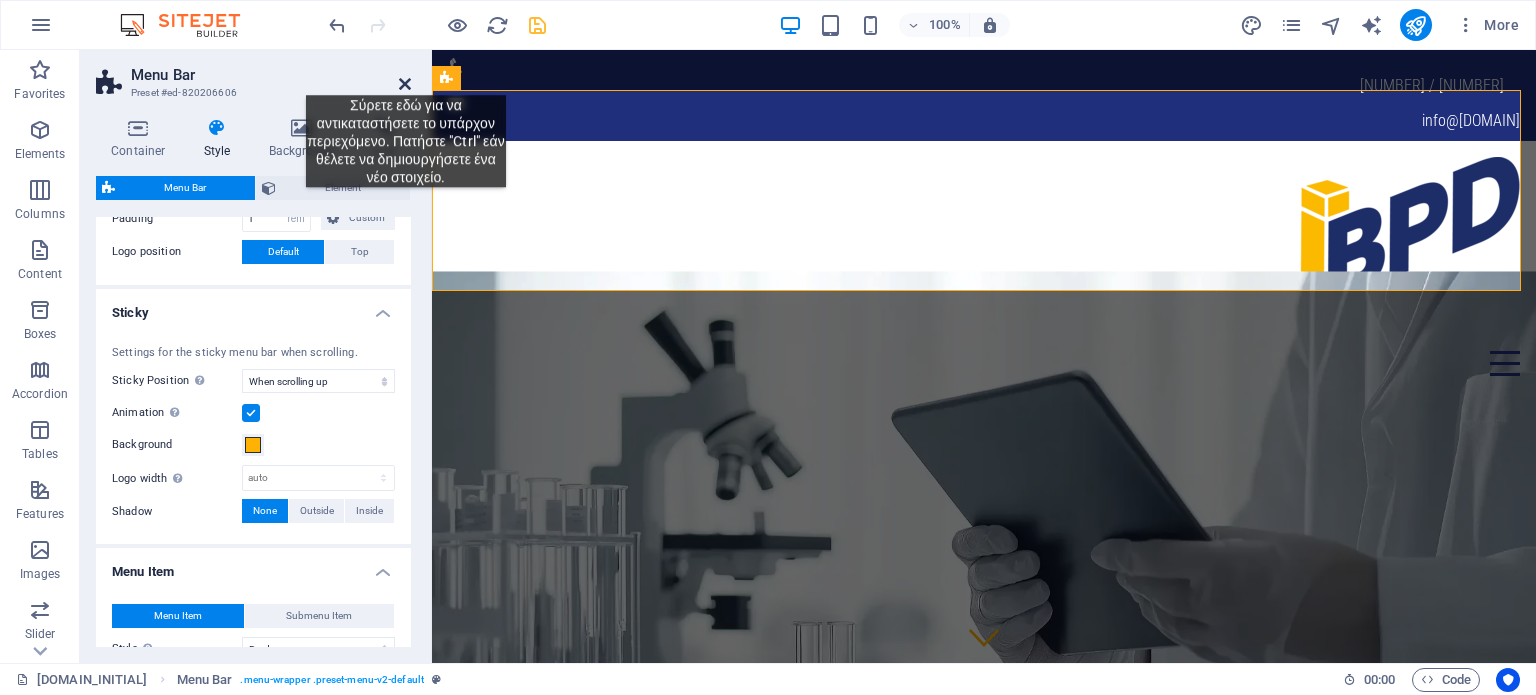 click at bounding box center (405, 84) 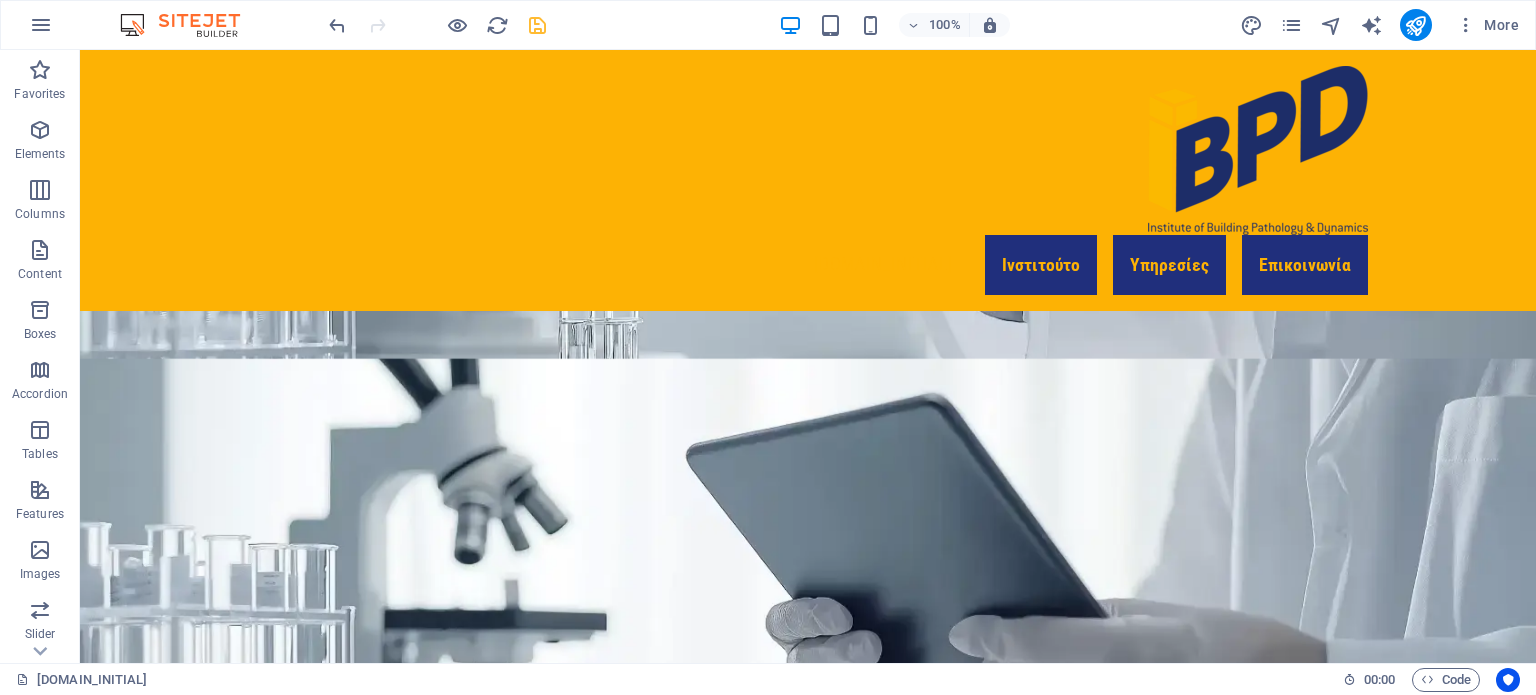 scroll, scrollTop: 775, scrollLeft: 0, axis: vertical 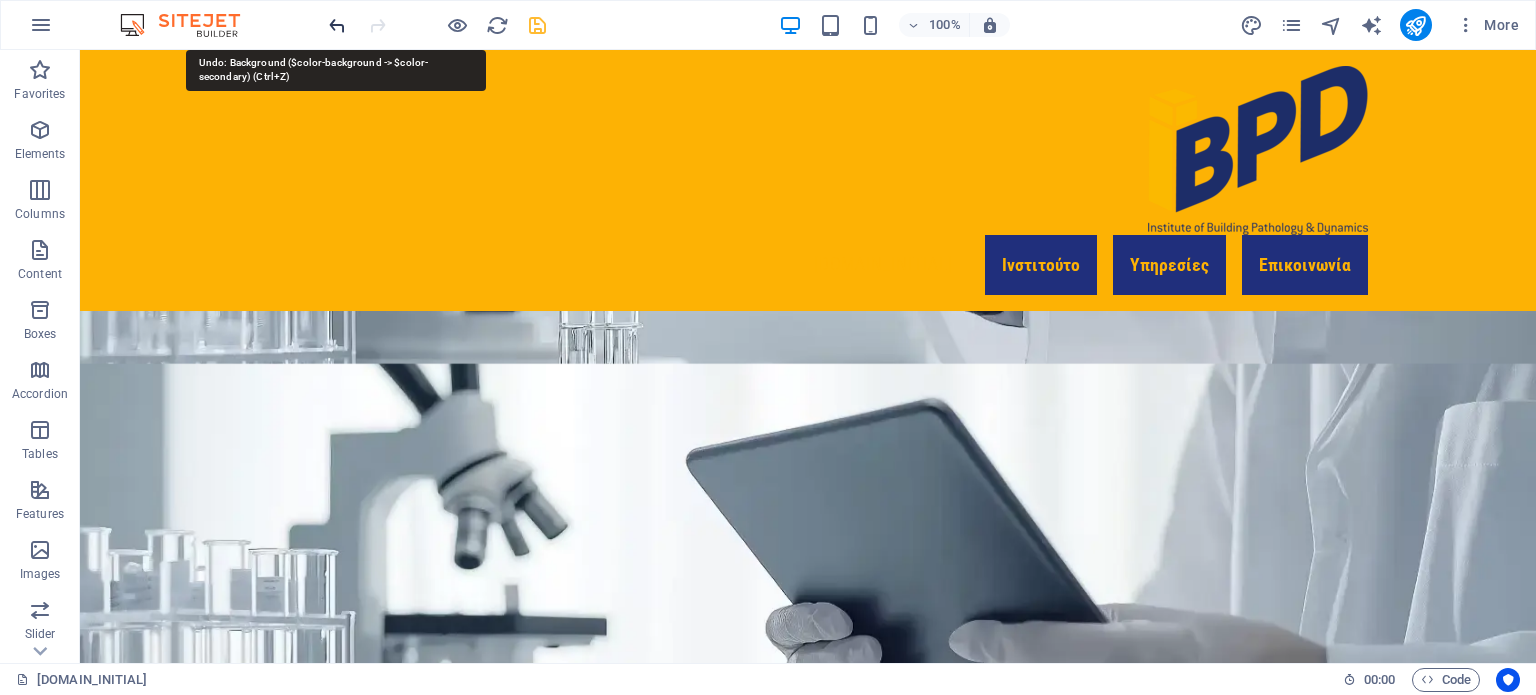 click at bounding box center [337, 25] 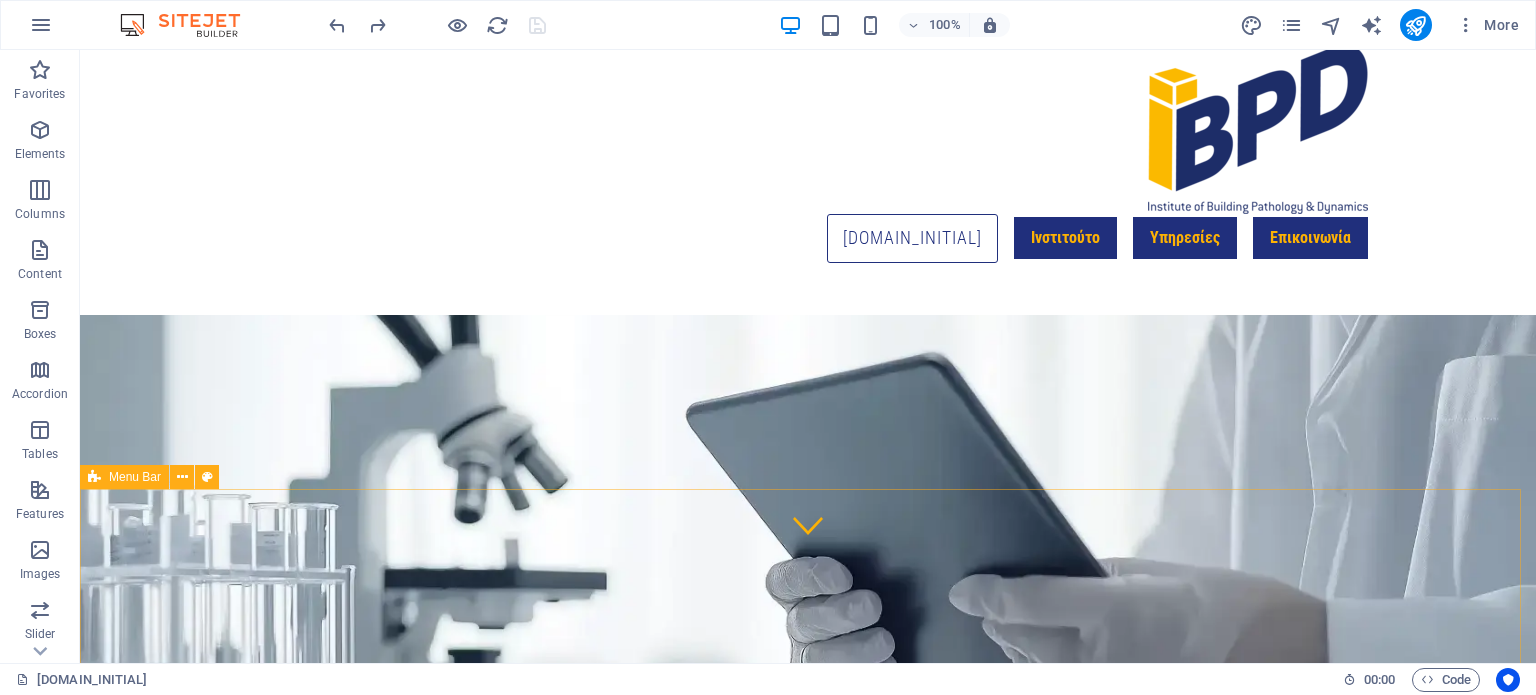 scroll, scrollTop: 0, scrollLeft: 0, axis: both 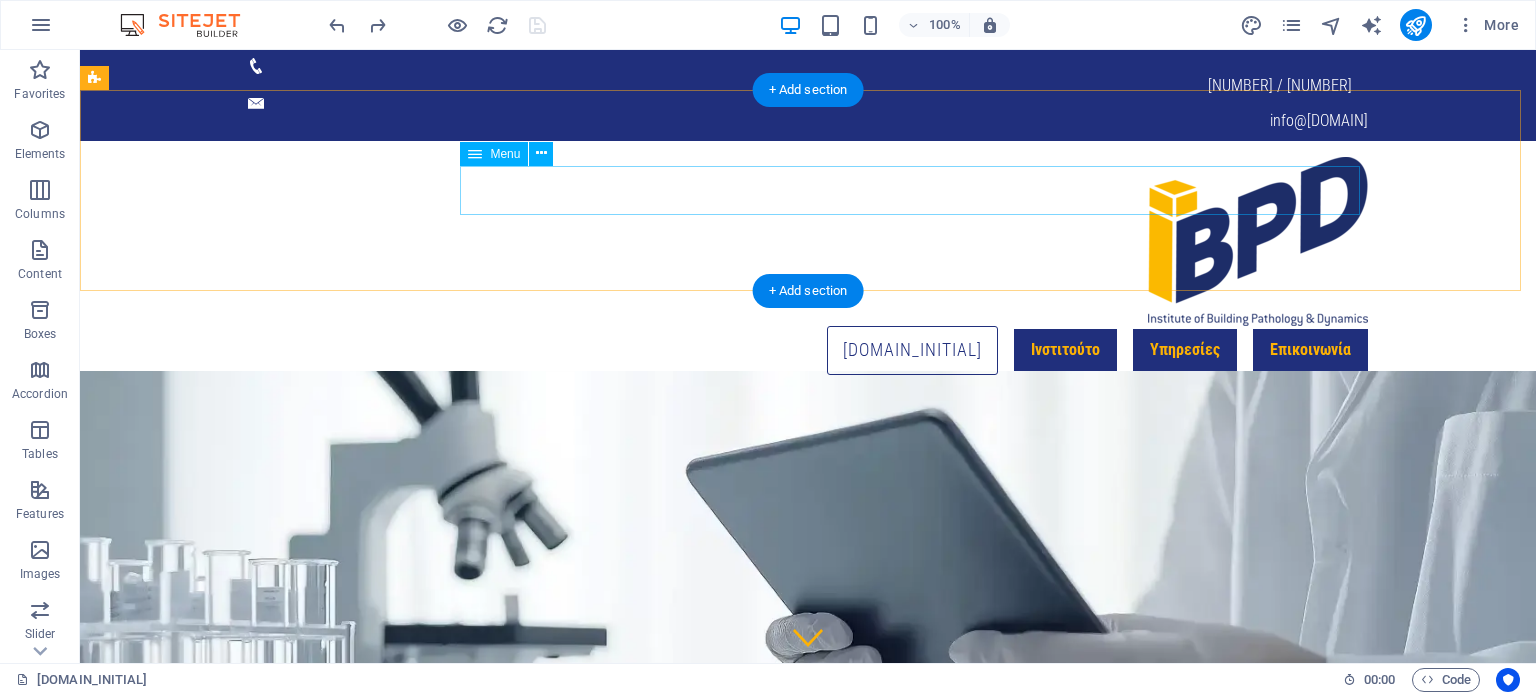 click on "iBPD Ινστιτούτο Υπηρεσίες ΔΙΑΓΝΩΣΤΙΚΕΣ ΜΕΛΕΤΕΣ ΚΤΗΡΙΑΚΗΣ ΠΑΘΟΛΟΓΙΑΣ Επικοινωνία" at bounding box center (808, 351) 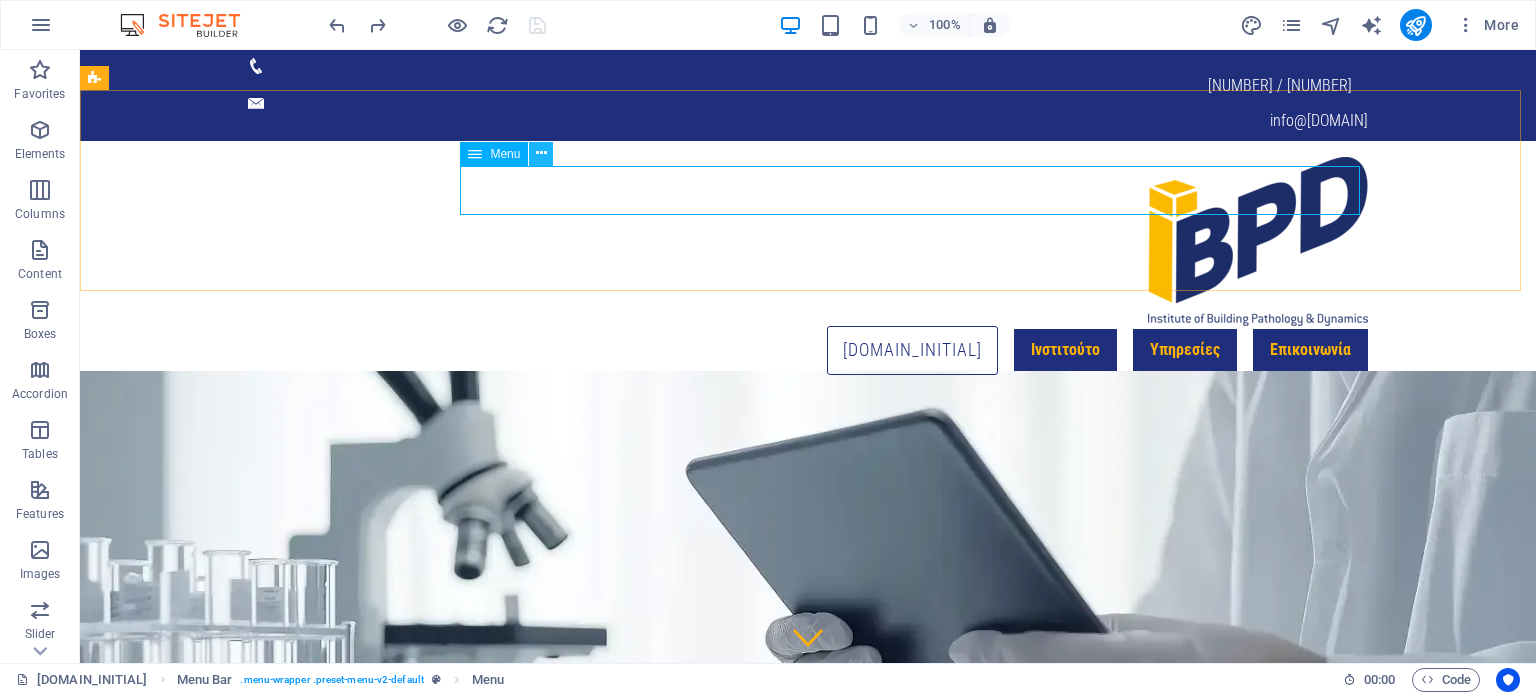 click at bounding box center (541, 153) 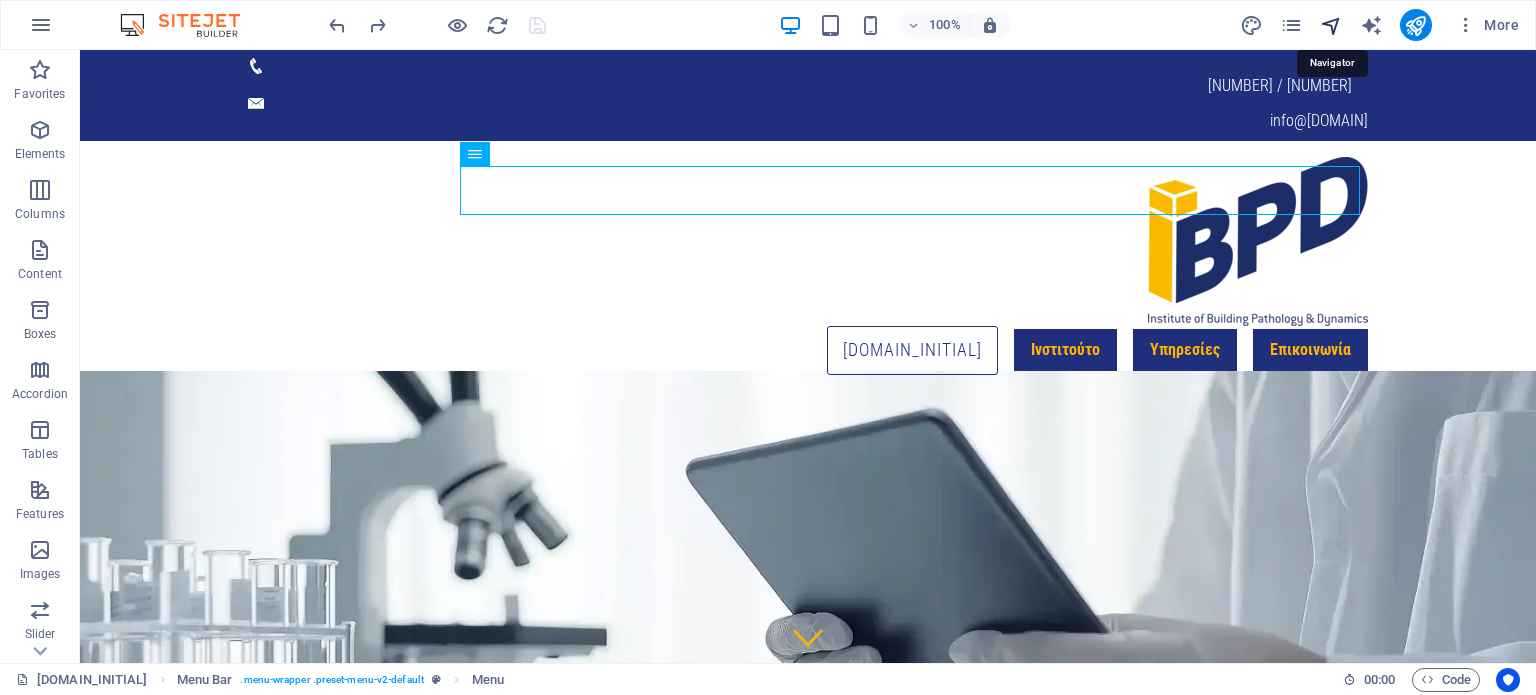 click at bounding box center (1331, 25) 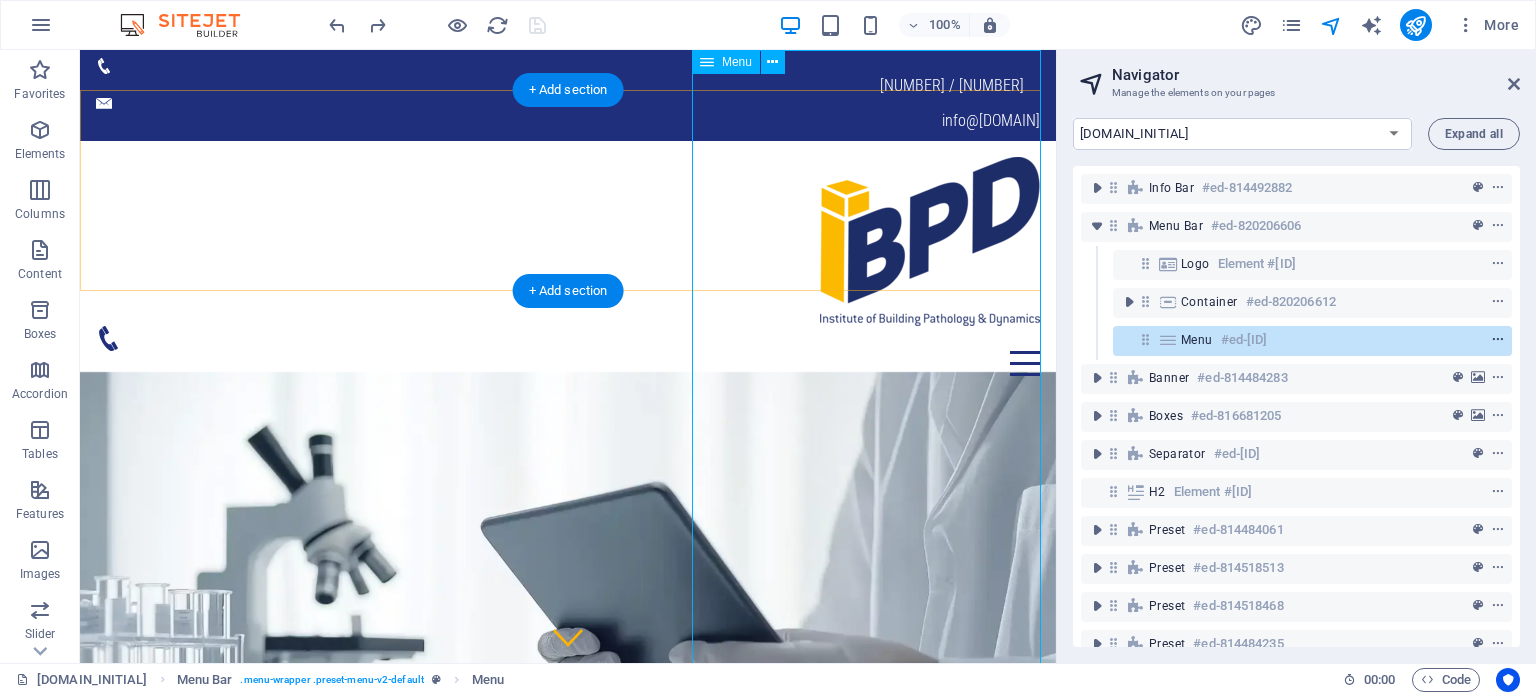click at bounding box center (1498, 340) 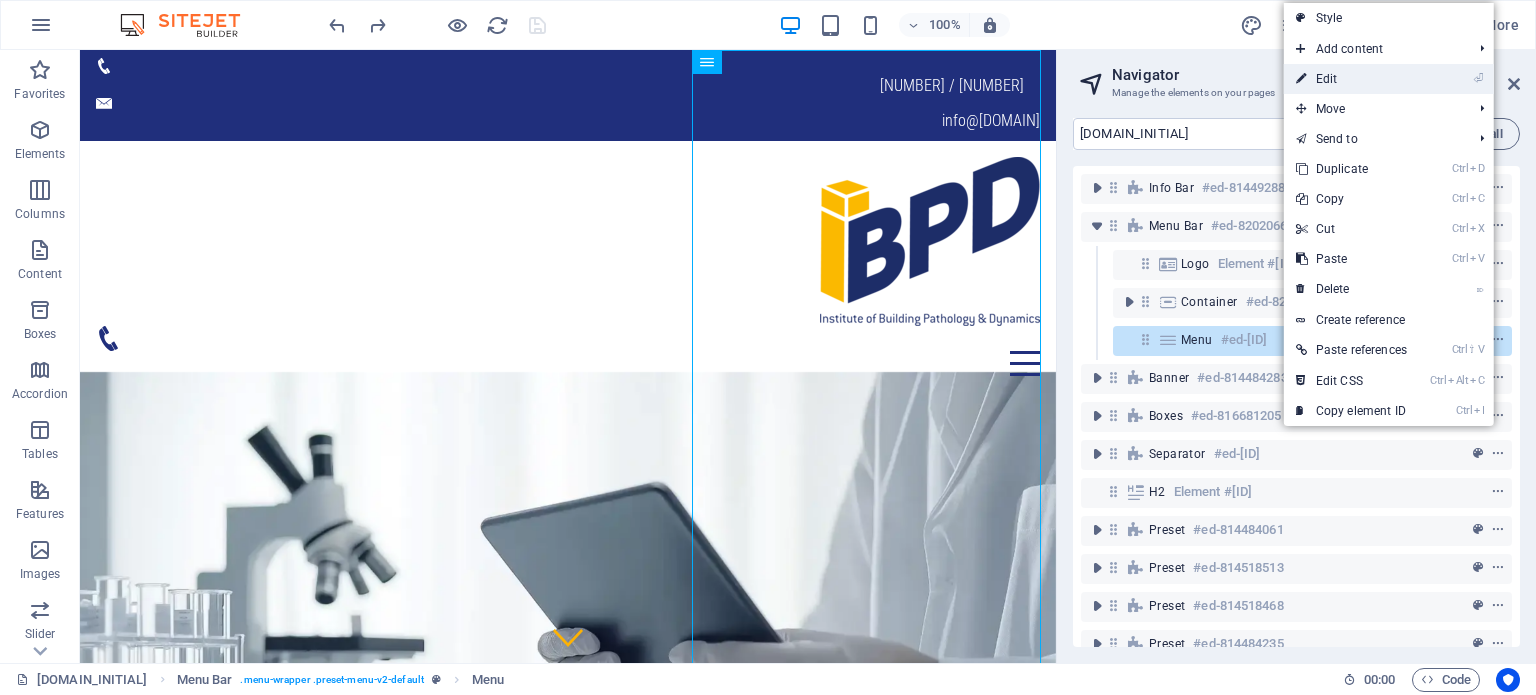 click on "⏎  Edit" at bounding box center [1351, 79] 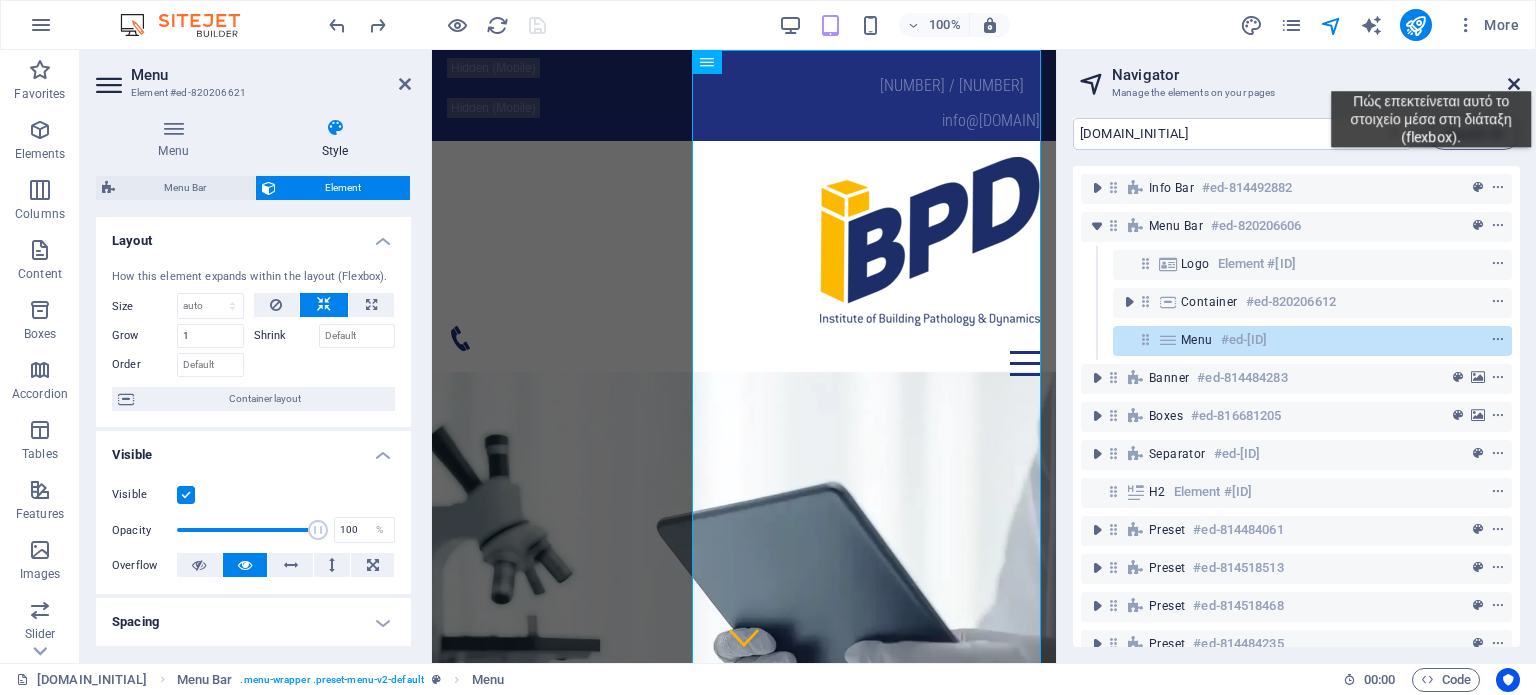 click at bounding box center [1514, 84] 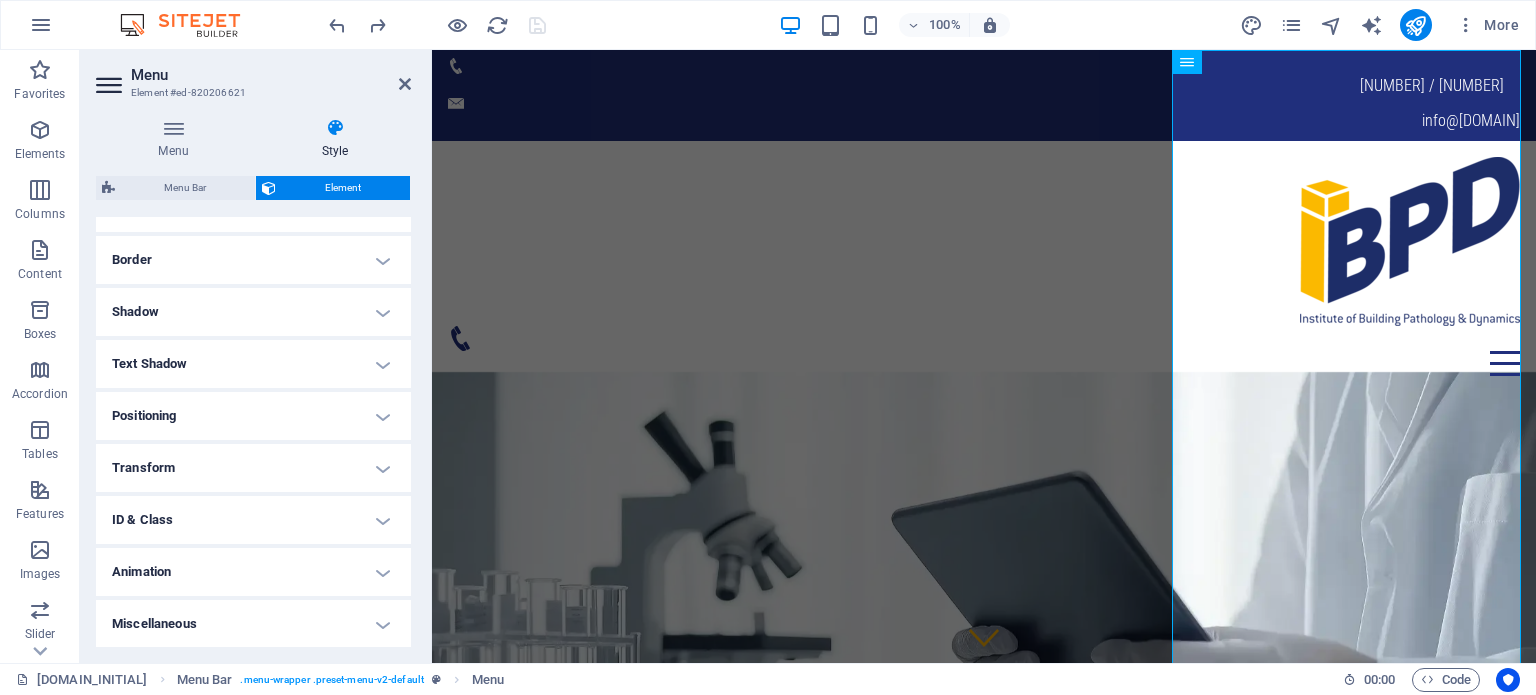 scroll, scrollTop: 0, scrollLeft: 0, axis: both 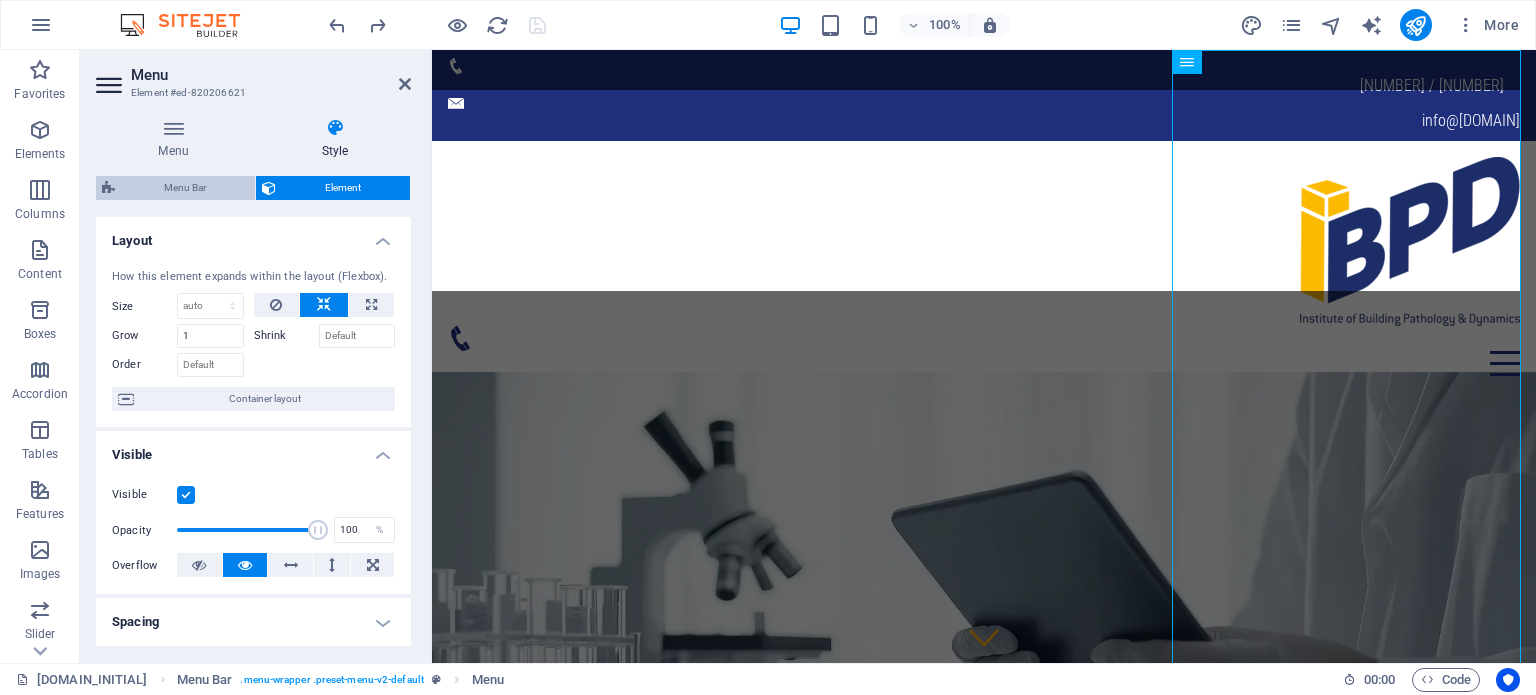 click on "Menu Bar" at bounding box center [185, 188] 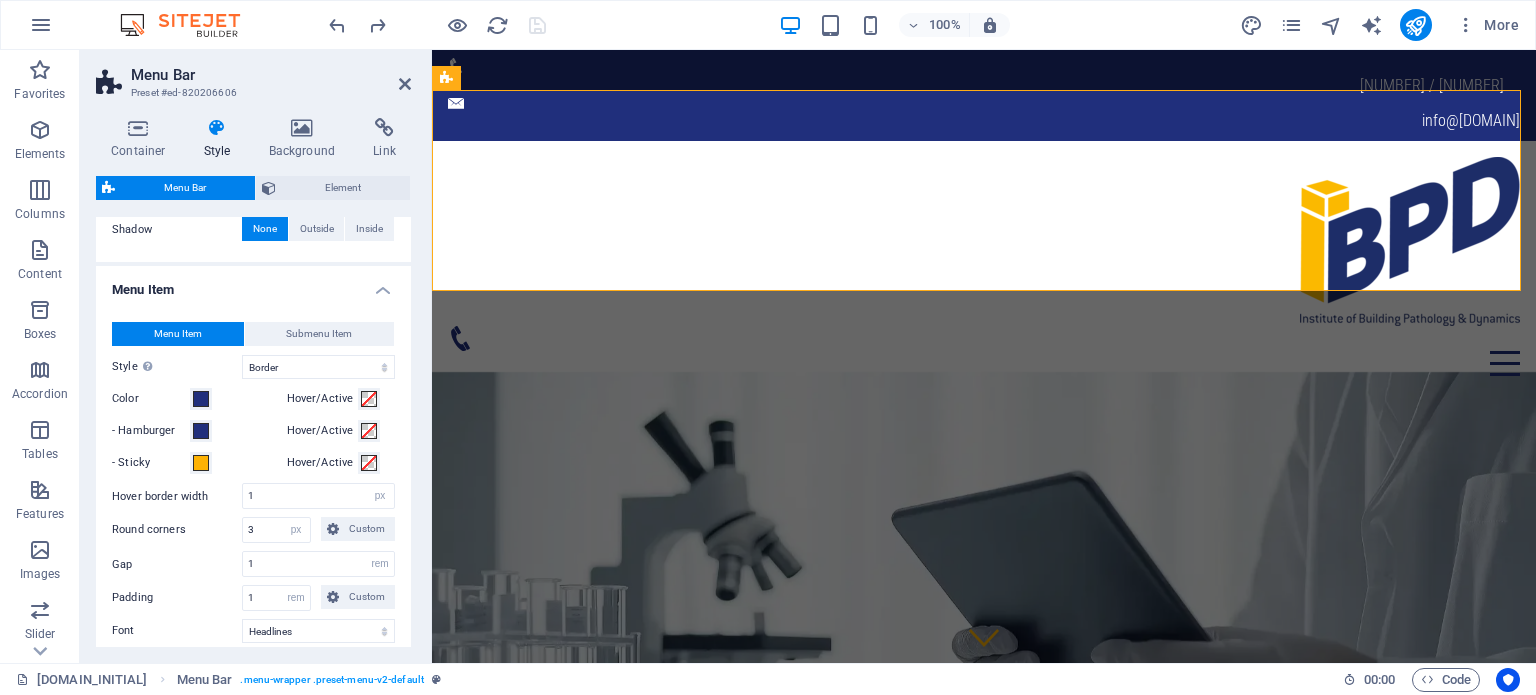 scroll, scrollTop: 844, scrollLeft: 0, axis: vertical 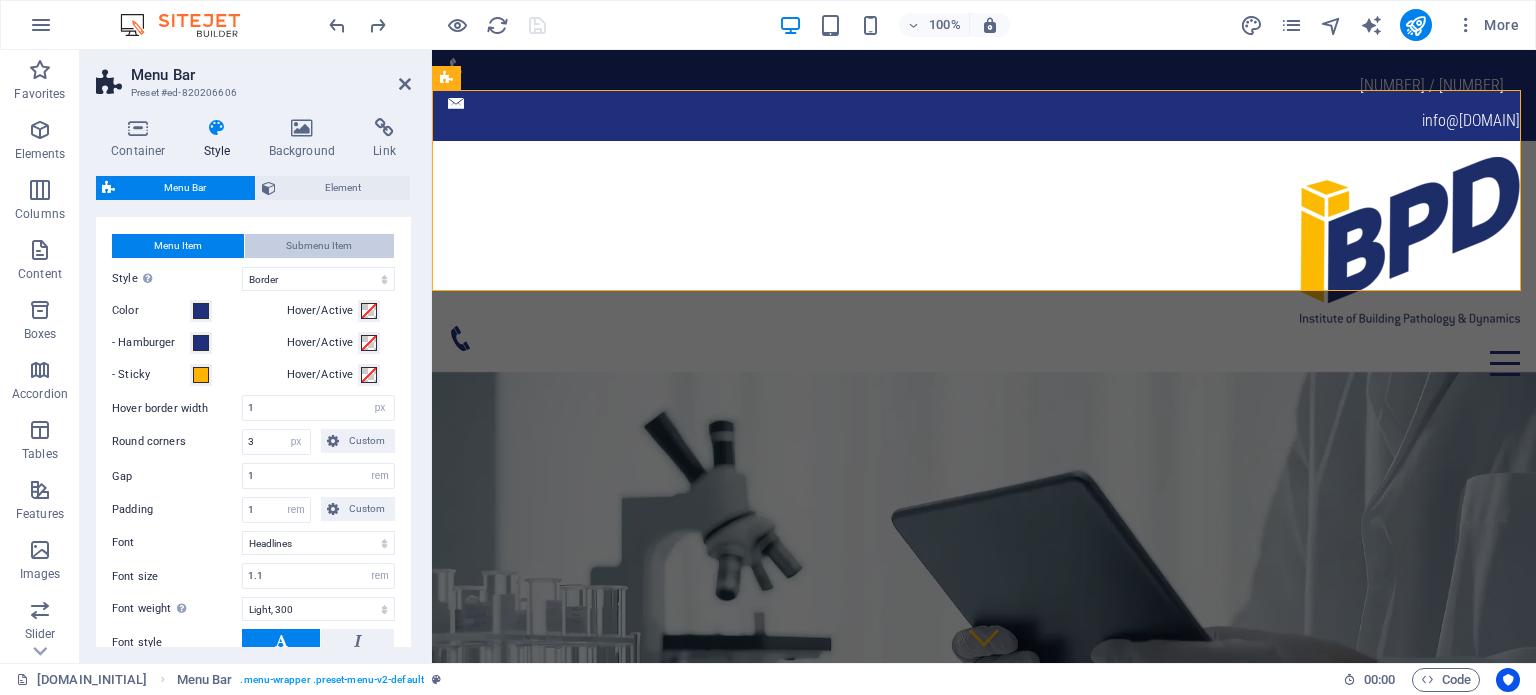 click on "Submenu Item" at bounding box center (319, 246) 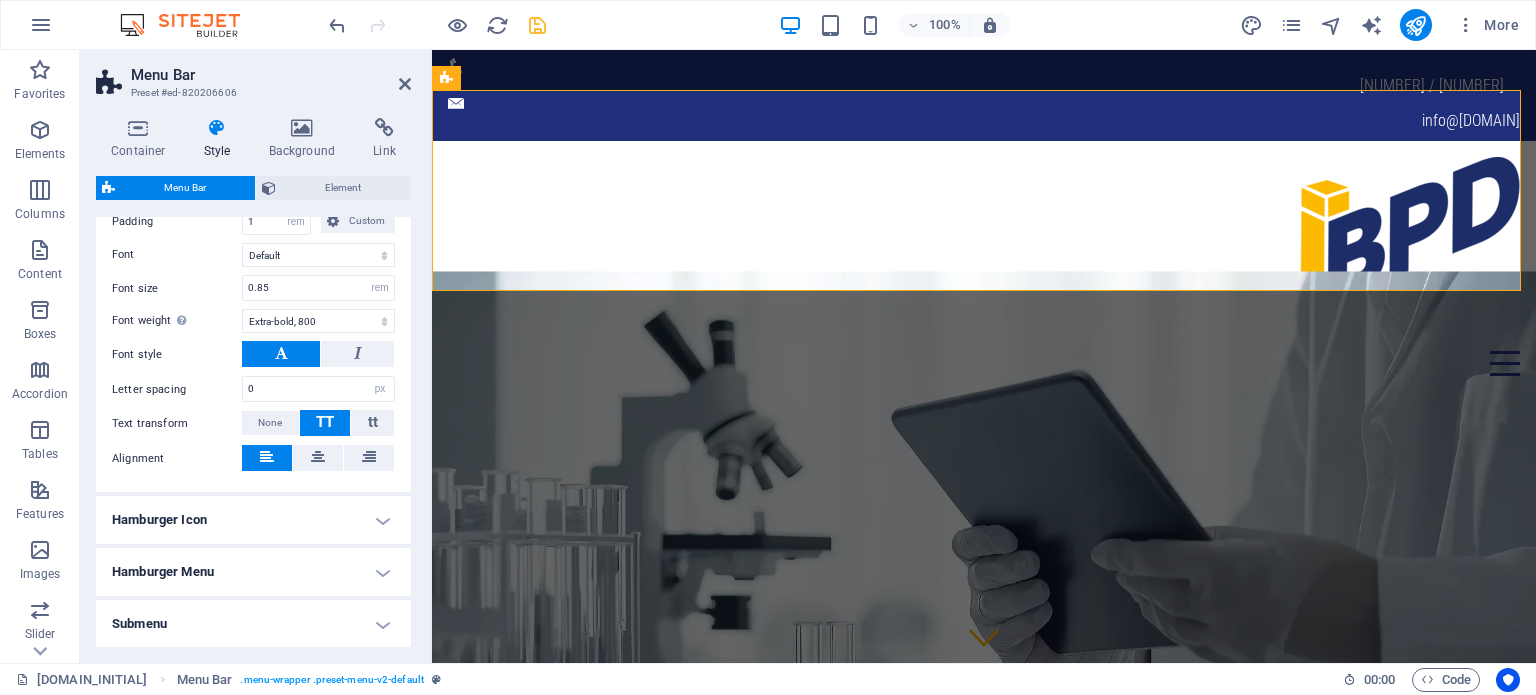 scroll, scrollTop: 1174, scrollLeft: 0, axis: vertical 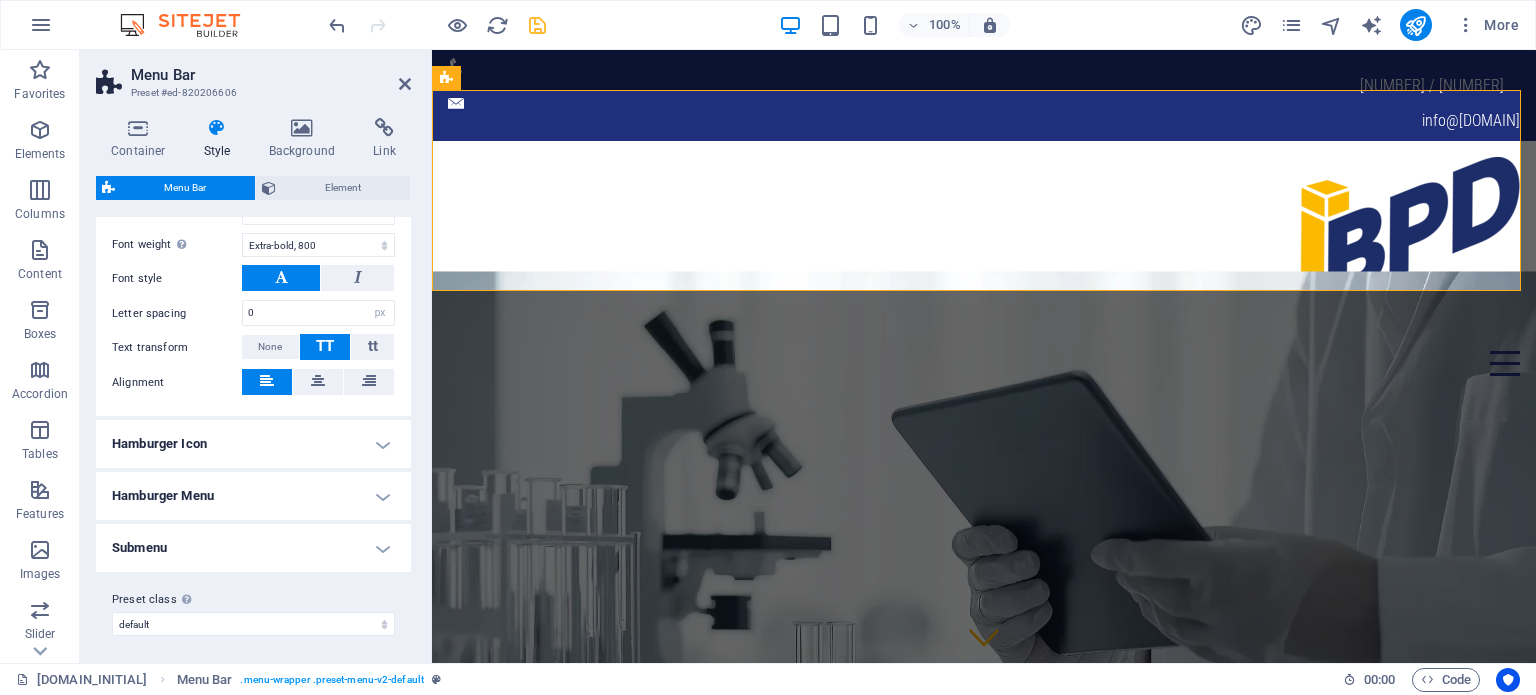 click on "Hamburger Icon" at bounding box center (253, 444) 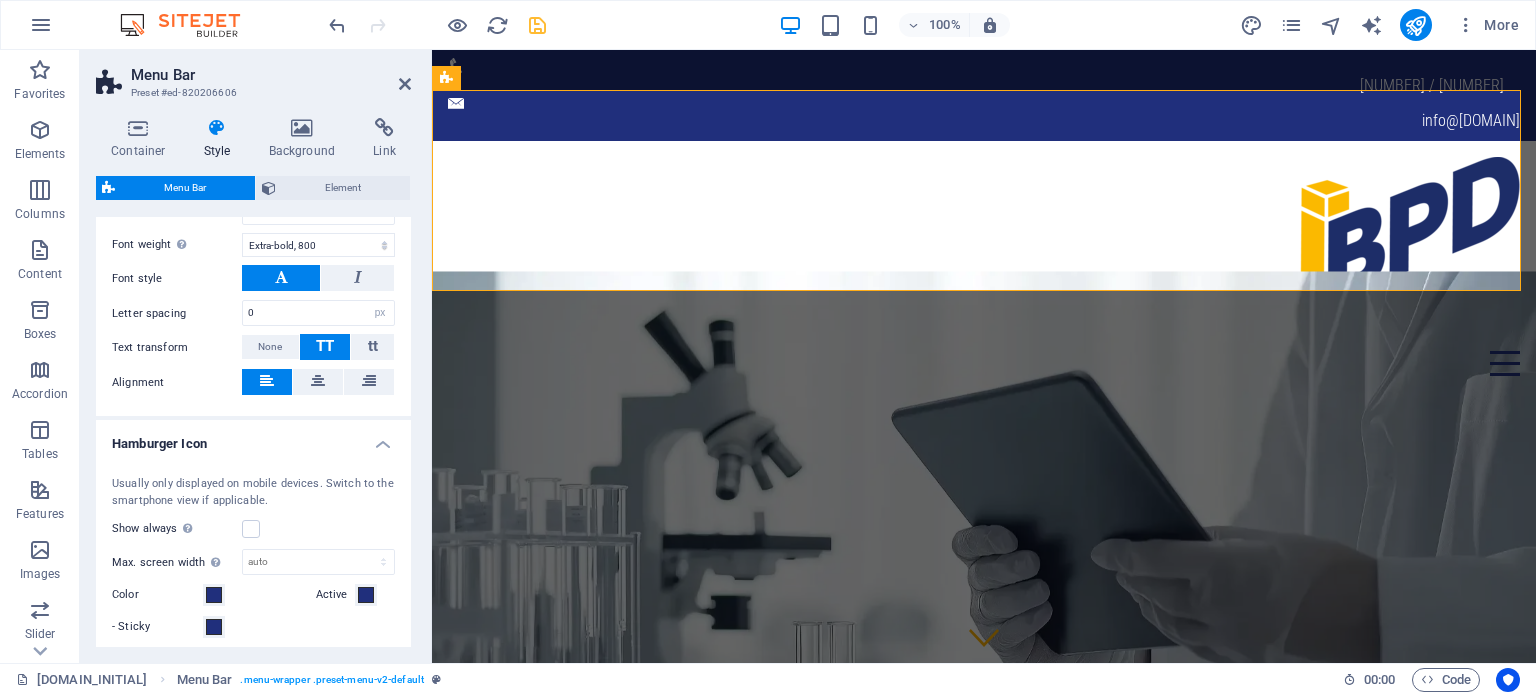 click on "Hamburger Icon" at bounding box center [253, 438] 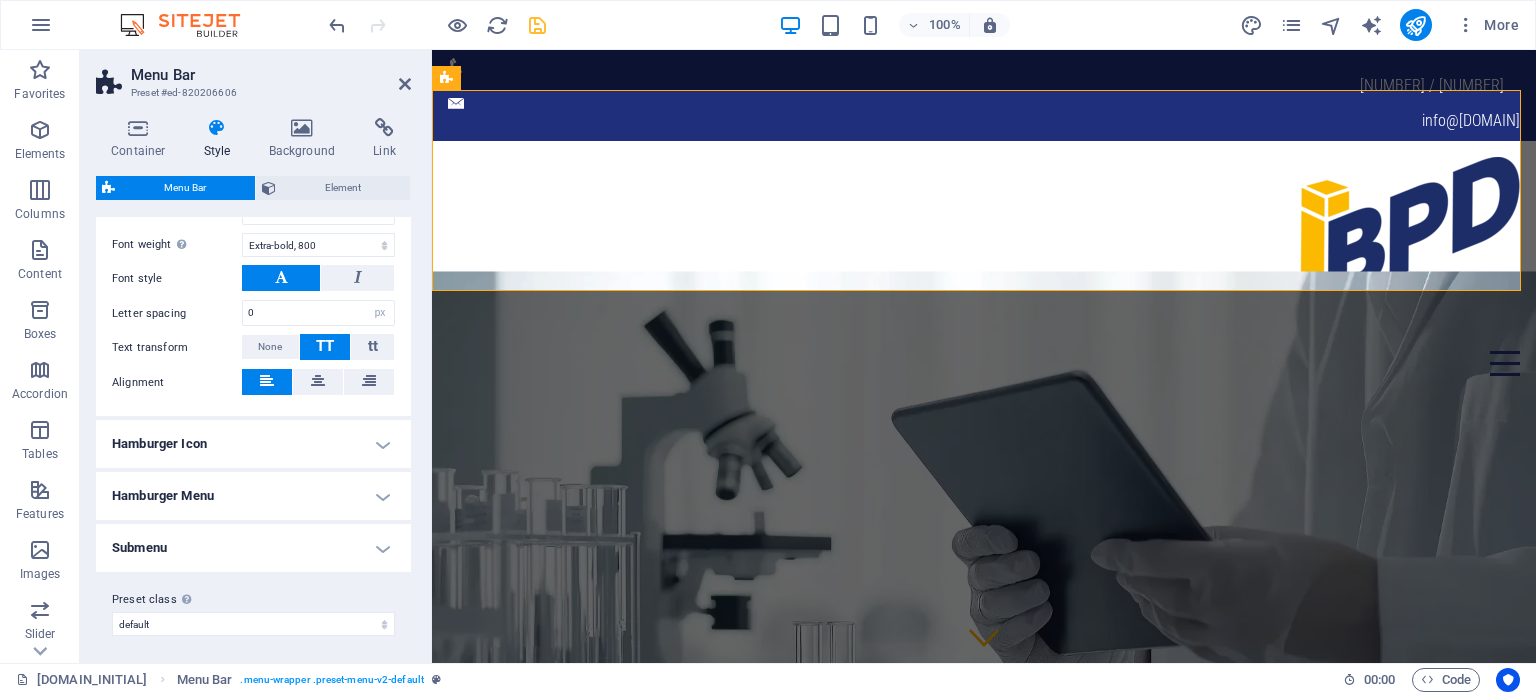 click on "Submenu" at bounding box center [253, 548] 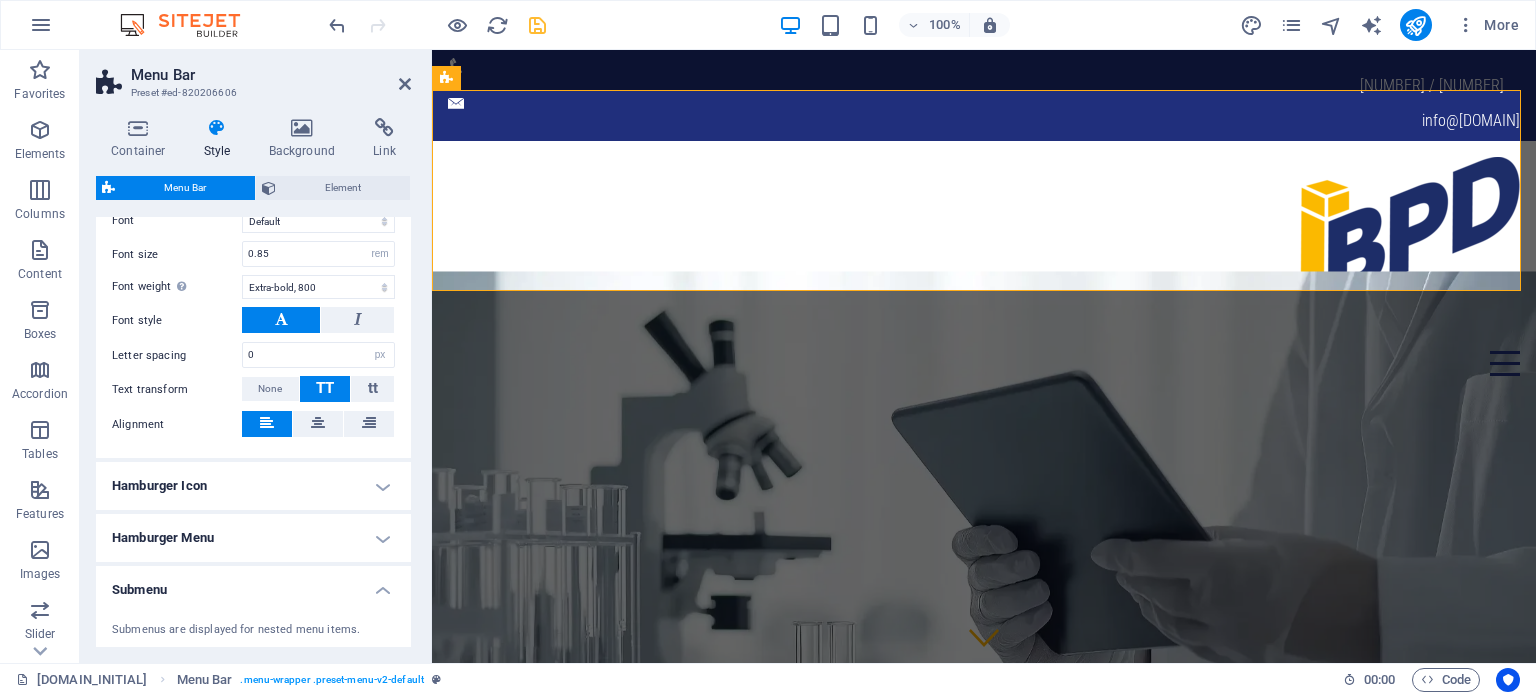 scroll, scrollTop: 1011, scrollLeft: 0, axis: vertical 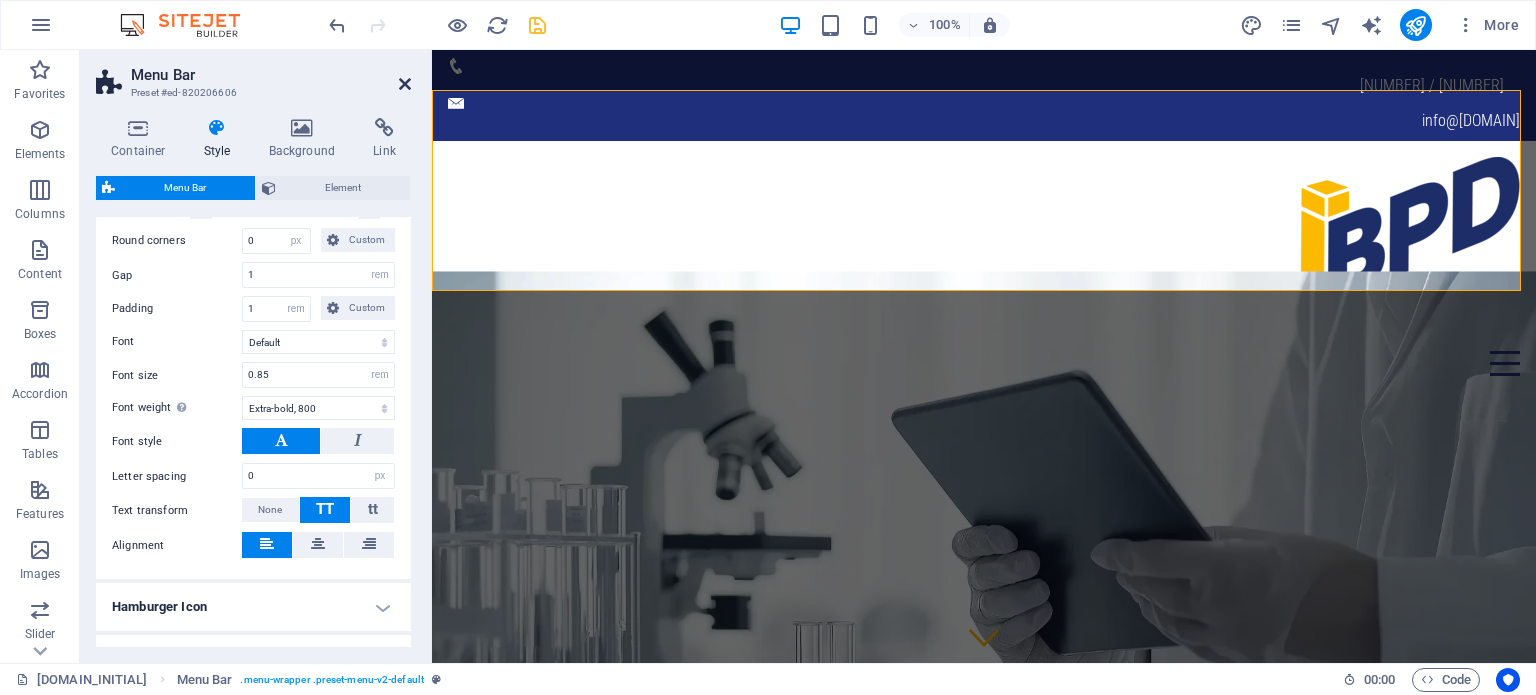 drag, startPoint x: 403, startPoint y: 77, endPoint x: 728, endPoint y: 408, distance: 463.88144 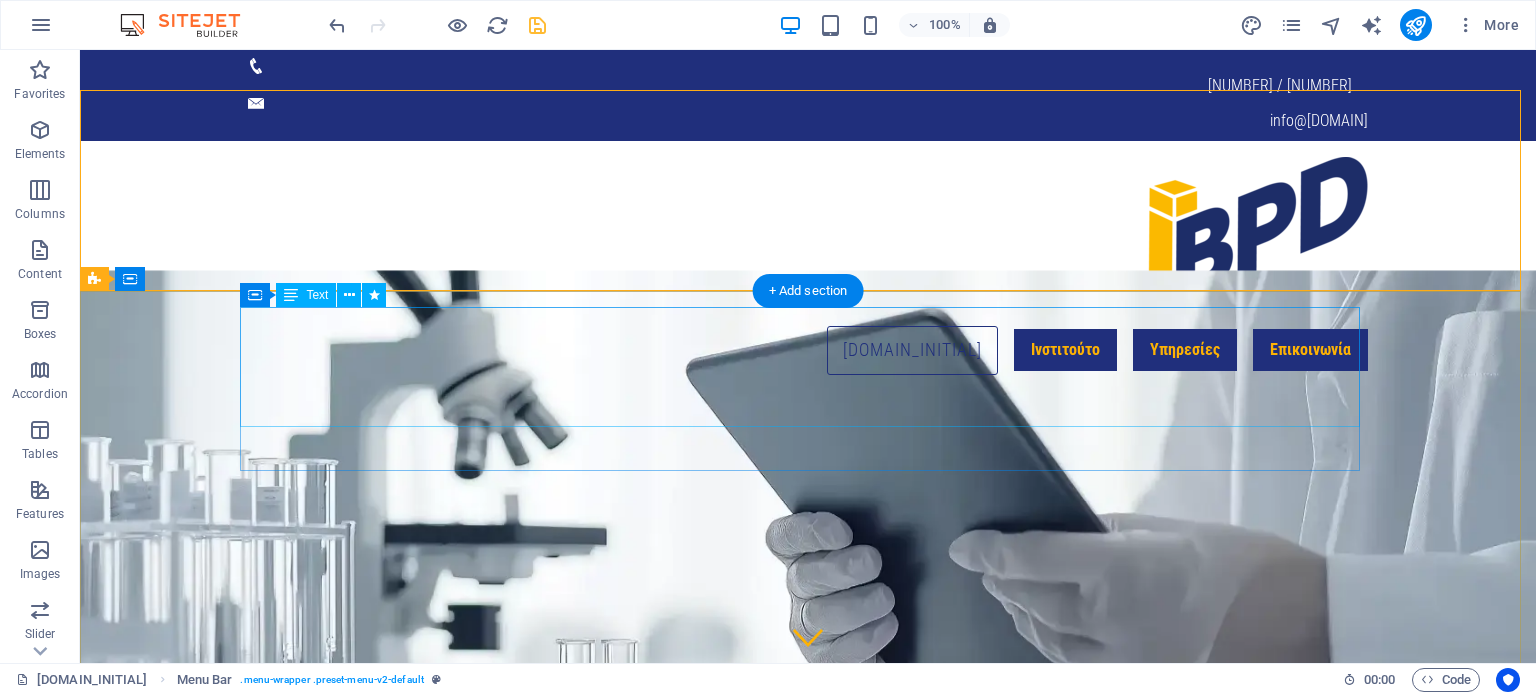 click on "ινστιτουτο  κτηριακησ παθολογΙας & δυναμικησ" at bounding box center (808, 1627) 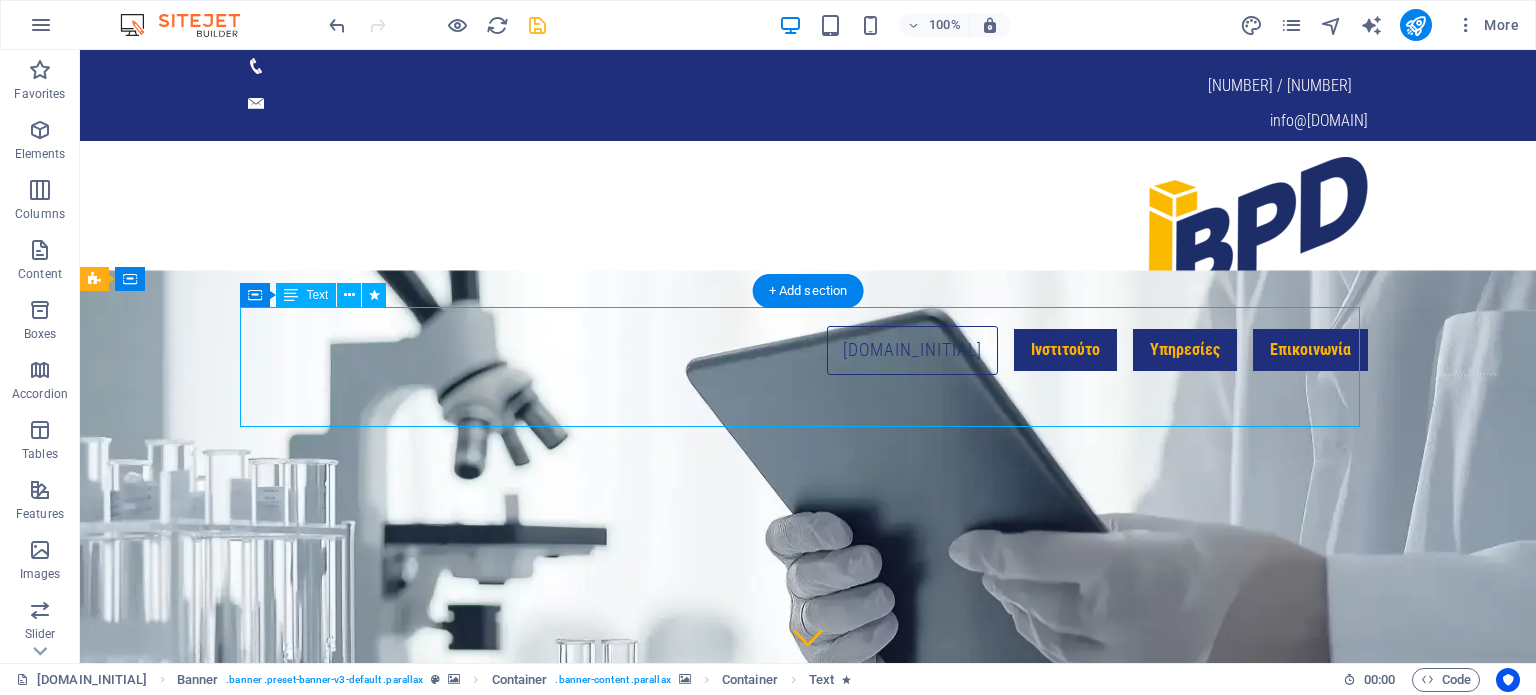 click on "ινστιτουτο  κτηριακησ παθολογΙας & δυναμικησ" at bounding box center [808, 1627] 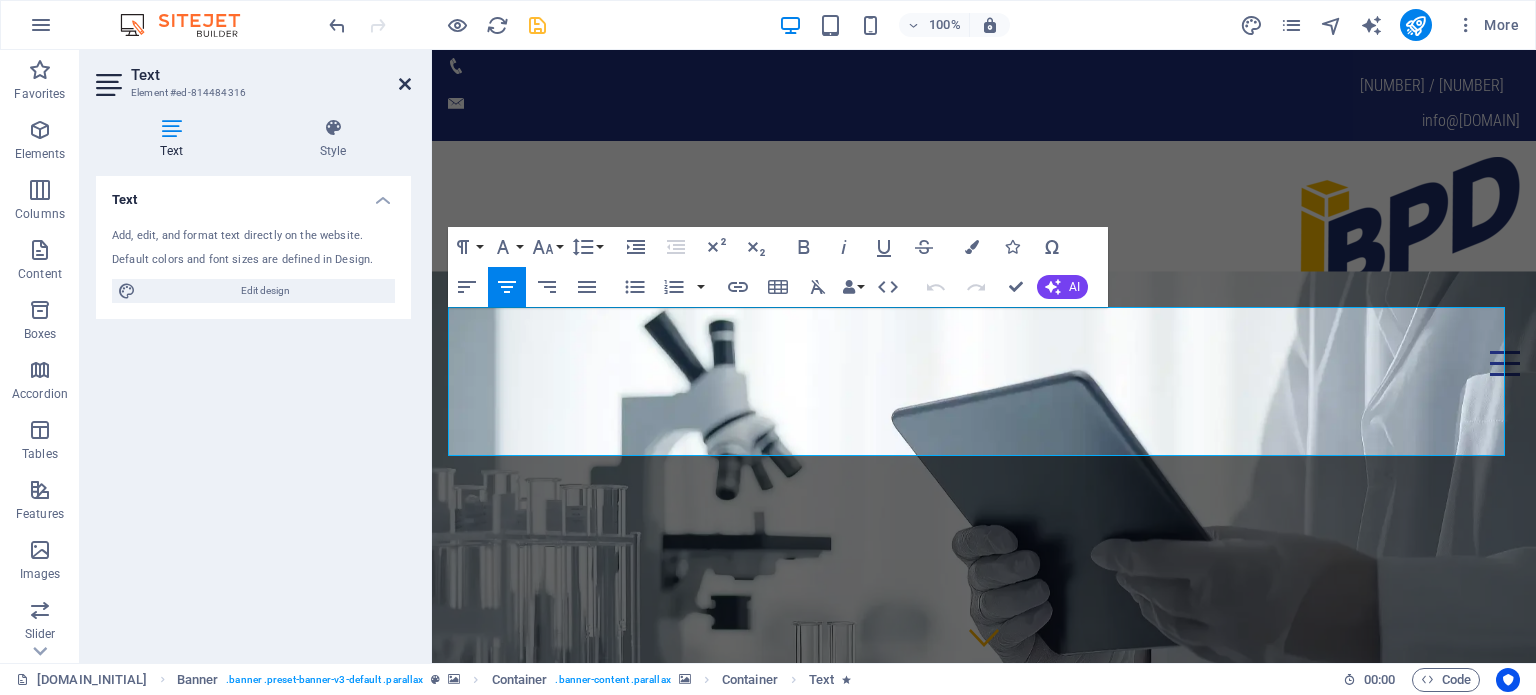 click at bounding box center (405, 84) 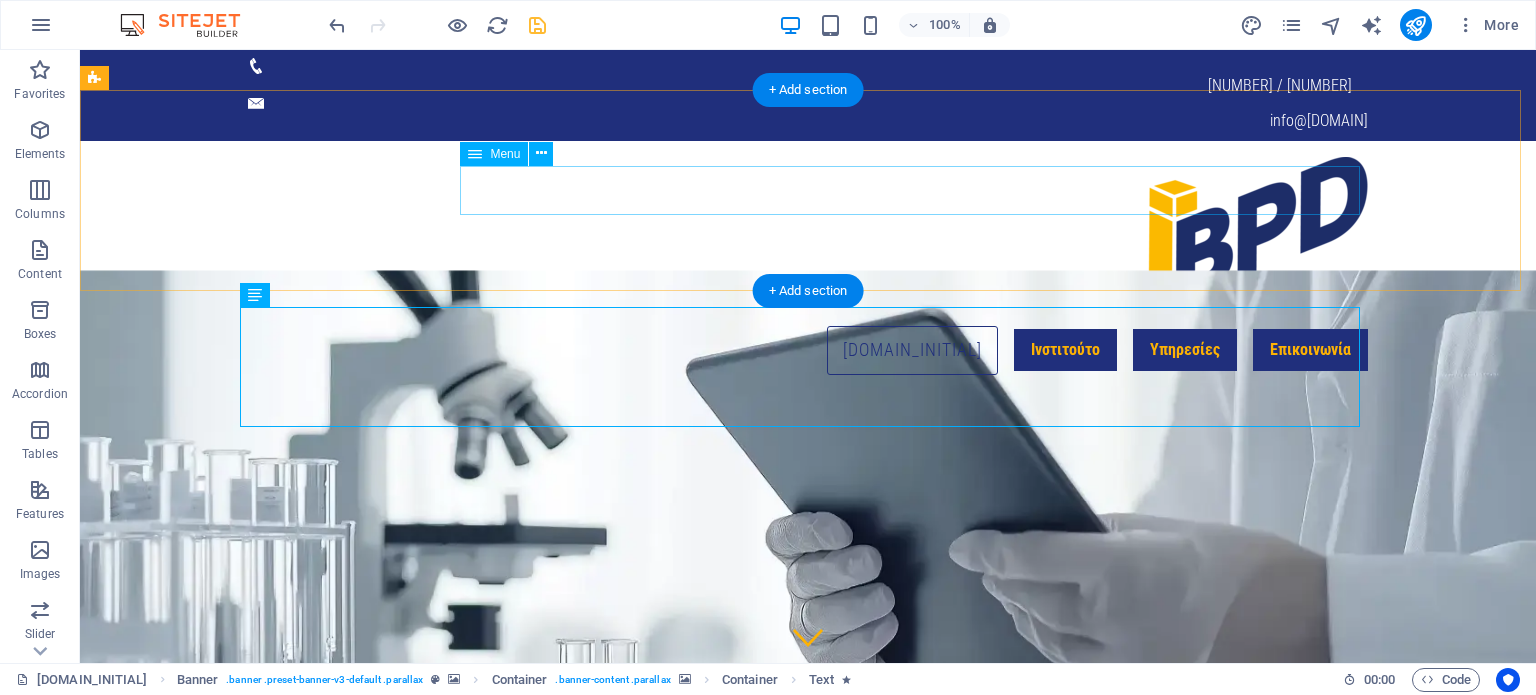 click on "iBPD Ινστιτούτο Υπηρεσίες ΔΙΑΓΝΩΣΤΙΚΕΣ ΜΕΛΕΤΕΣ ΚΤΗΡΙΑΚΗΣ ΠΑΘΟΛΟΓΙΑΣ Επικοινωνία" at bounding box center [808, 351] 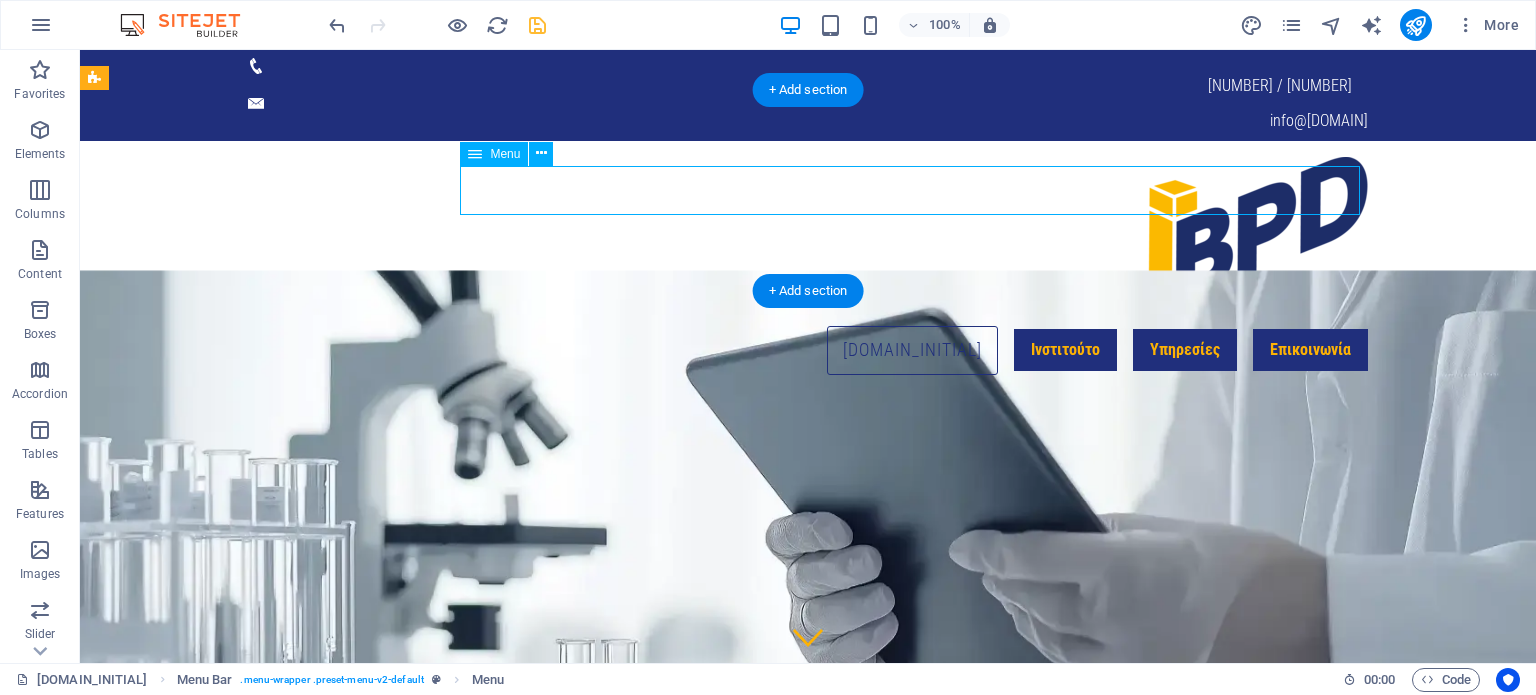 click on "iBPD Ινστιτούτο Υπηρεσίες ΔΙΑΓΝΩΣΤΙΚΕΣ ΜΕΛΕΤΕΣ ΚΤΗΡΙΑΚΗΣ ΠΑΘΟΛΟΓΙΑΣ Επικοινωνία" at bounding box center [808, 351] 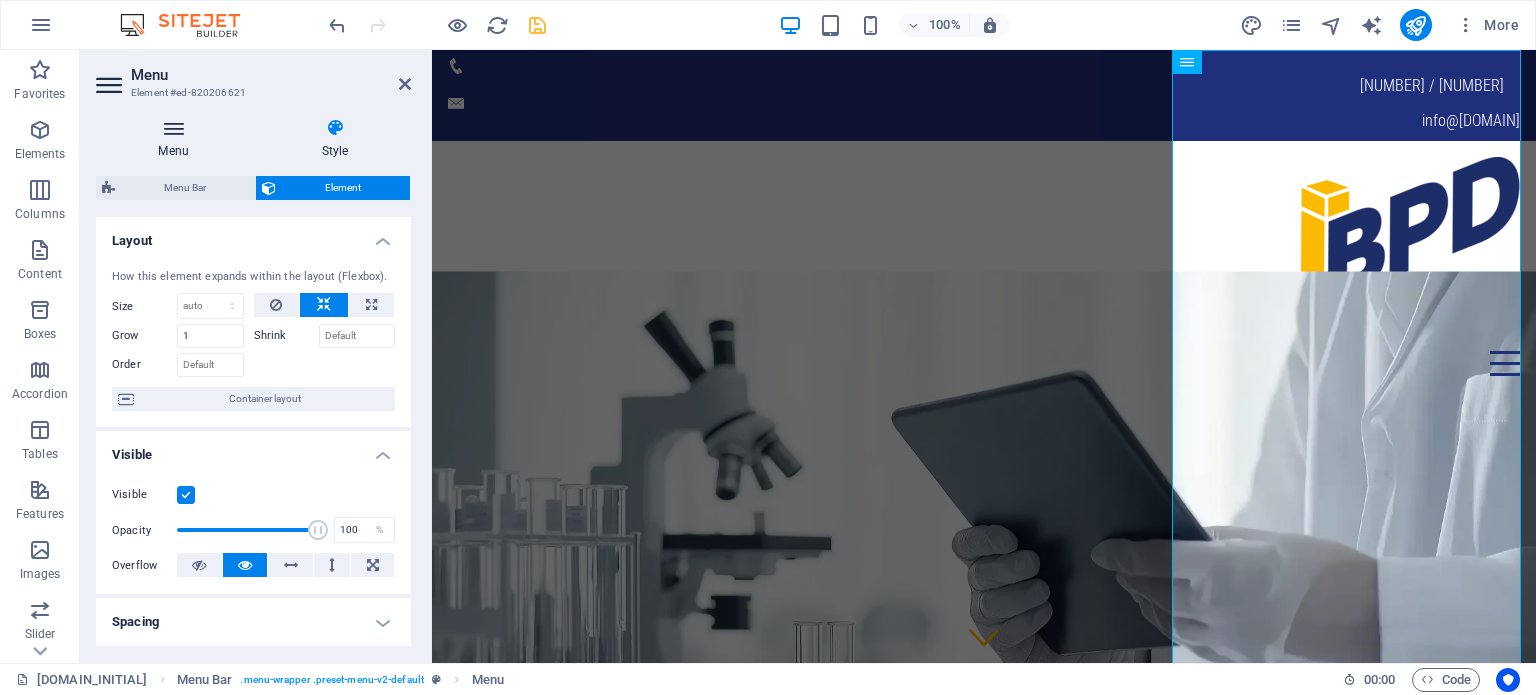 click at bounding box center (173, 128) 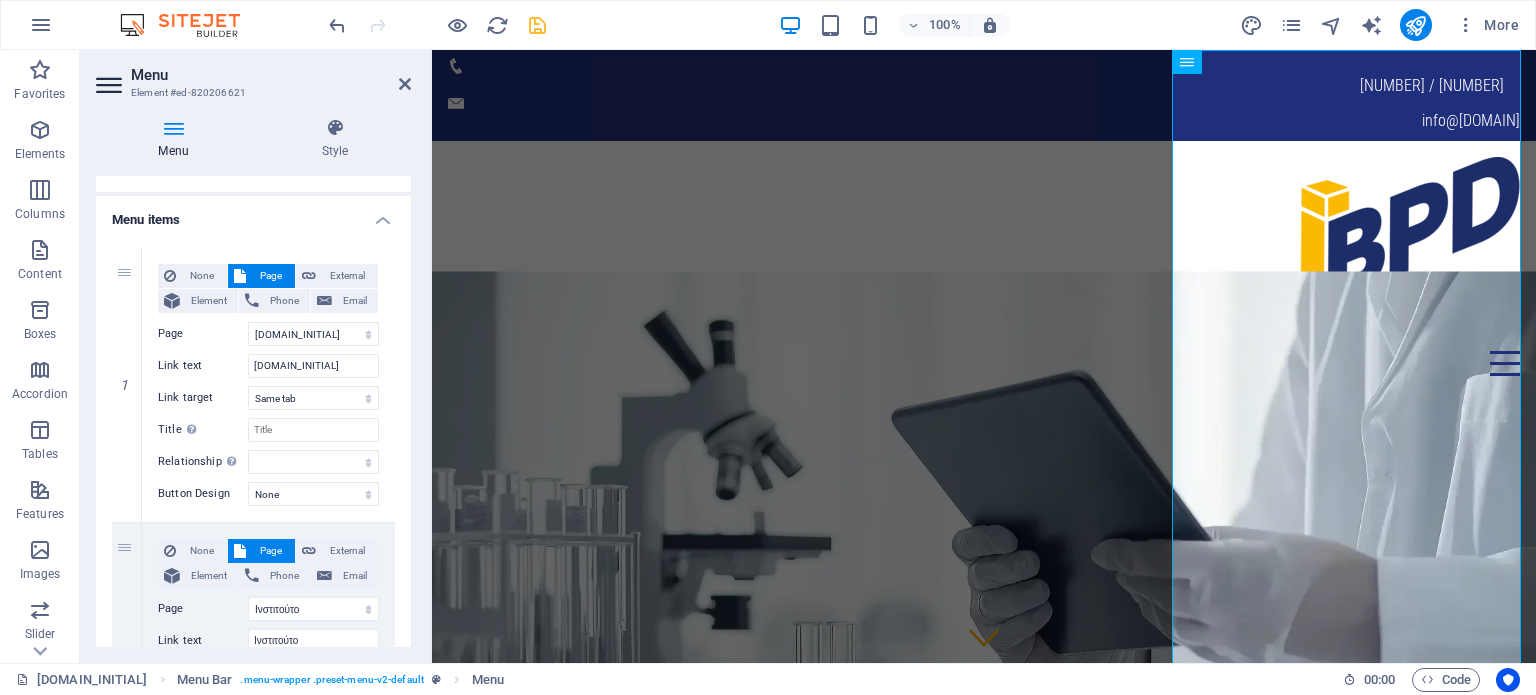 scroll, scrollTop: 139, scrollLeft: 0, axis: vertical 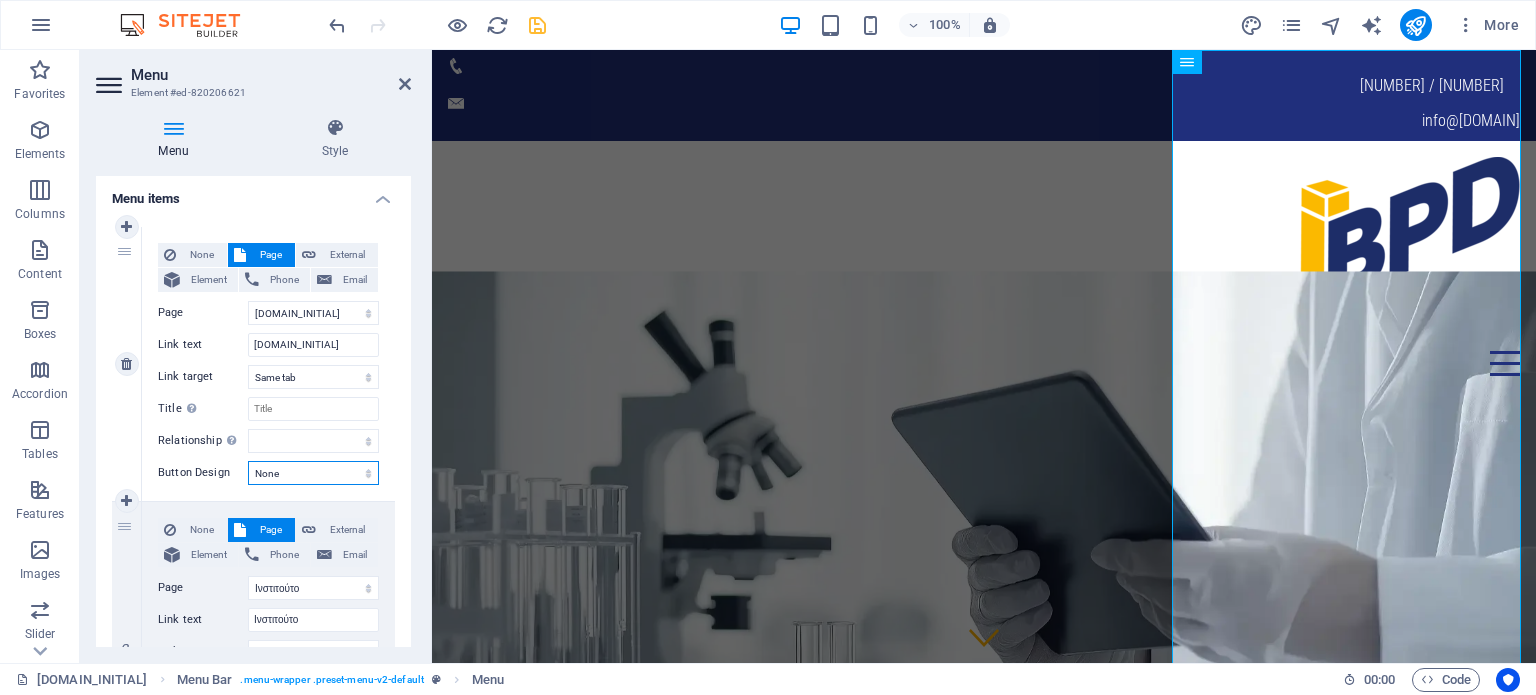 click on "None Default Primary Secondary" at bounding box center (313, 473) 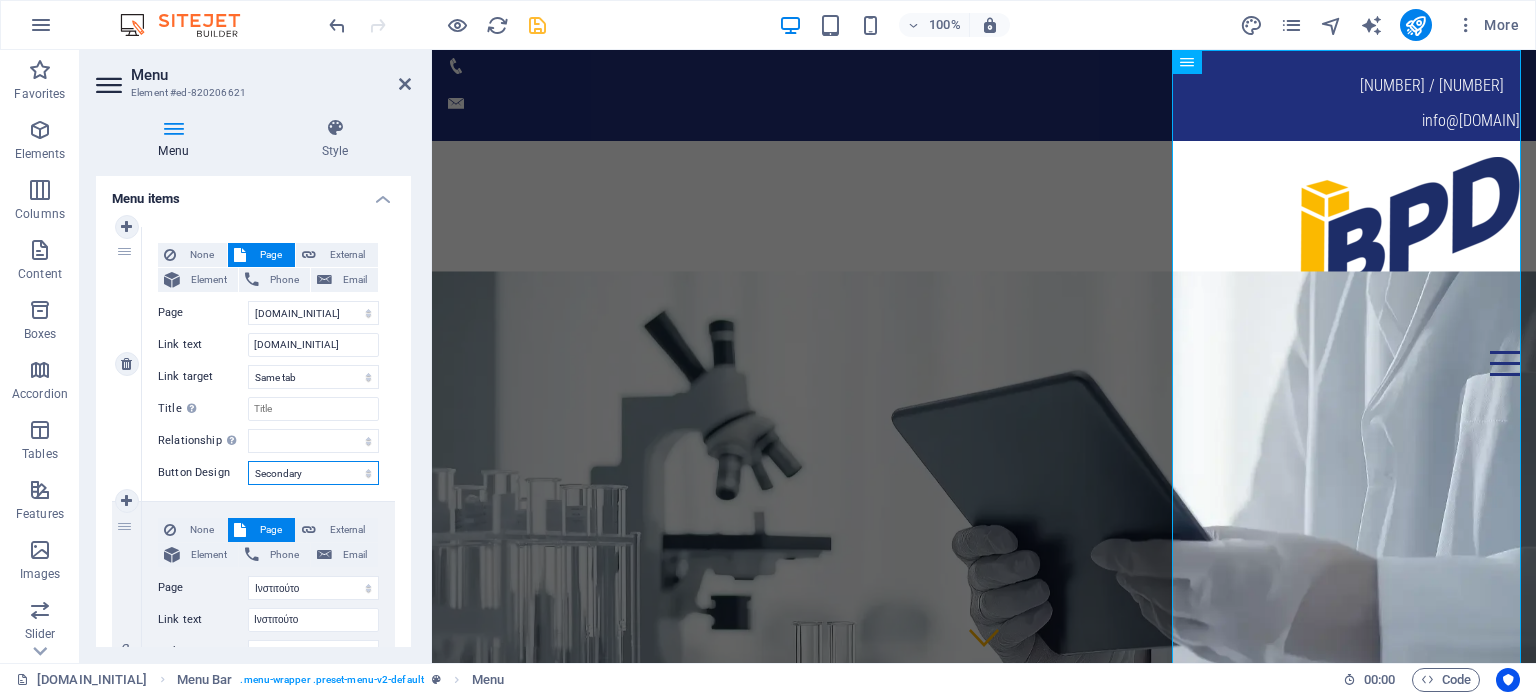 click on "None Default Primary Secondary" at bounding box center [313, 473] 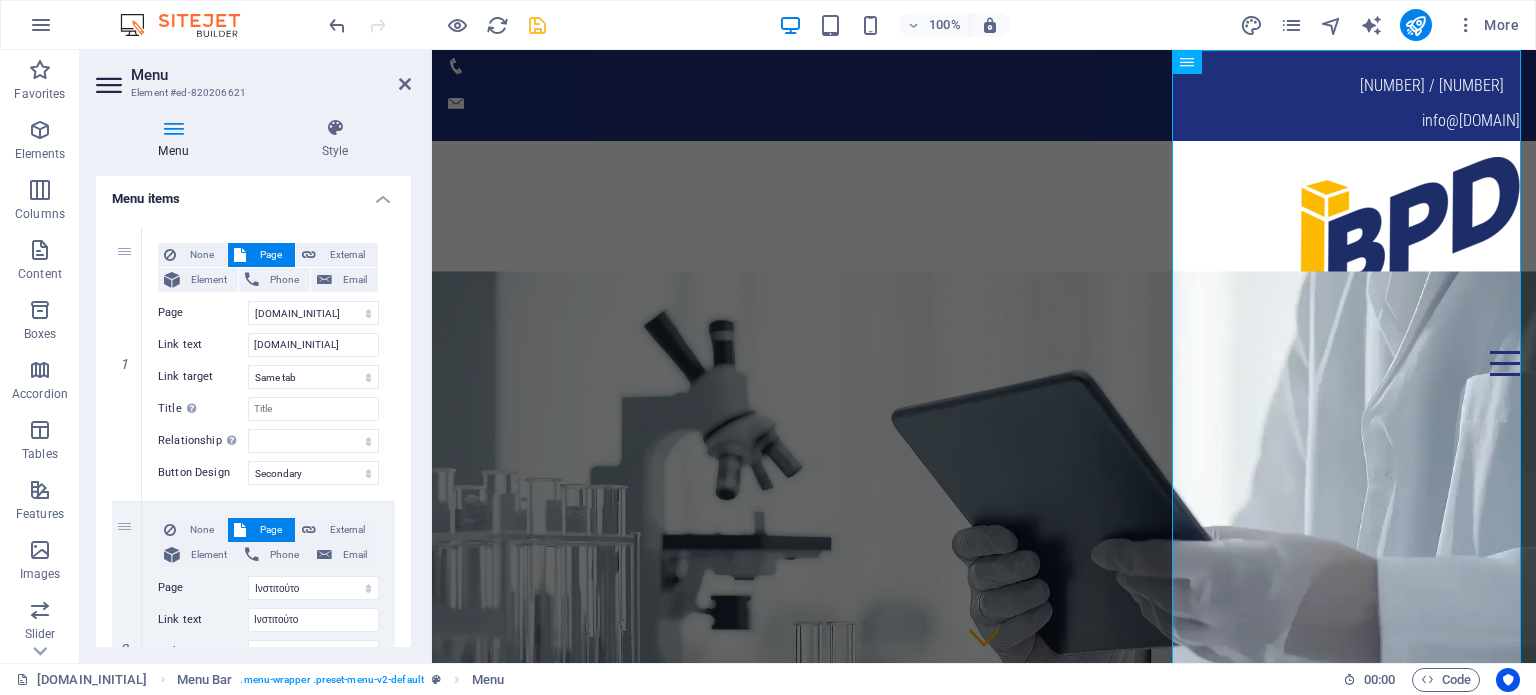 click on "Menu" at bounding box center (271, 75) 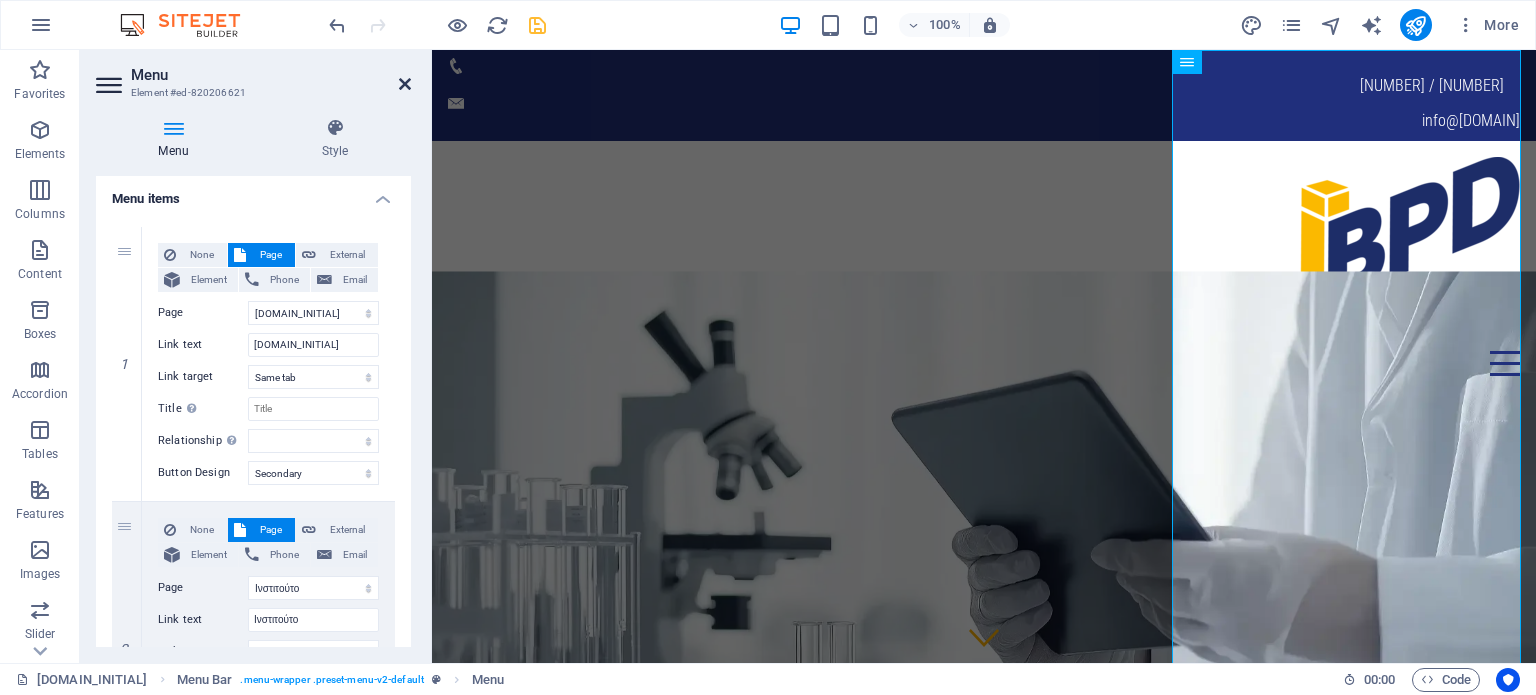 click at bounding box center (405, 84) 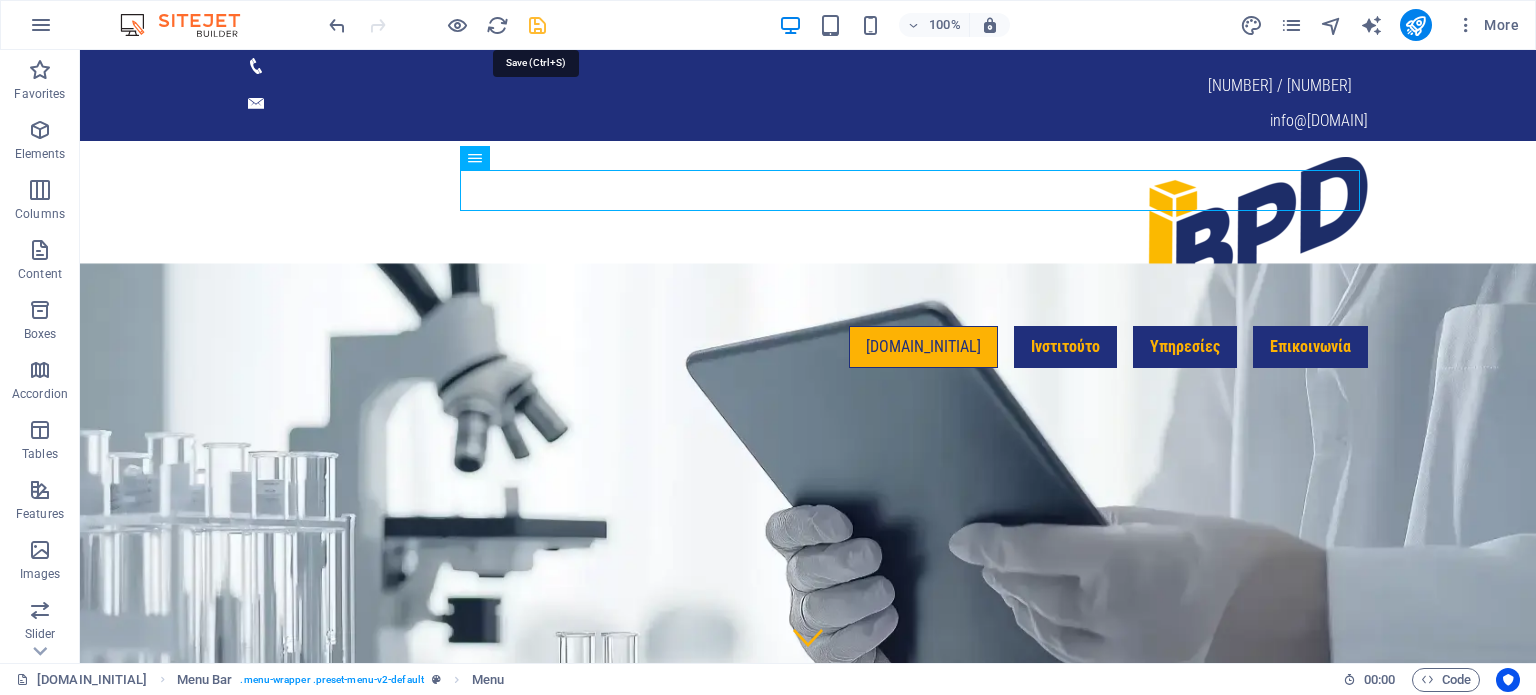 click at bounding box center (537, 25) 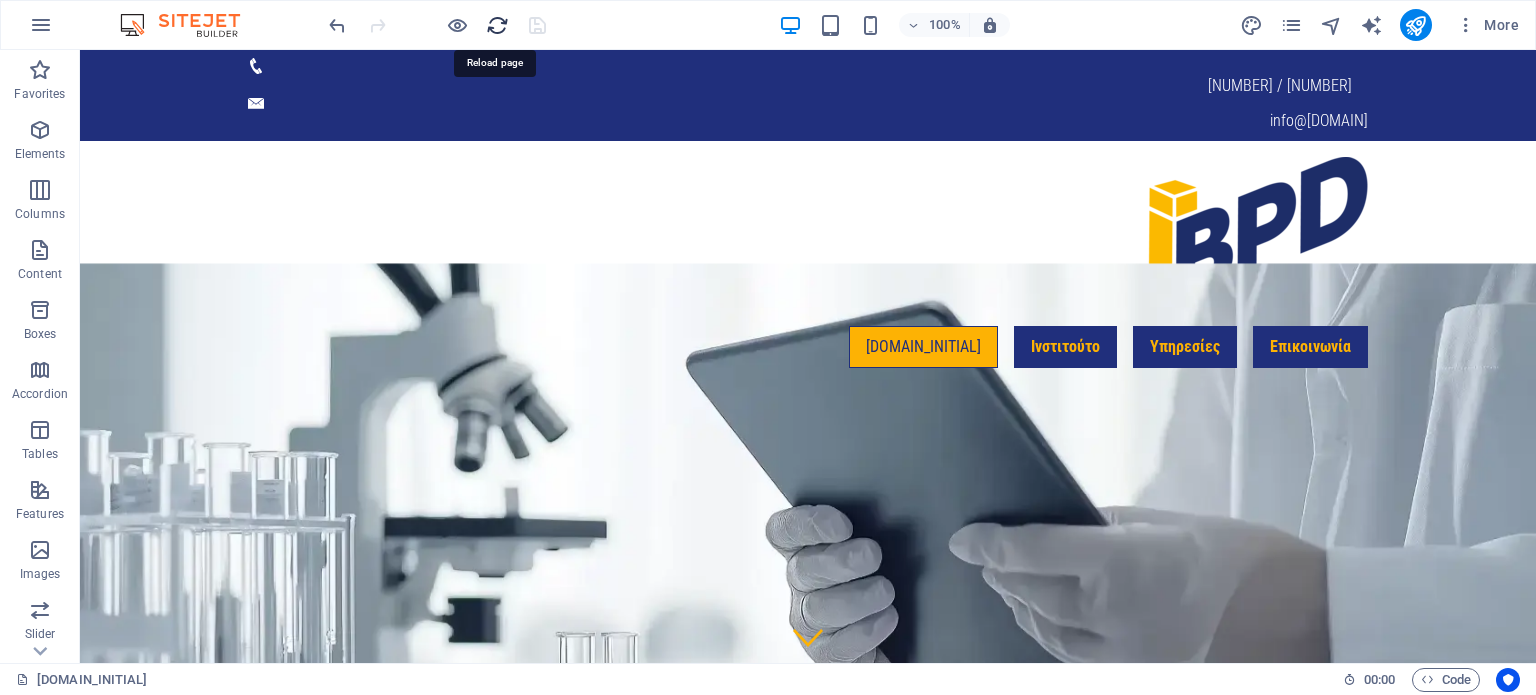 click at bounding box center (497, 25) 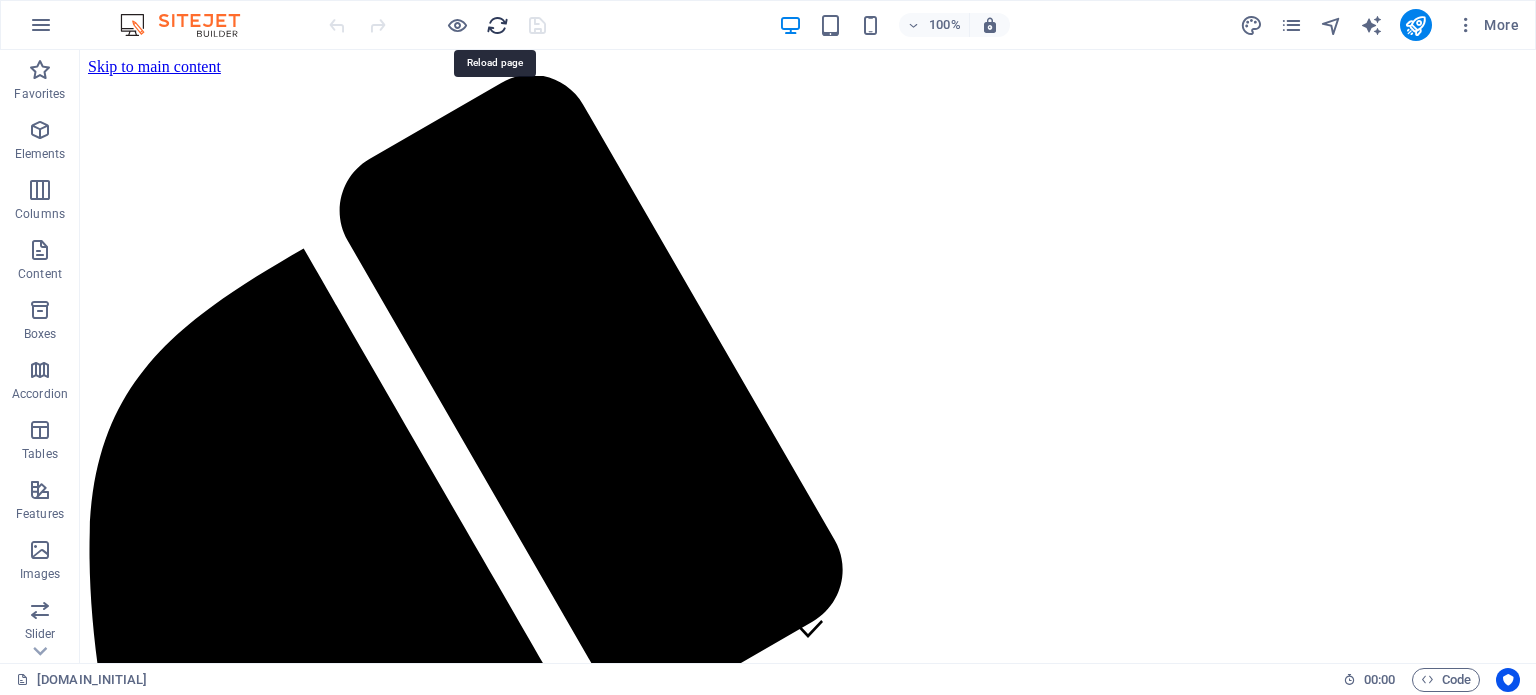 scroll, scrollTop: 0, scrollLeft: 0, axis: both 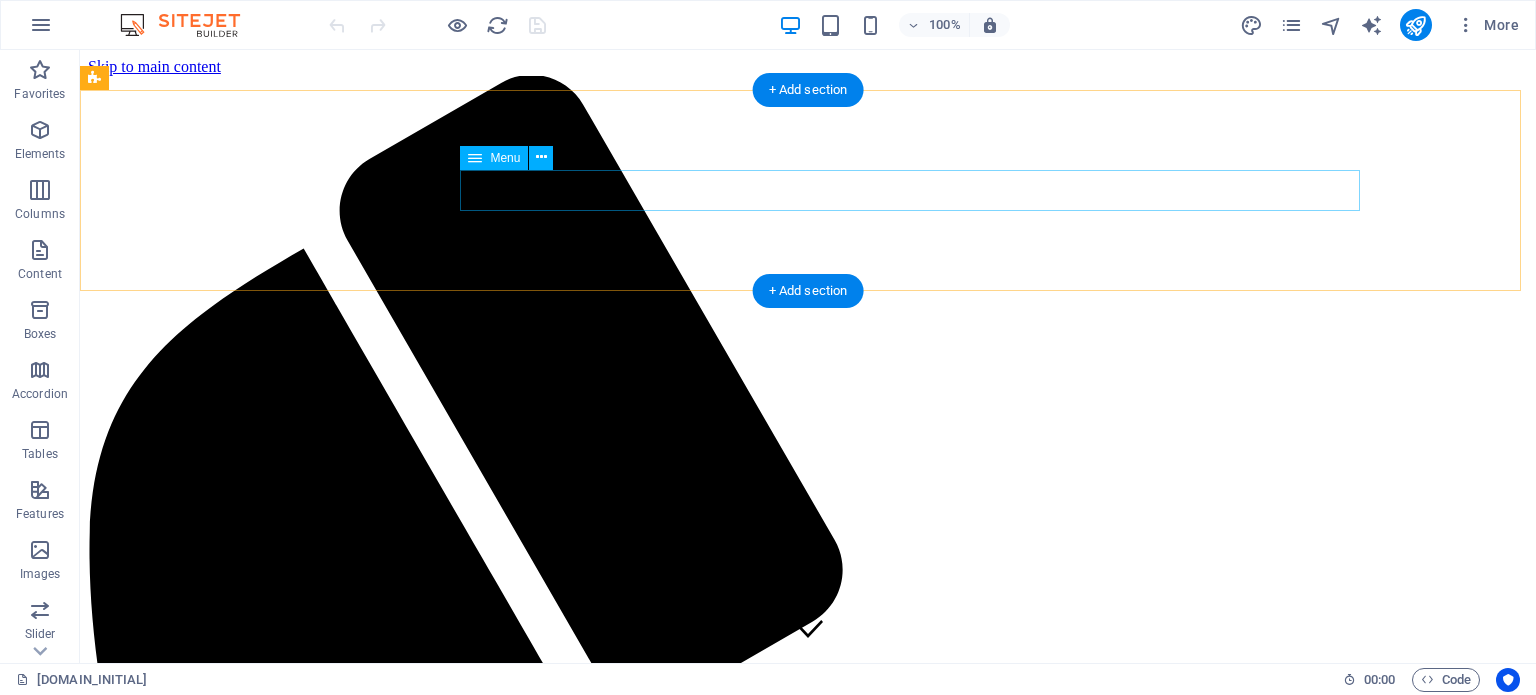 click on "iBPD Ινστιτούτο Υπηρεσίες ΔΙΑΓΝΩΣΤΙΚΕΣ ΜΕΛΕΤΕΣ ΚΤΗΡΙΑΚΗΣ ΠΑΘΟΛΟΓΙΑΣ Επικοινωνία" at bounding box center [808, 5206] 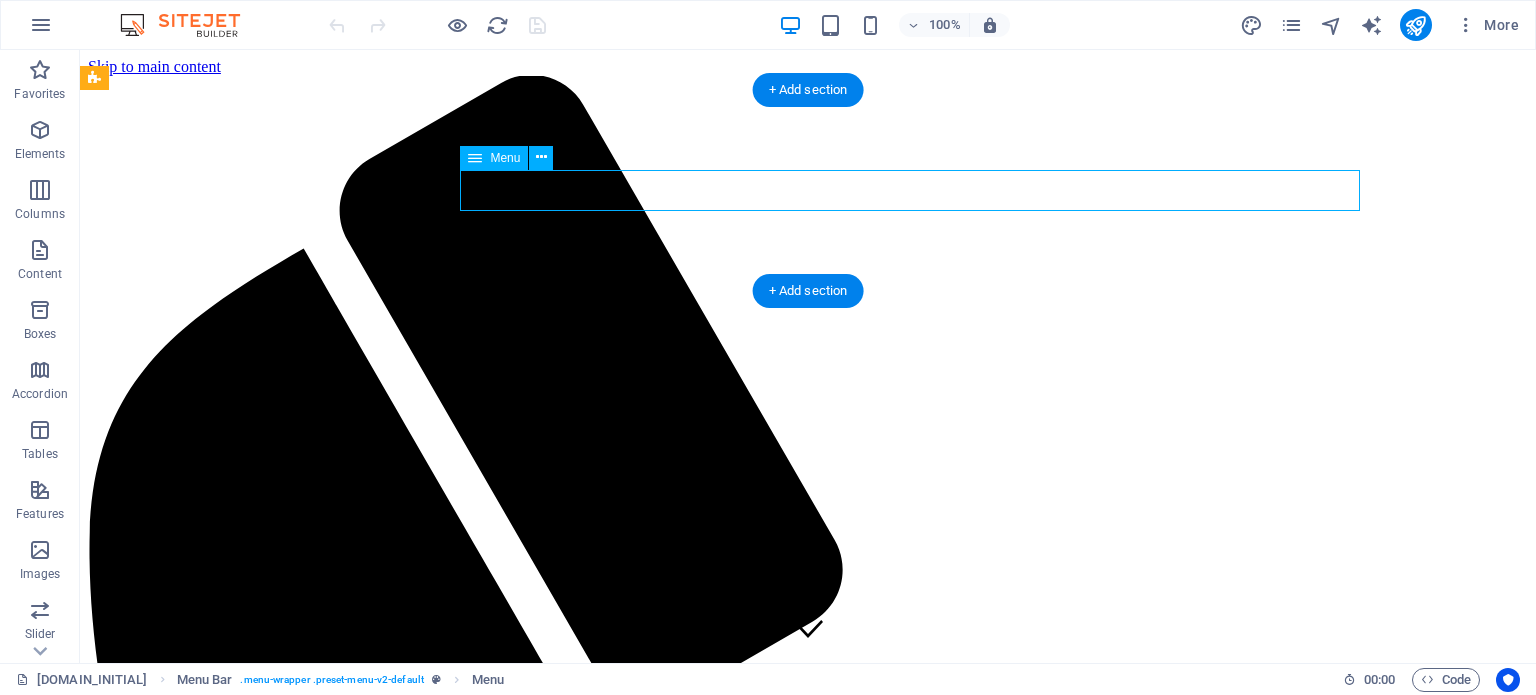 click on "iBPD Ινστιτούτο Υπηρεσίες ΔΙΑΓΝΩΣΤΙΚΕΣ ΜΕΛΕΤΕΣ ΚΤΗΡΙΑΚΗΣ ΠΑΘΟΛΟΓΙΑΣ Επικοινωνία" at bounding box center (808, 5206) 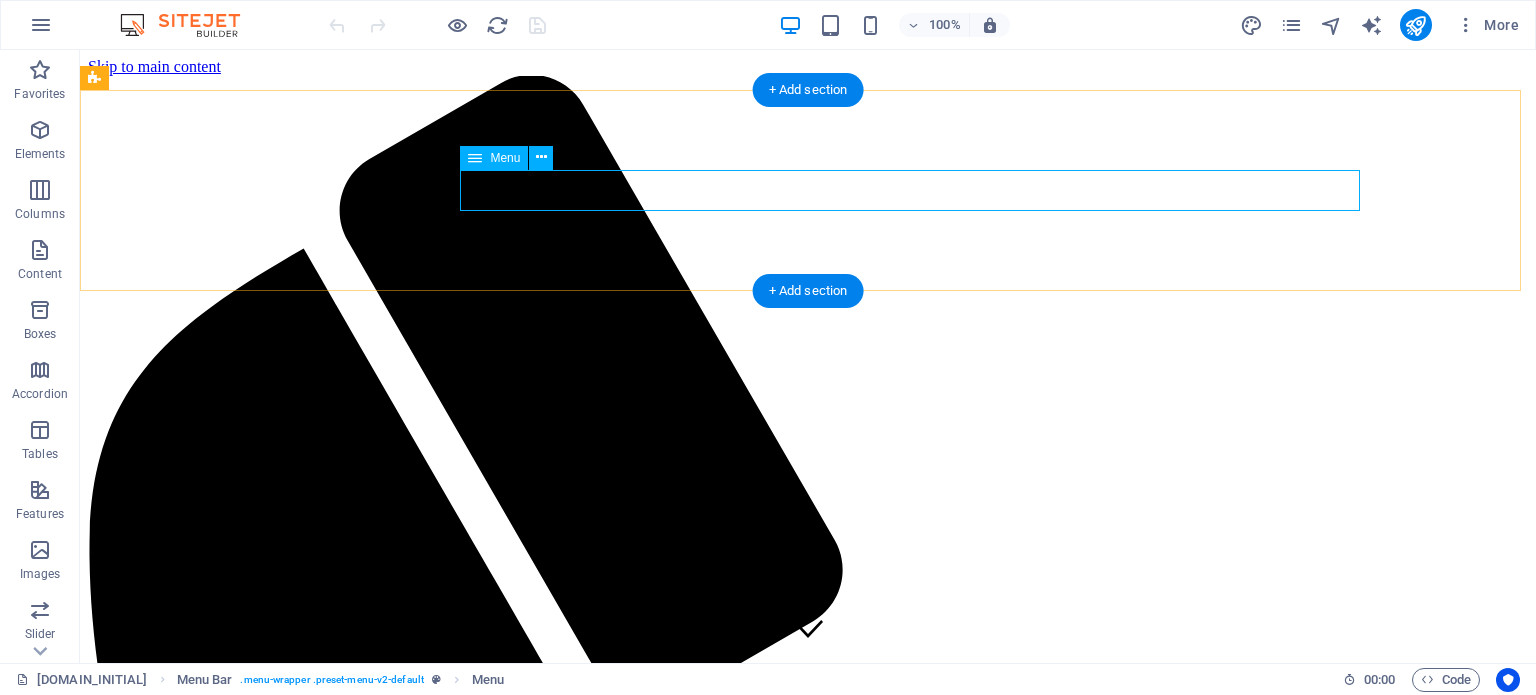 click on "iBPD Ινστιτούτο Υπηρεσίες ΔΙΑΓΝΩΣΤΙΚΕΣ ΜΕΛΕΤΕΣ ΚΤΗΡΙΑΚΗΣ ΠΑΘΟΛΟΓΙΑΣ Επικοινωνία" at bounding box center (808, 5206) 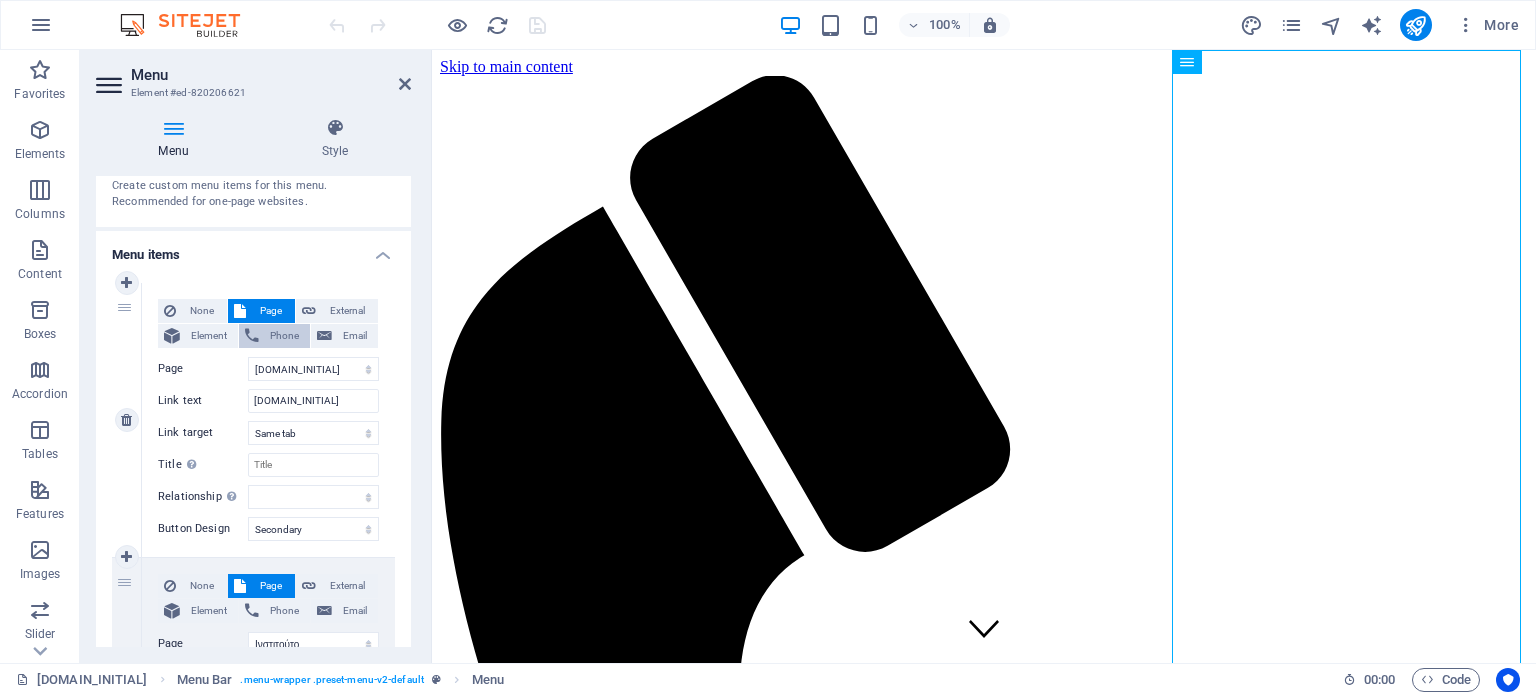 scroll, scrollTop: 91, scrollLeft: 0, axis: vertical 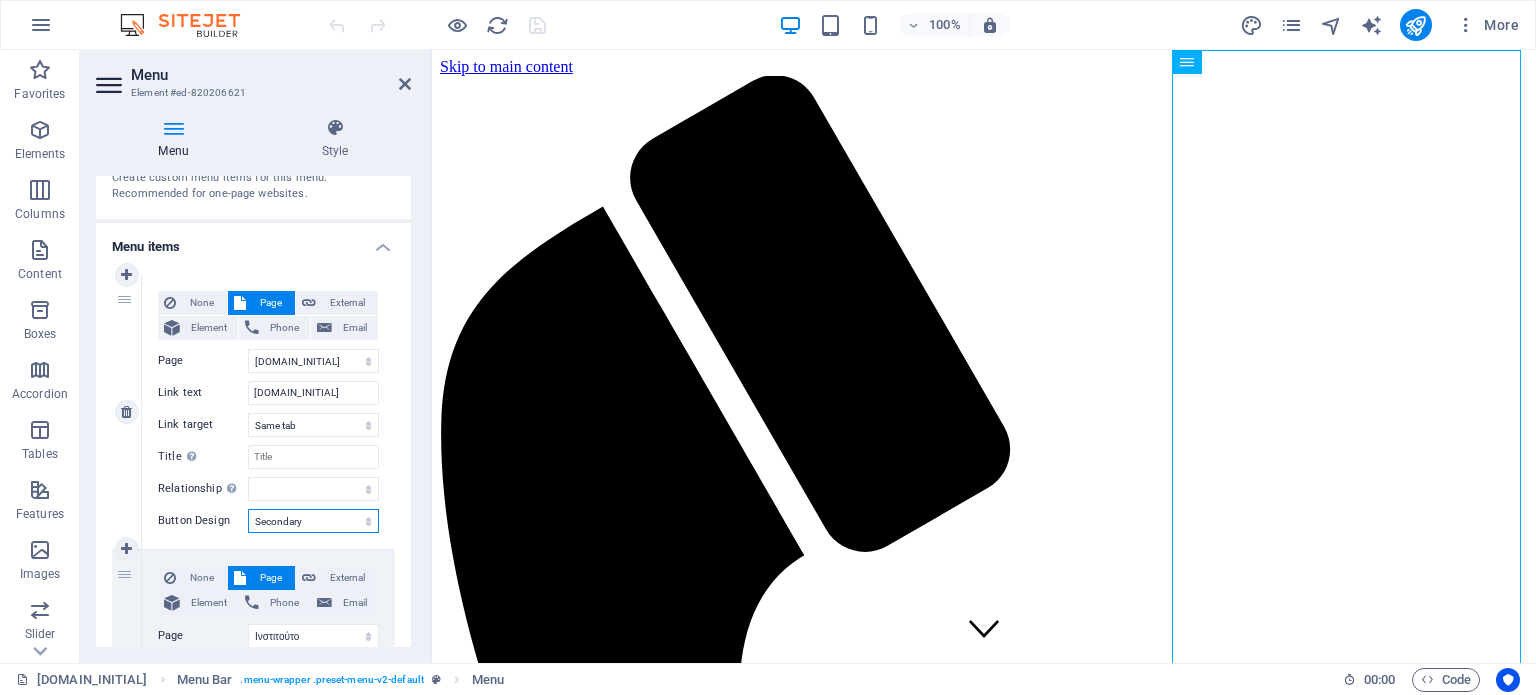 click on "None Default Primary Secondary" at bounding box center [313, 521] 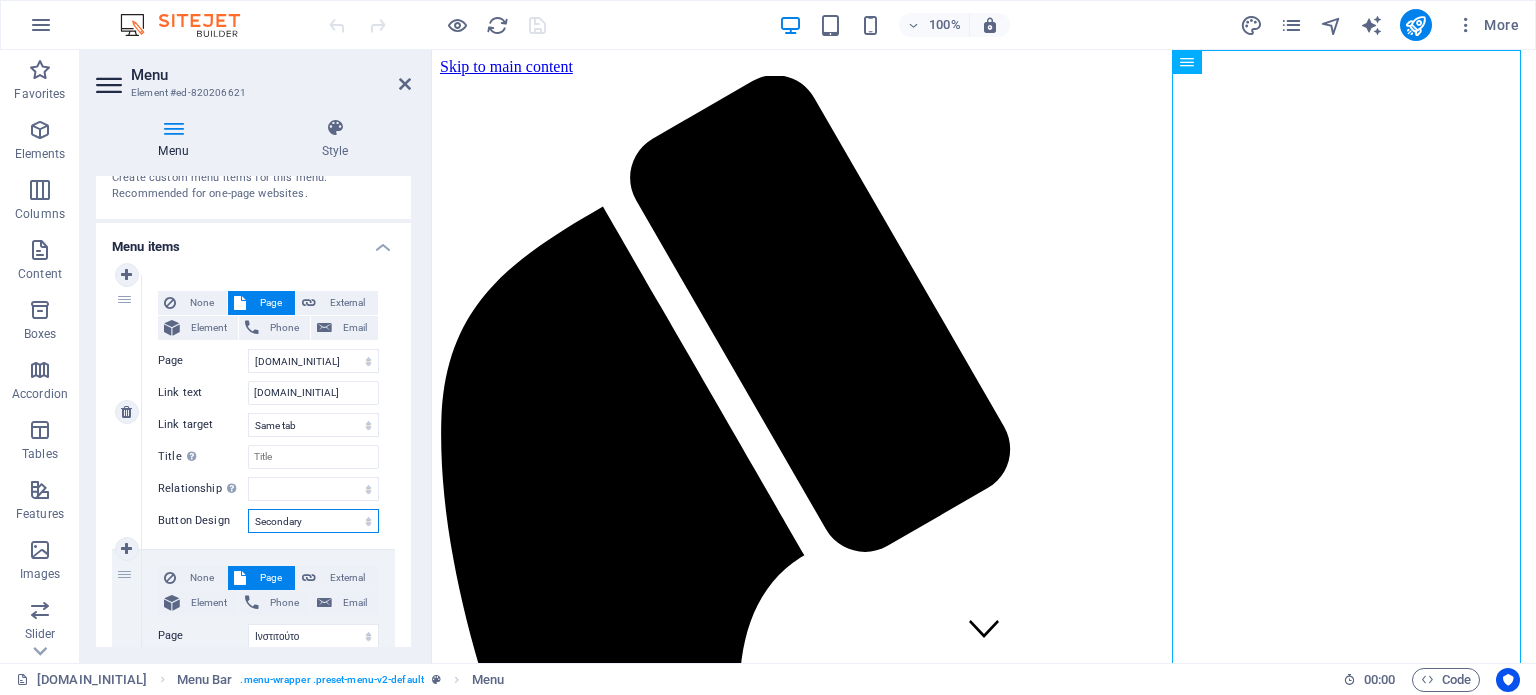 select on "default" 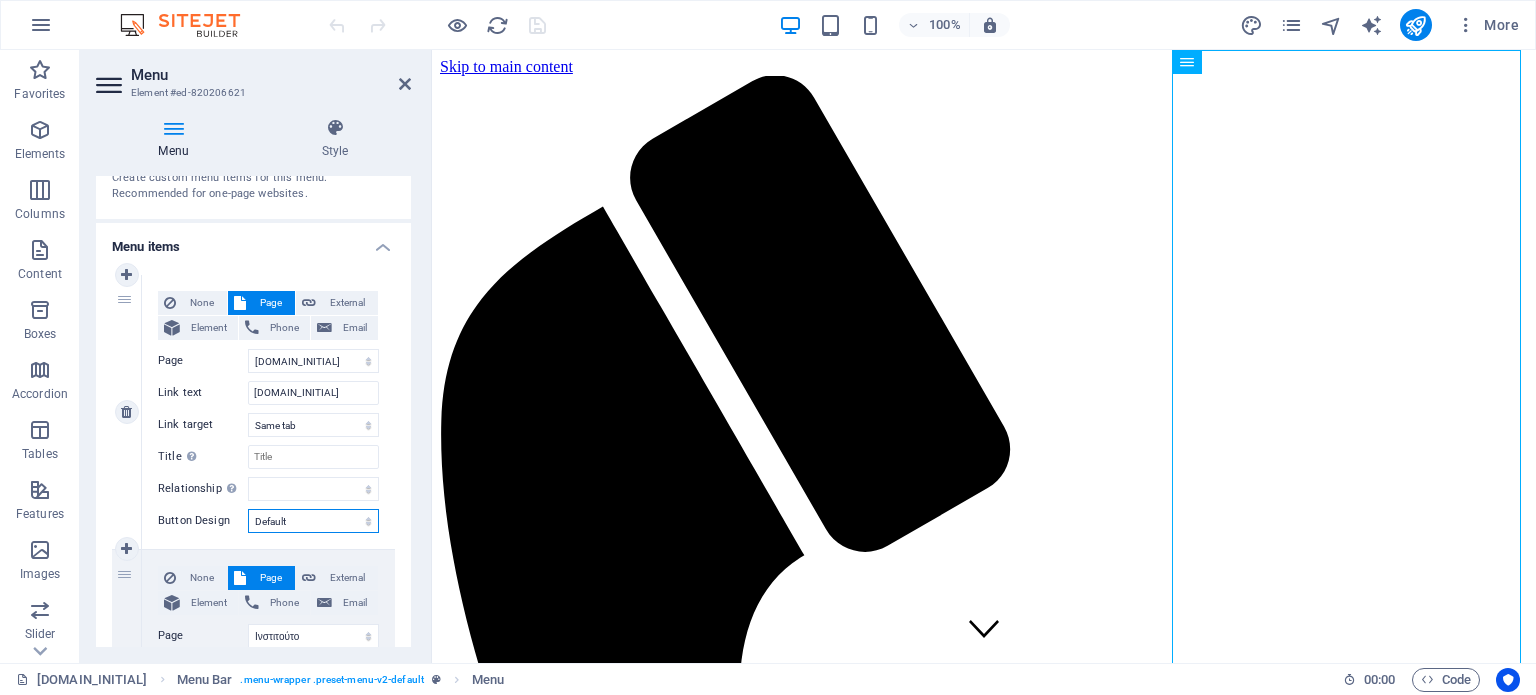click on "None Default Primary Secondary" at bounding box center (313, 521) 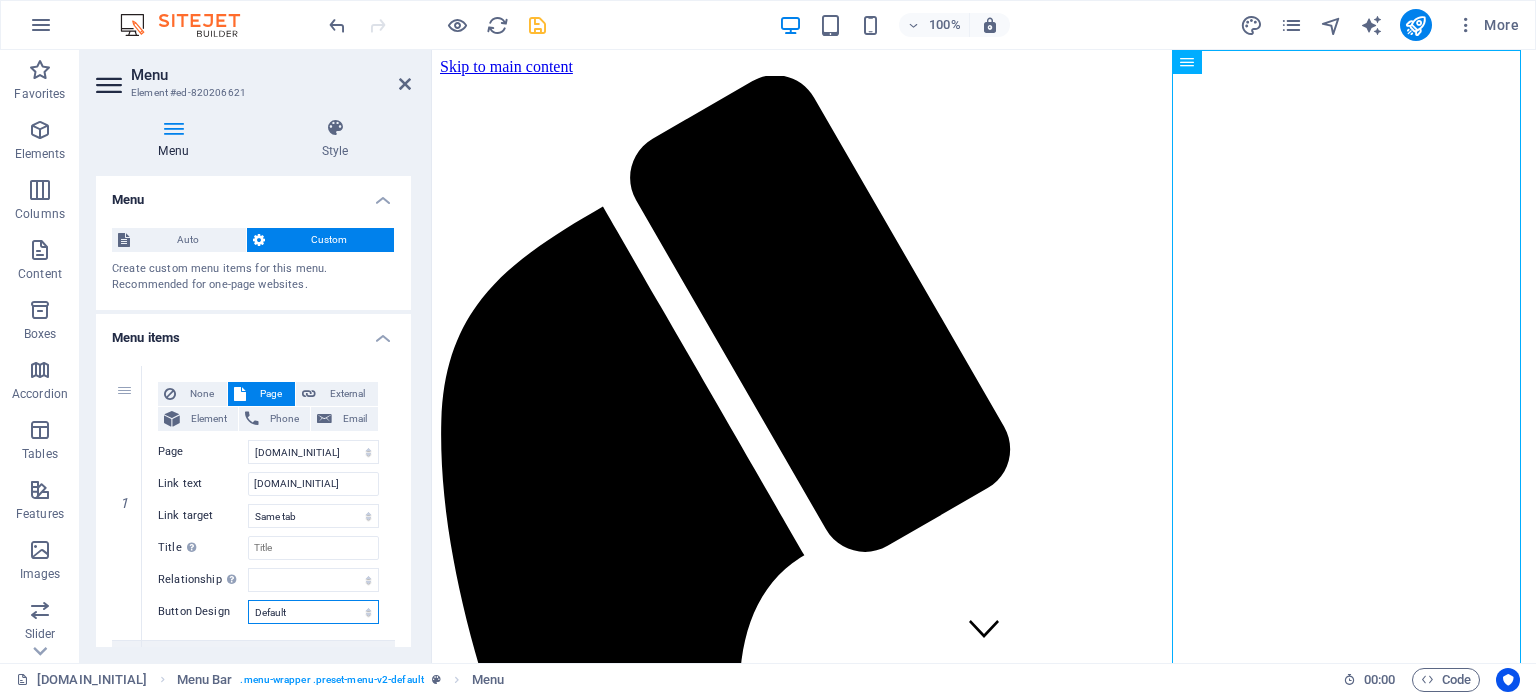 scroll, scrollTop: 0, scrollLeft: 0, axis: both 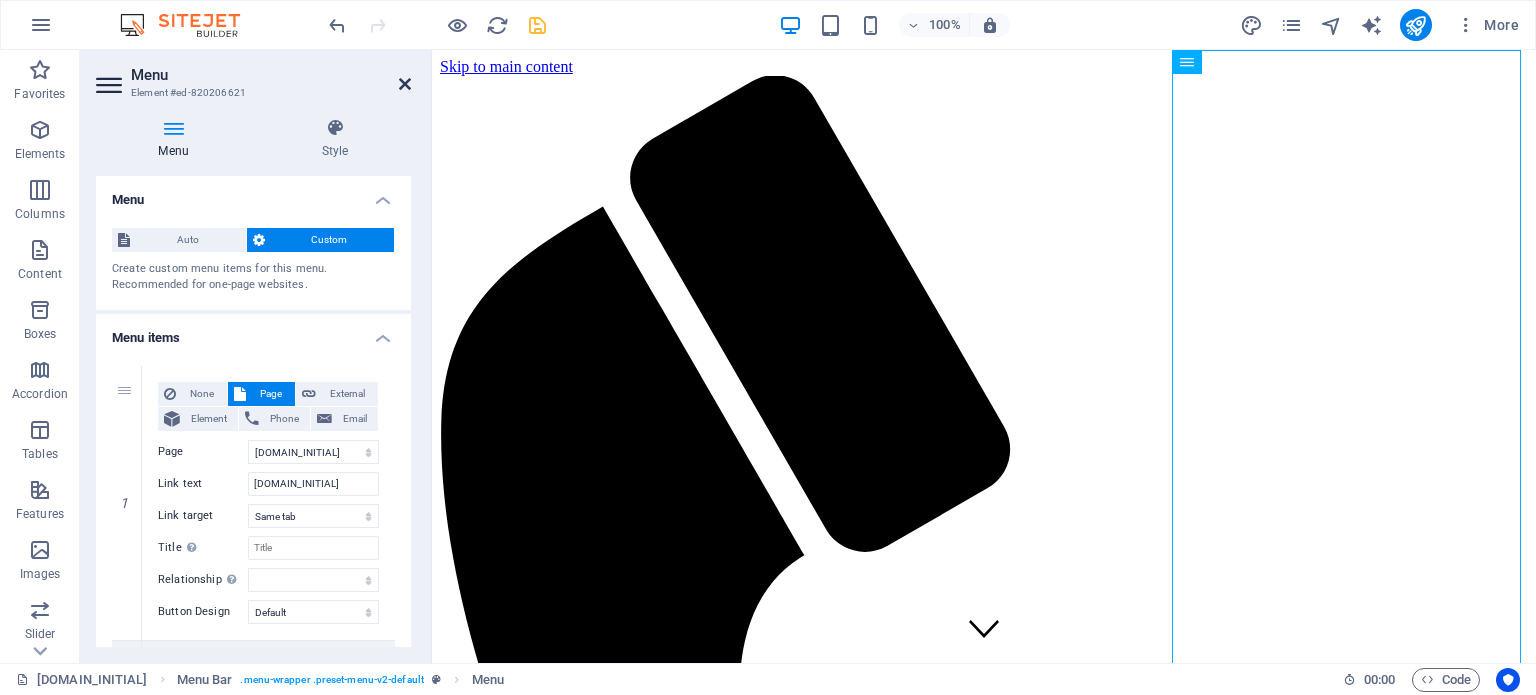 click at bounding box center (405, 84) 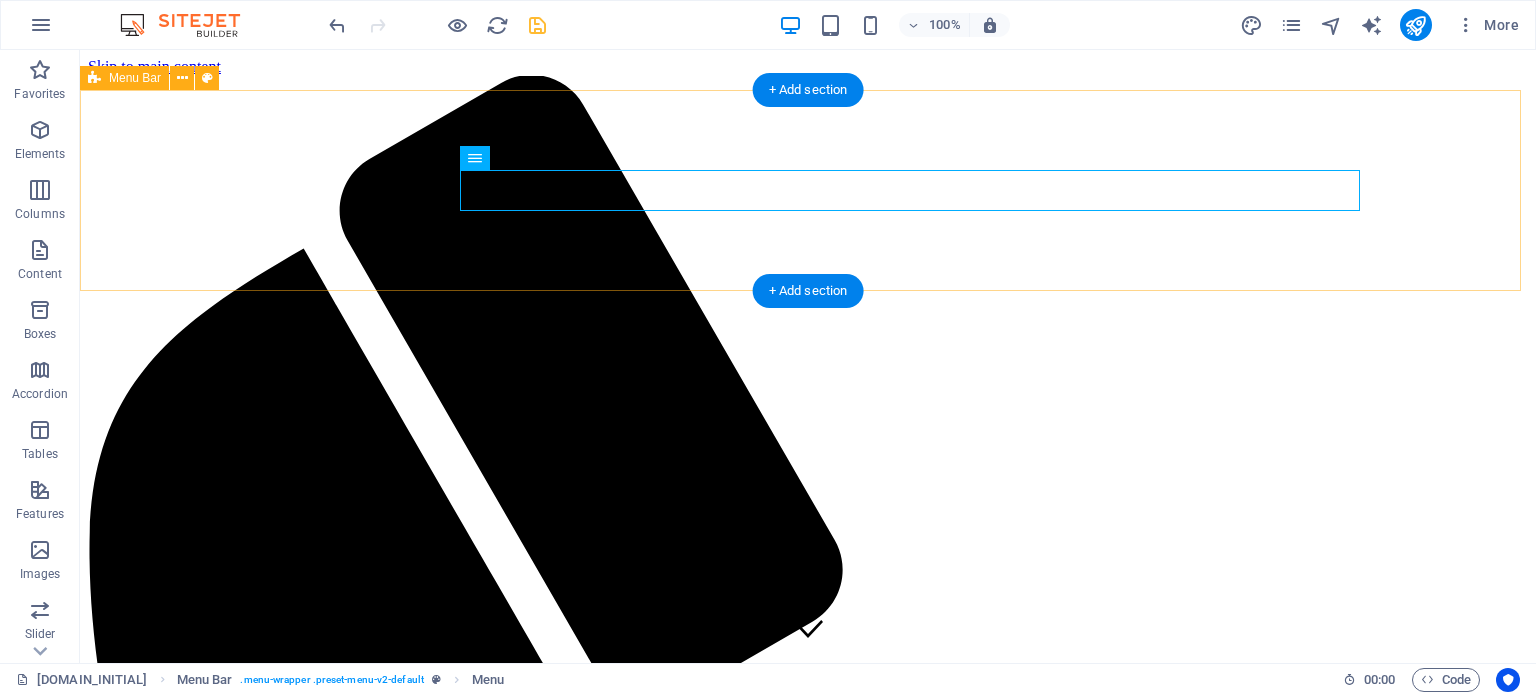 click on "iBPD Ινστιτούτο Υπηρεσίες ΔΙΑΓΝΩΣΤΙΚΕΣ ΜΕΛΕΤΕΣ ΚΤΗΡΙΑΚΗΣ ΠΑΘΟΛΟΓΙΑΣ Επικοινωνία" at bounding box center [808, 4153] 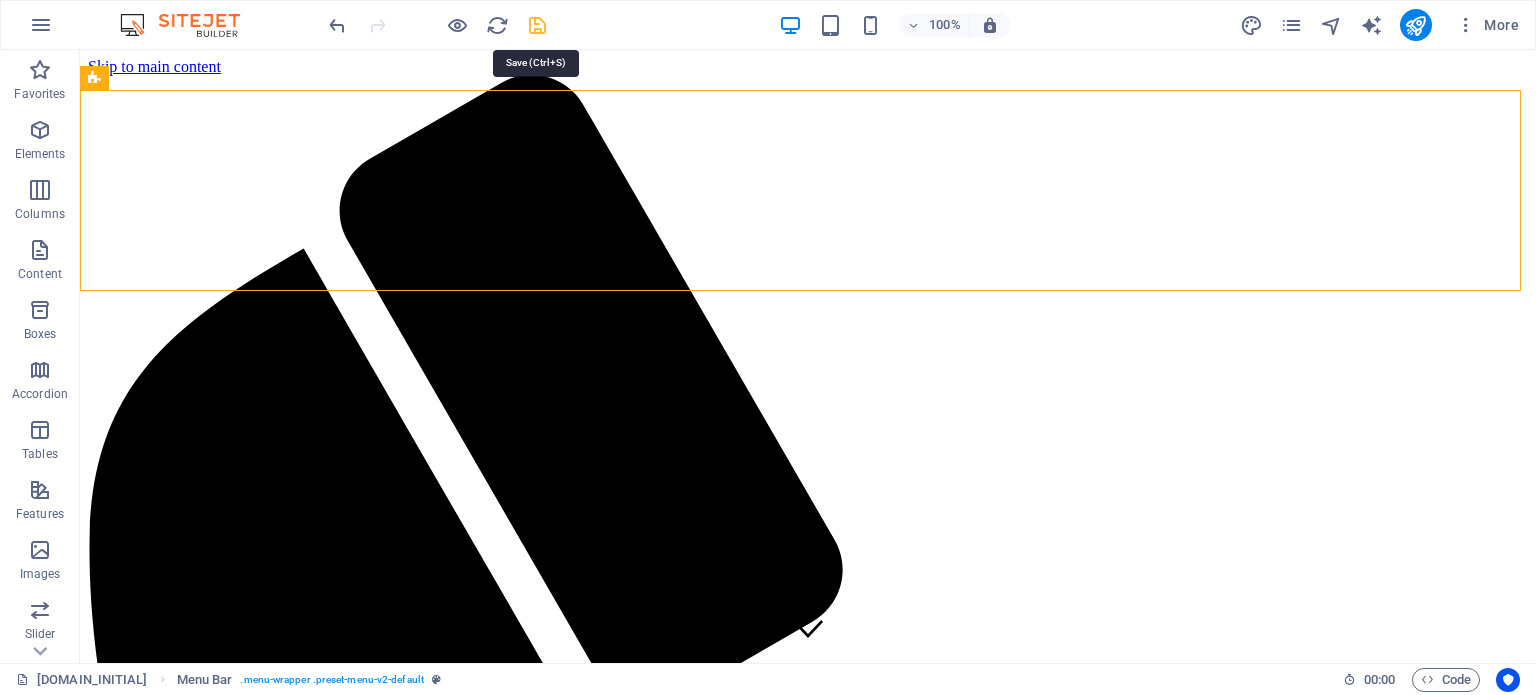 click at bounding box center (537, 25) 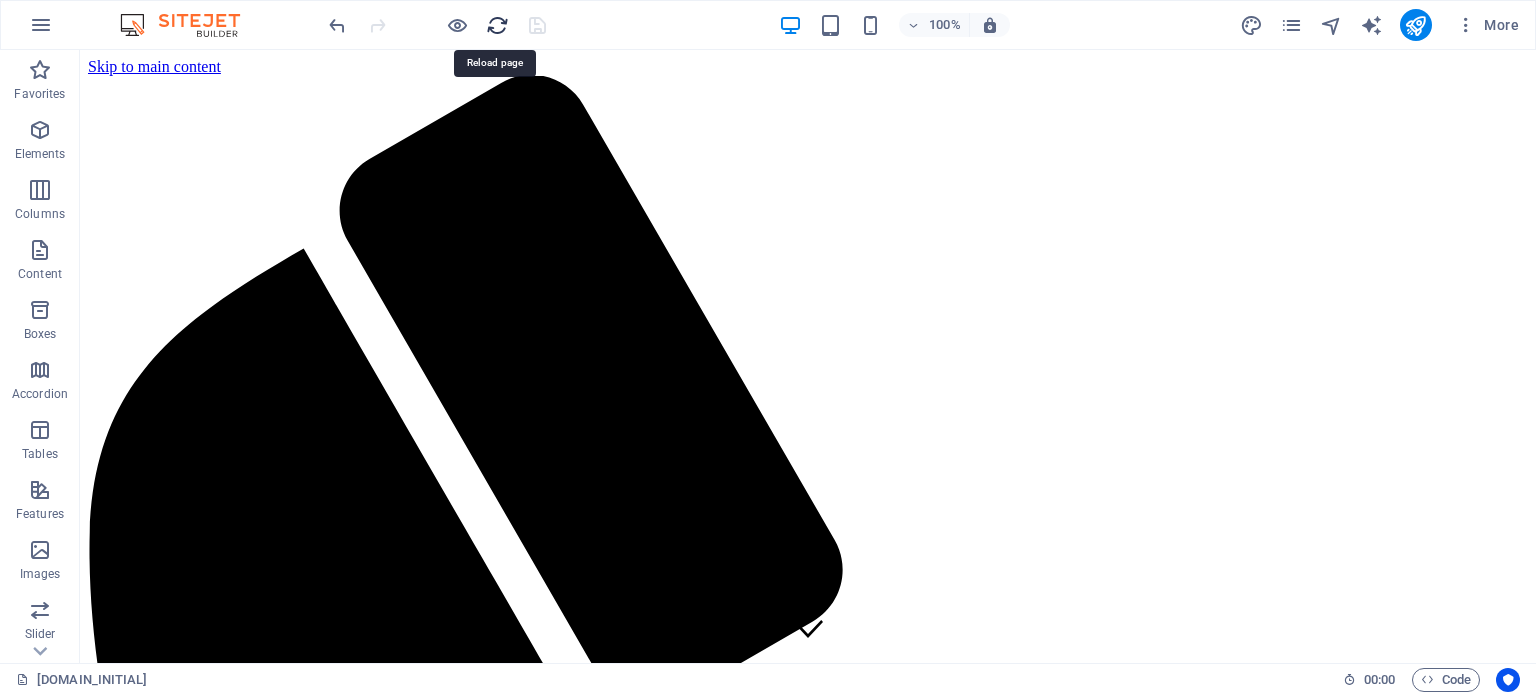 click at bounding box center (497, 25) 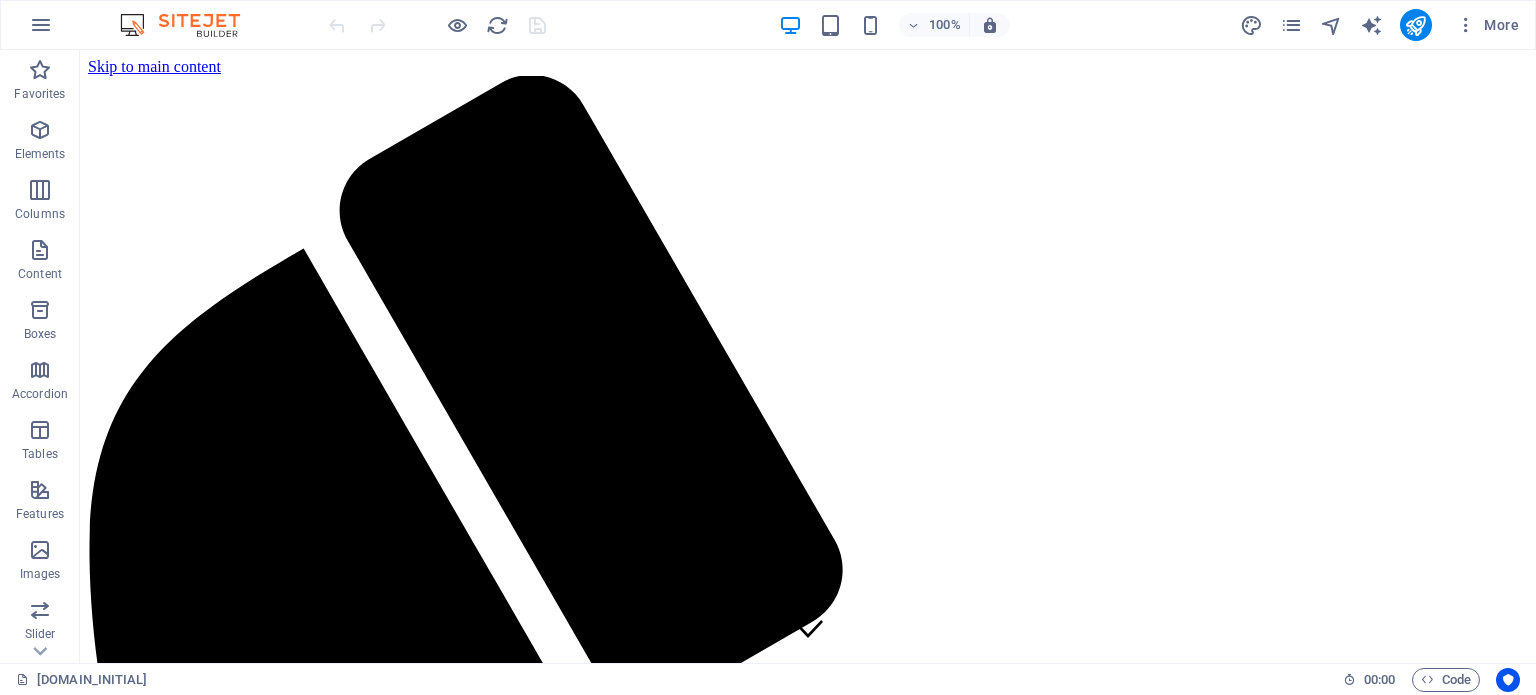scroll, scrollTop: 0, scrollLeft: 0, axis: both 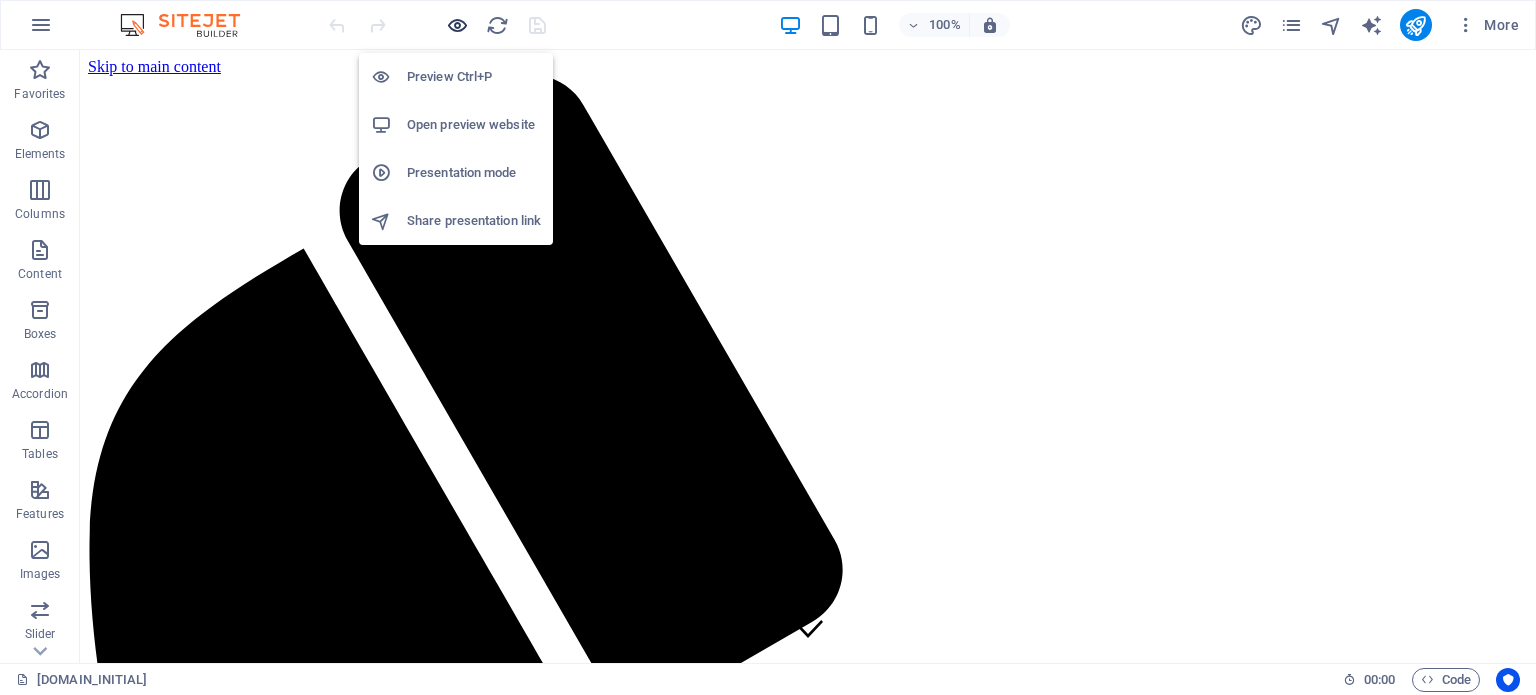 click at bounding box center (457, 25) 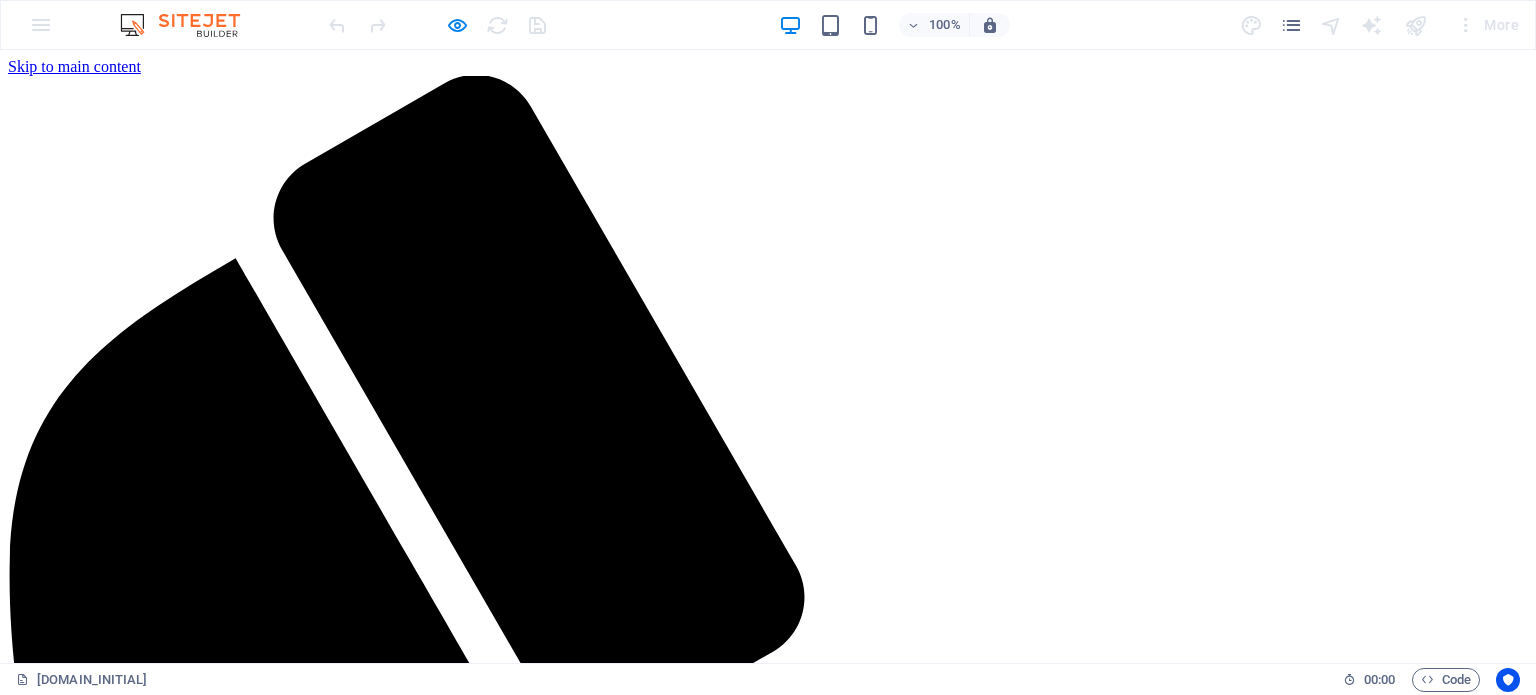 click on "Ινστιτούτο" at bounding box center (82, 5452) 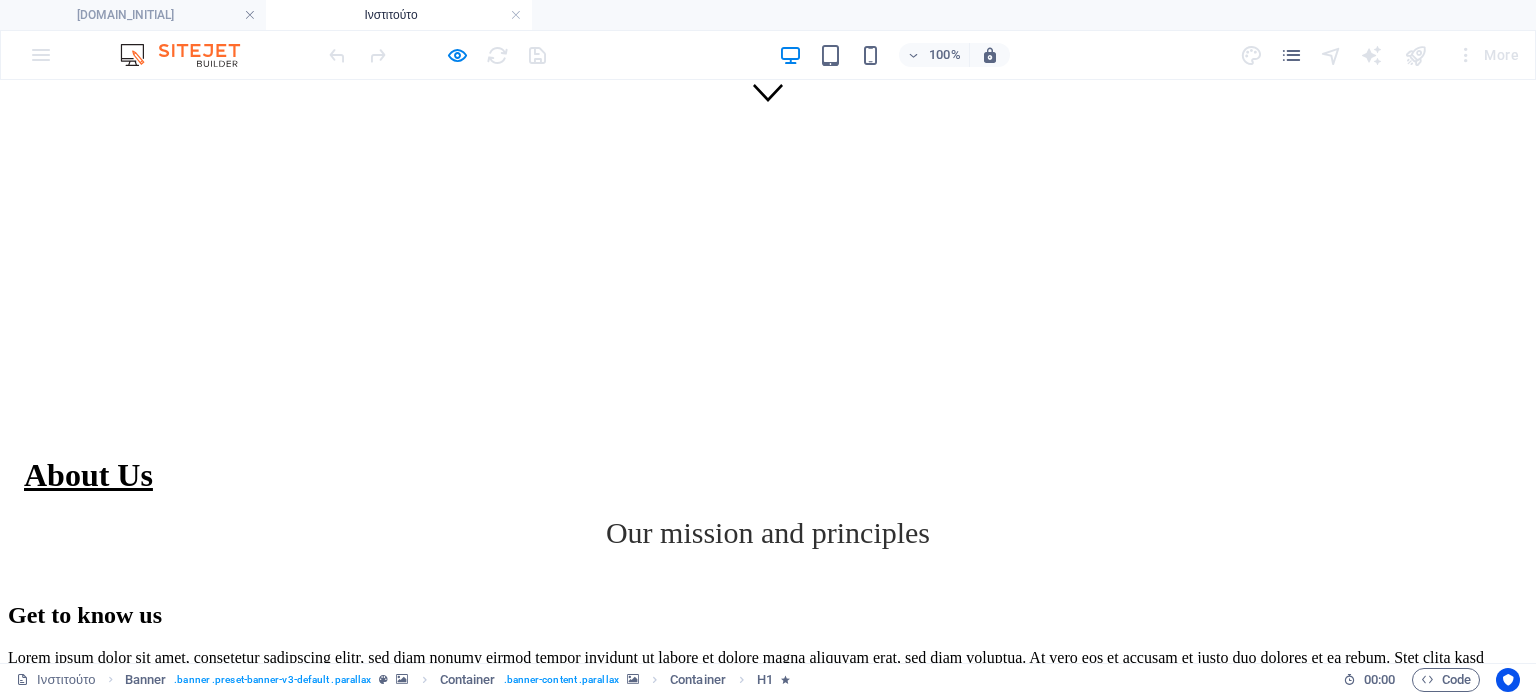 scroll, scrollTop: 0, scrollLeft: 0, axis: both 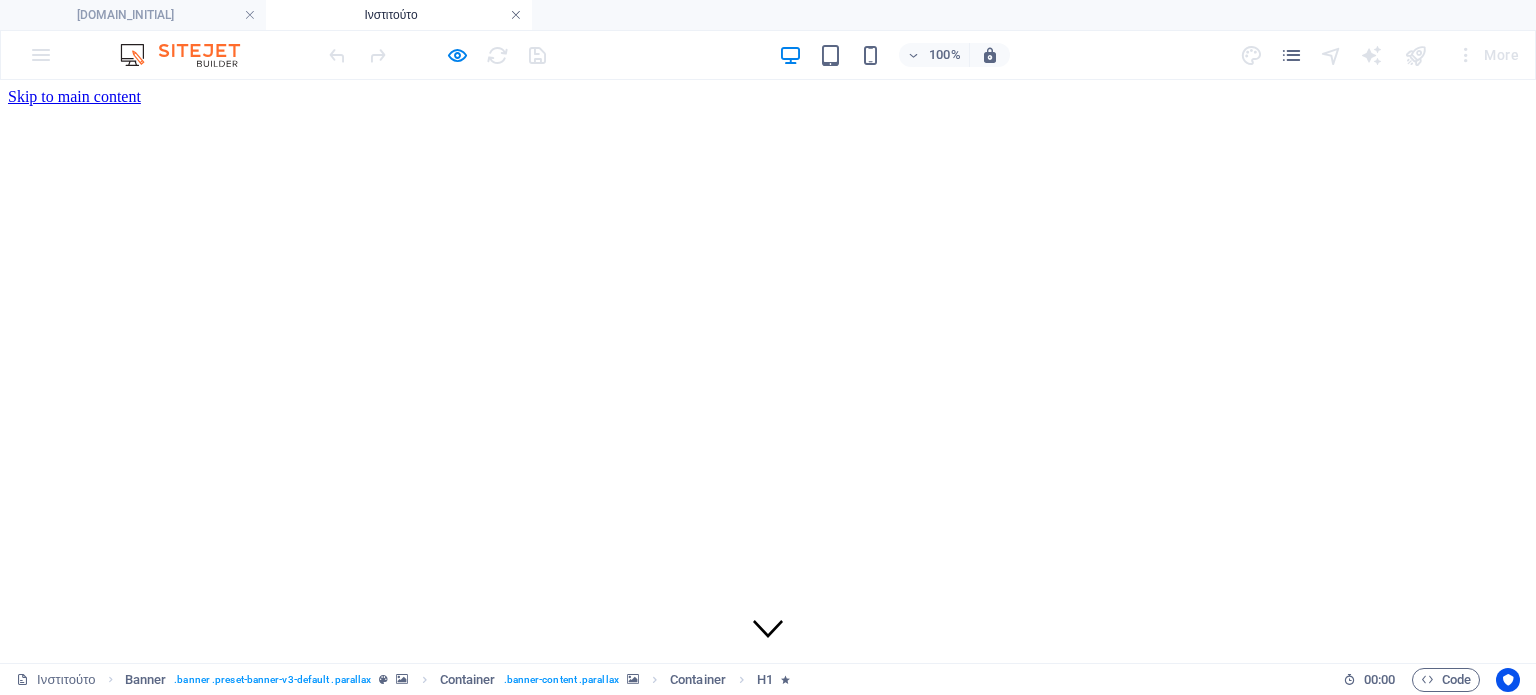 click at bounding box center [516, 15] 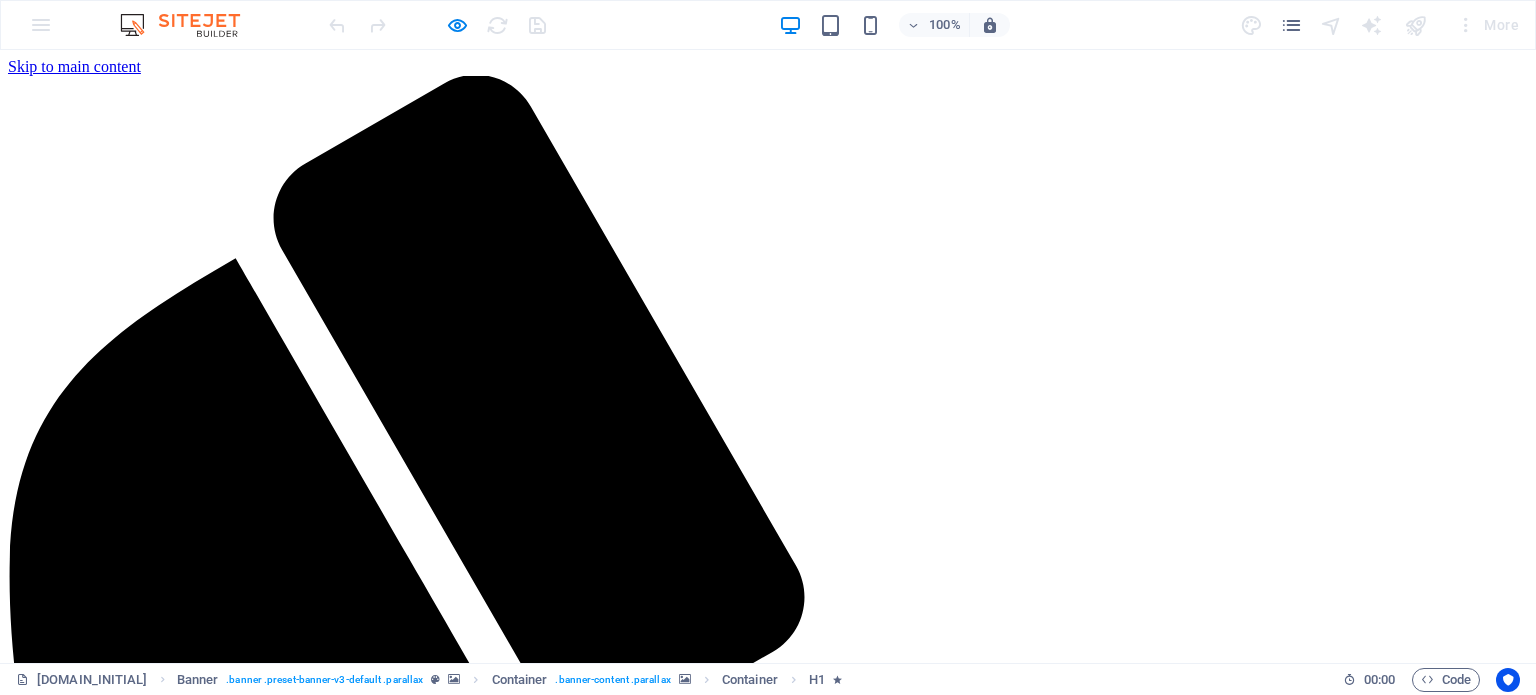 click on "iBPD Ινστιτούτο Υπηρεσίες ΔΙΑΓΝΩΣΤΙΚΕΣ ΜΕΛΕΤΕΣ ΚΤΗΡΙΑΚΗΣ ΠΑΘΟΛΟΓΙΑΣ Επικοινωνία" at bounding box center [768, 5471] 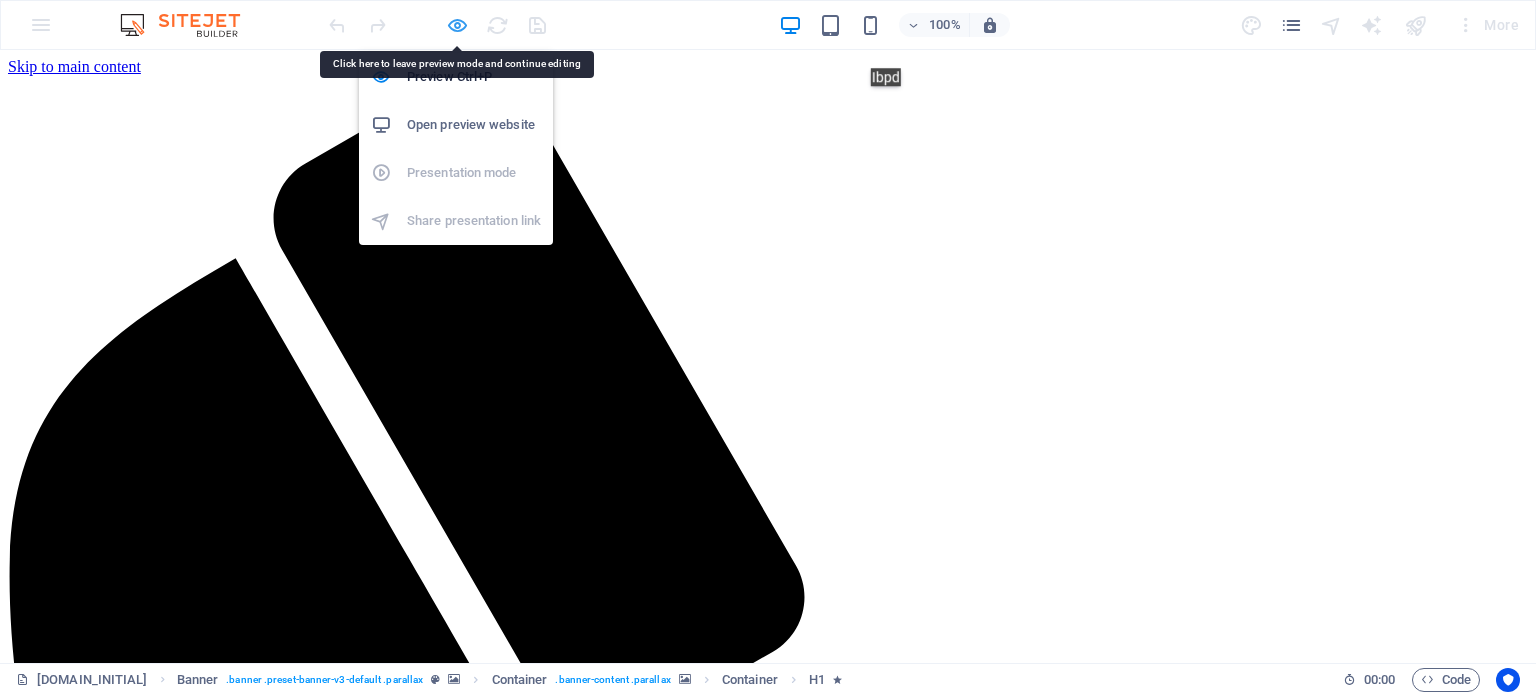 click at bounding box center (457, 25) 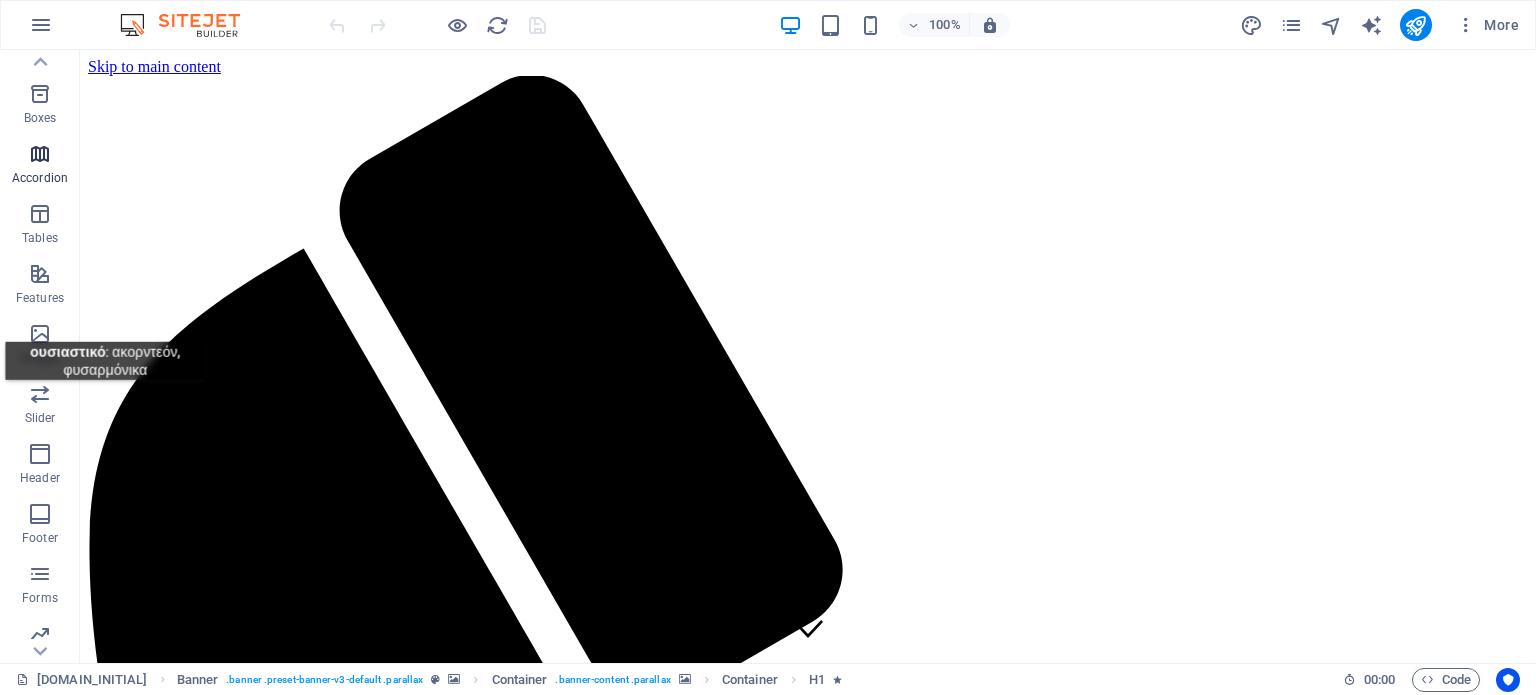 scroll, scrollTop: 286, scrollLeft: 0, axis: vertical 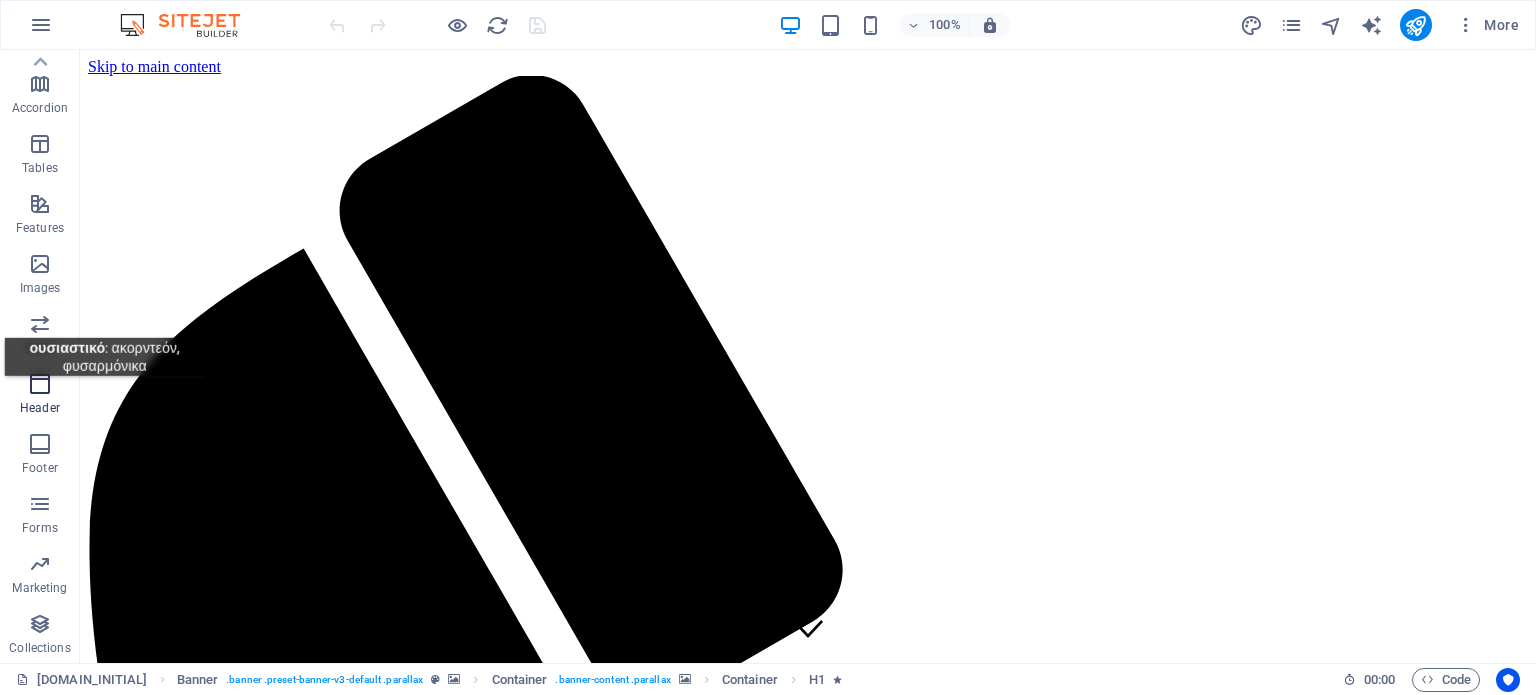 click at bounding box center [40, 384] 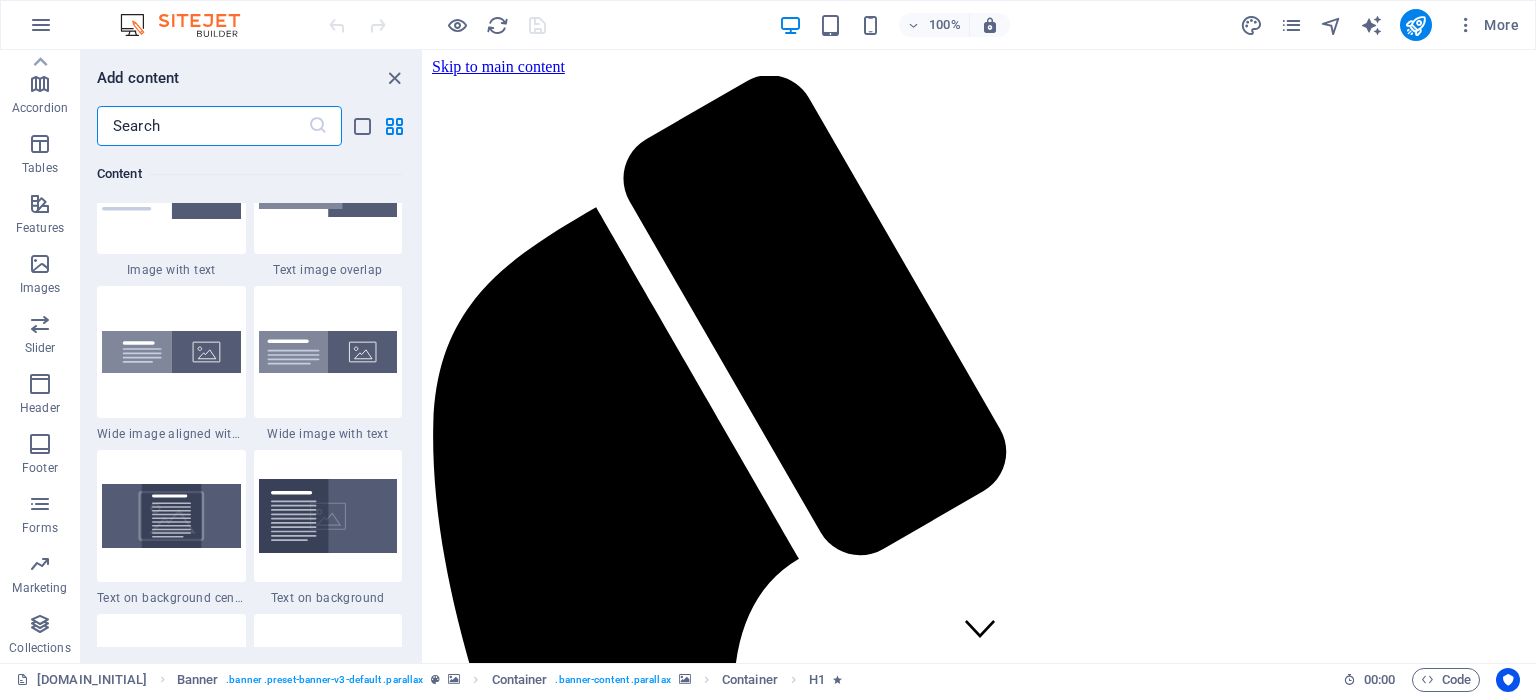 scroll, scrollTop: 3291, scrollLeft: 0, axis: vertical 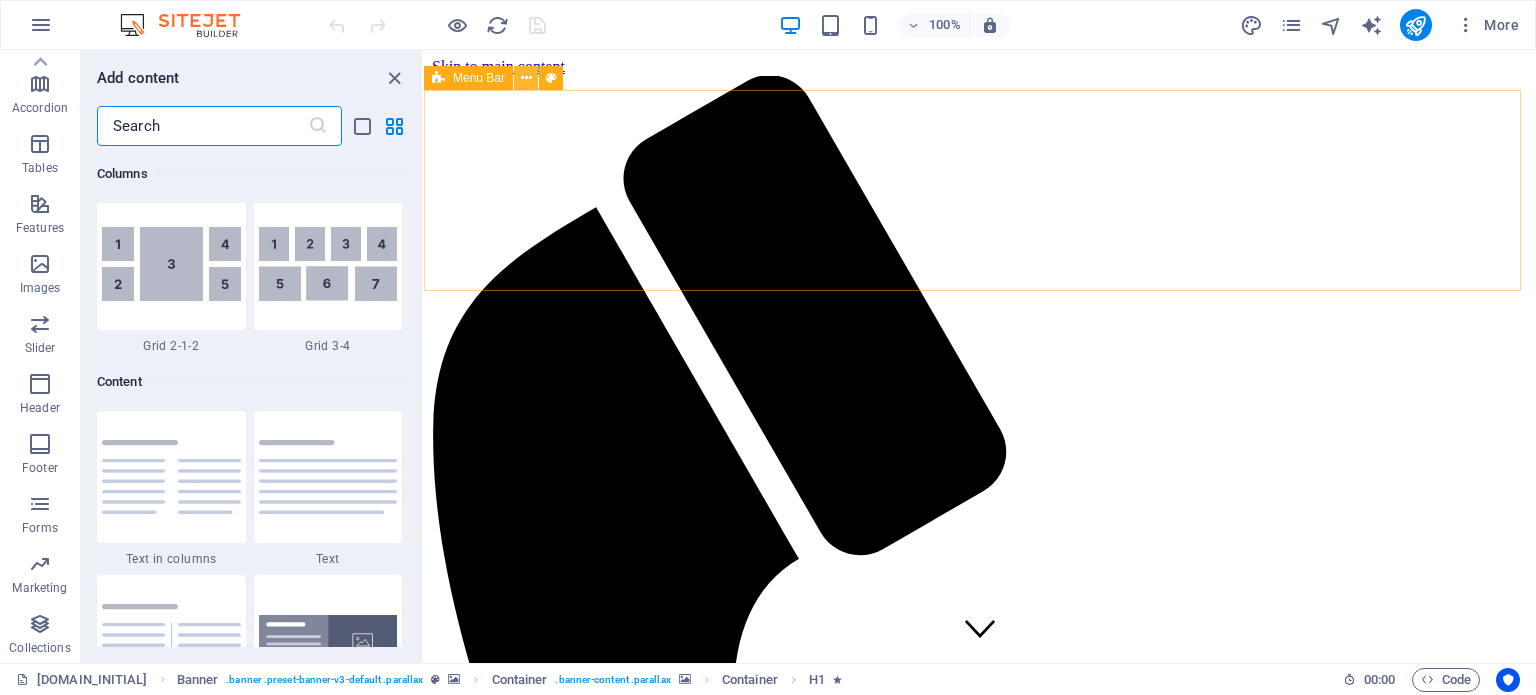 click at bounding box center [526, 78] 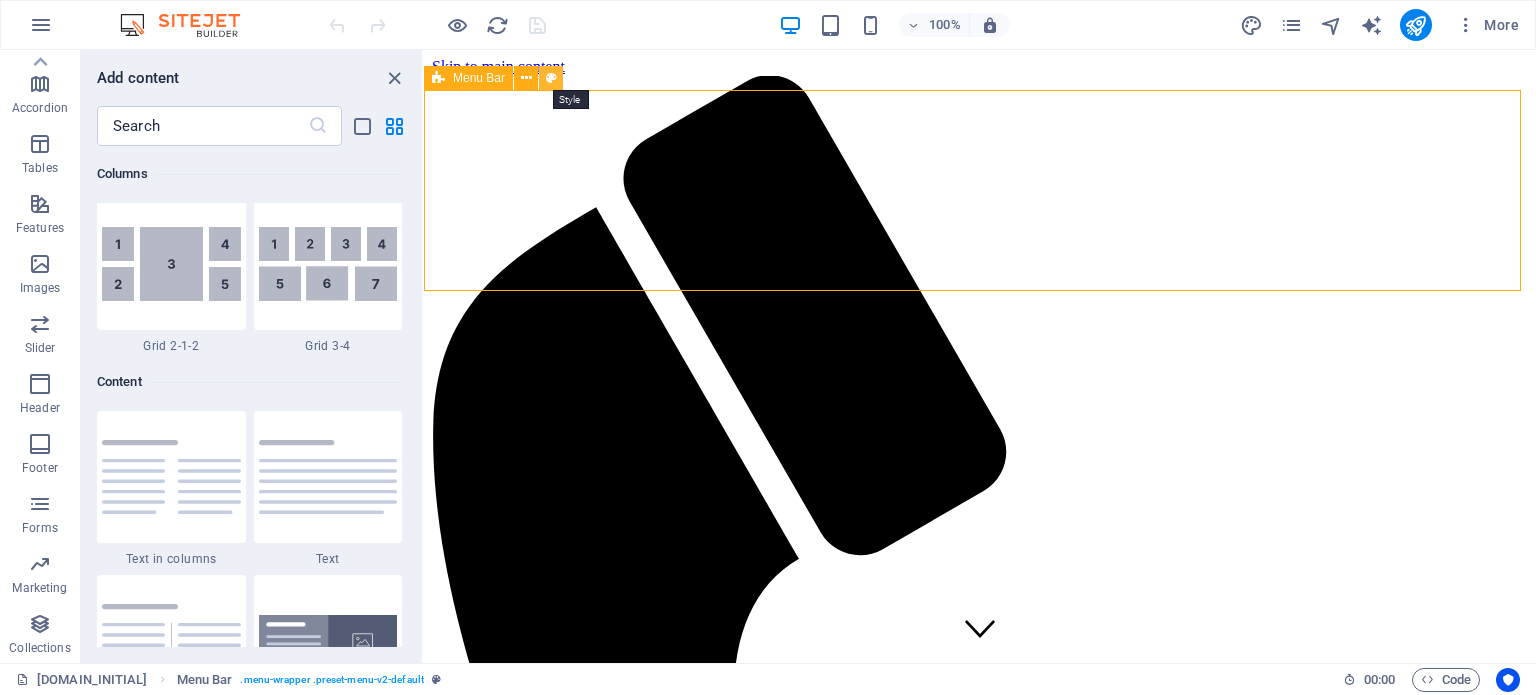 click at bounding box center (551, 78) 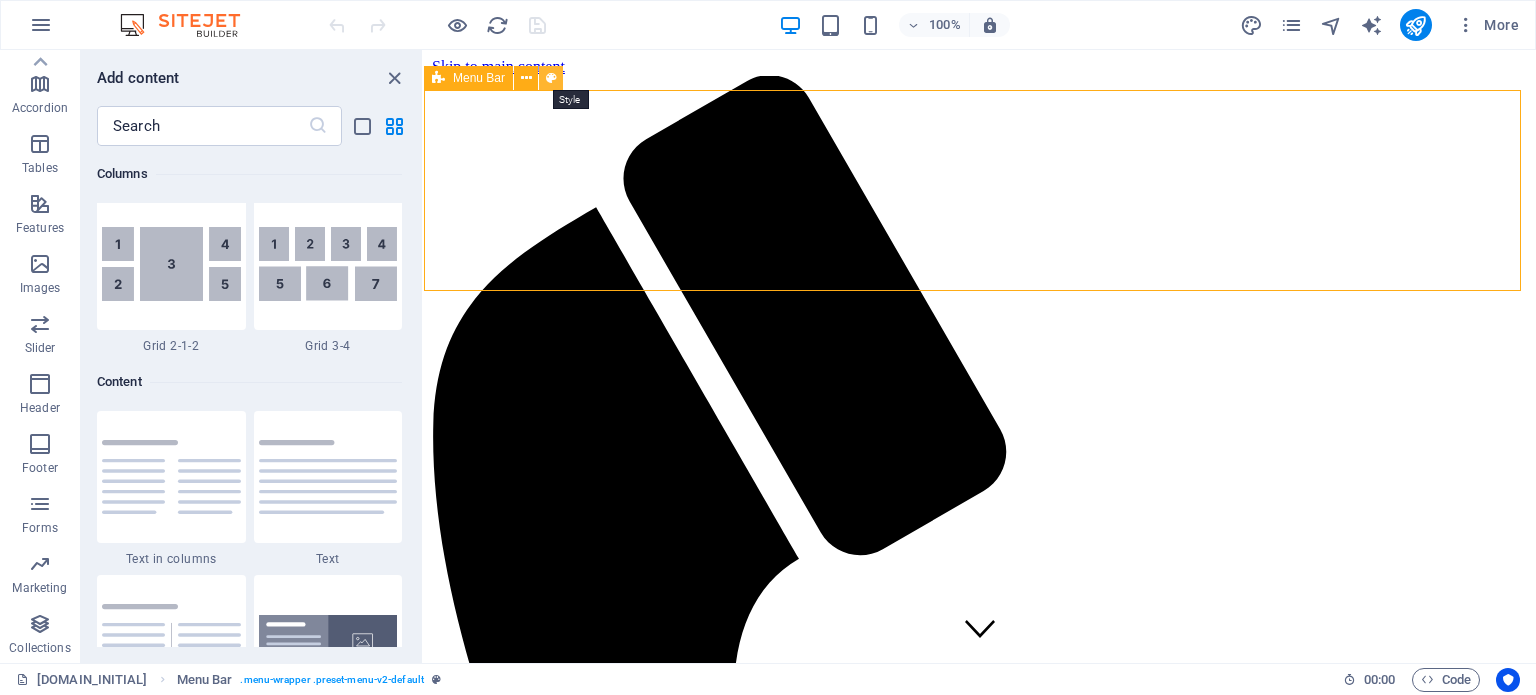 select on "rem" 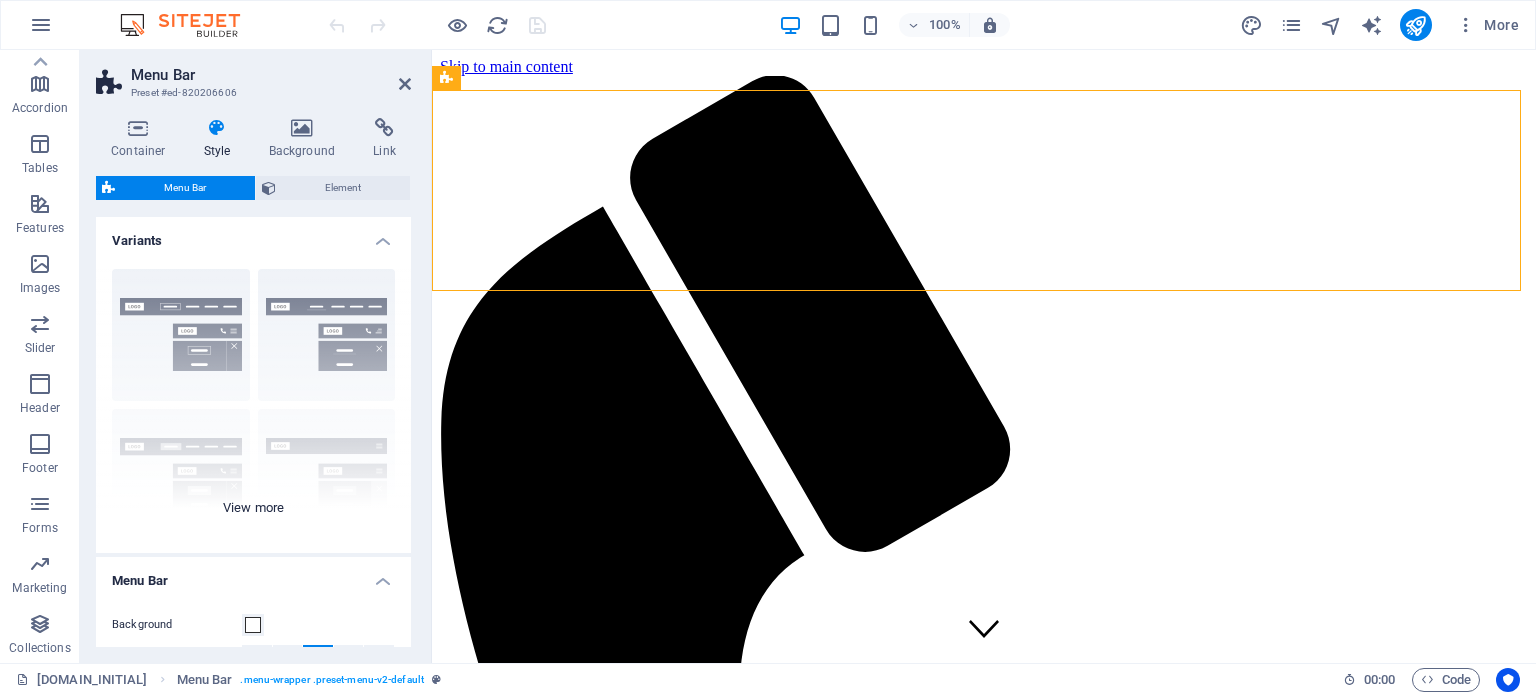click on "Border Centered Default Fixed Loki Trigger Wide XXL" at bounding box center (253, 403) 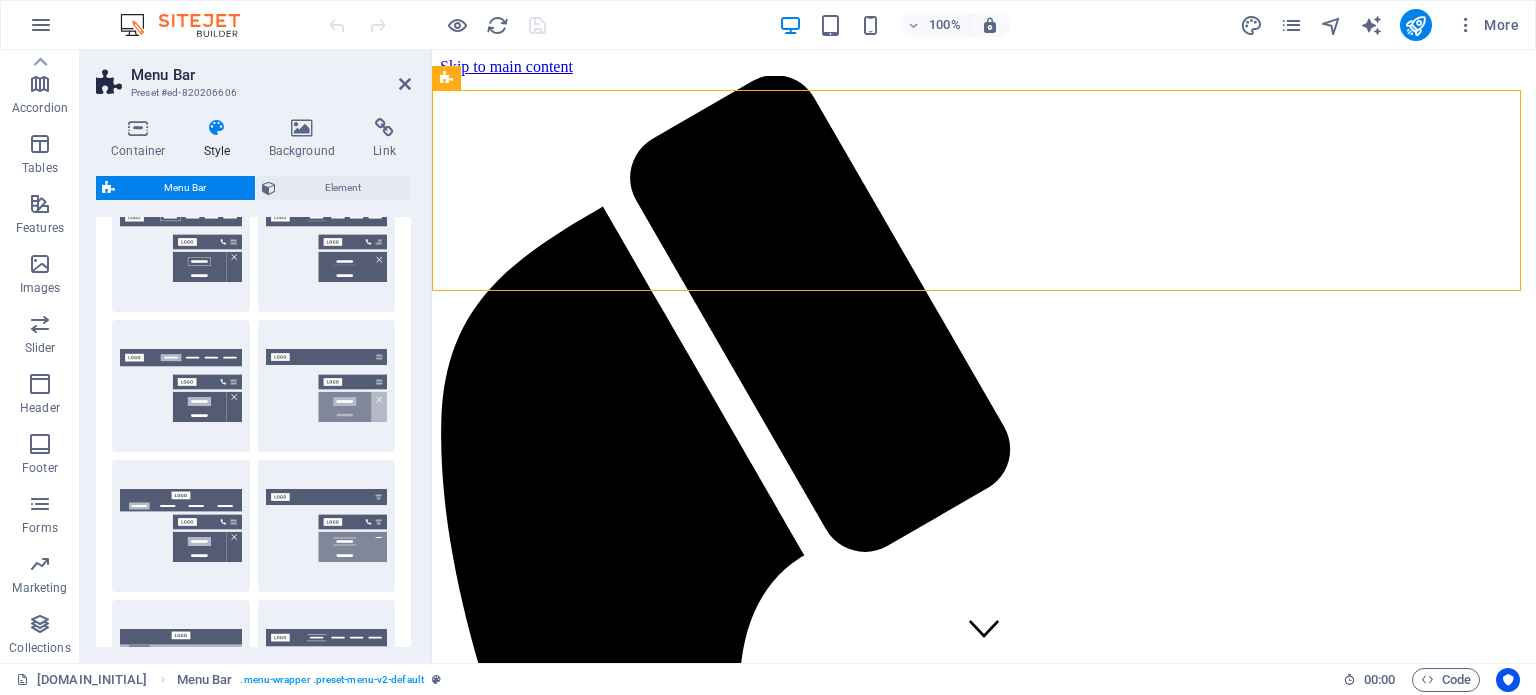 scroll, scrollTop: 0, scrollLeft: 0, axis: both 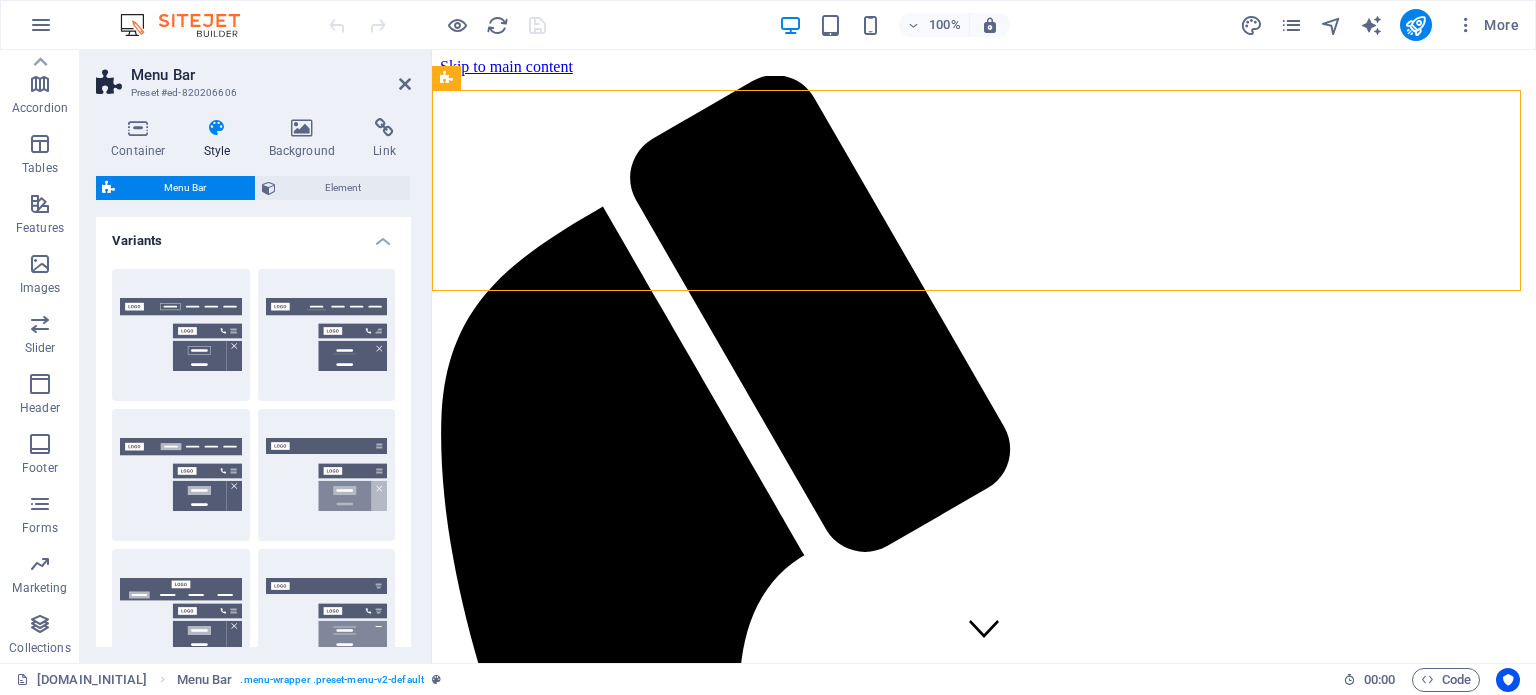 click on "100% More" at bounding box center [926, 25] 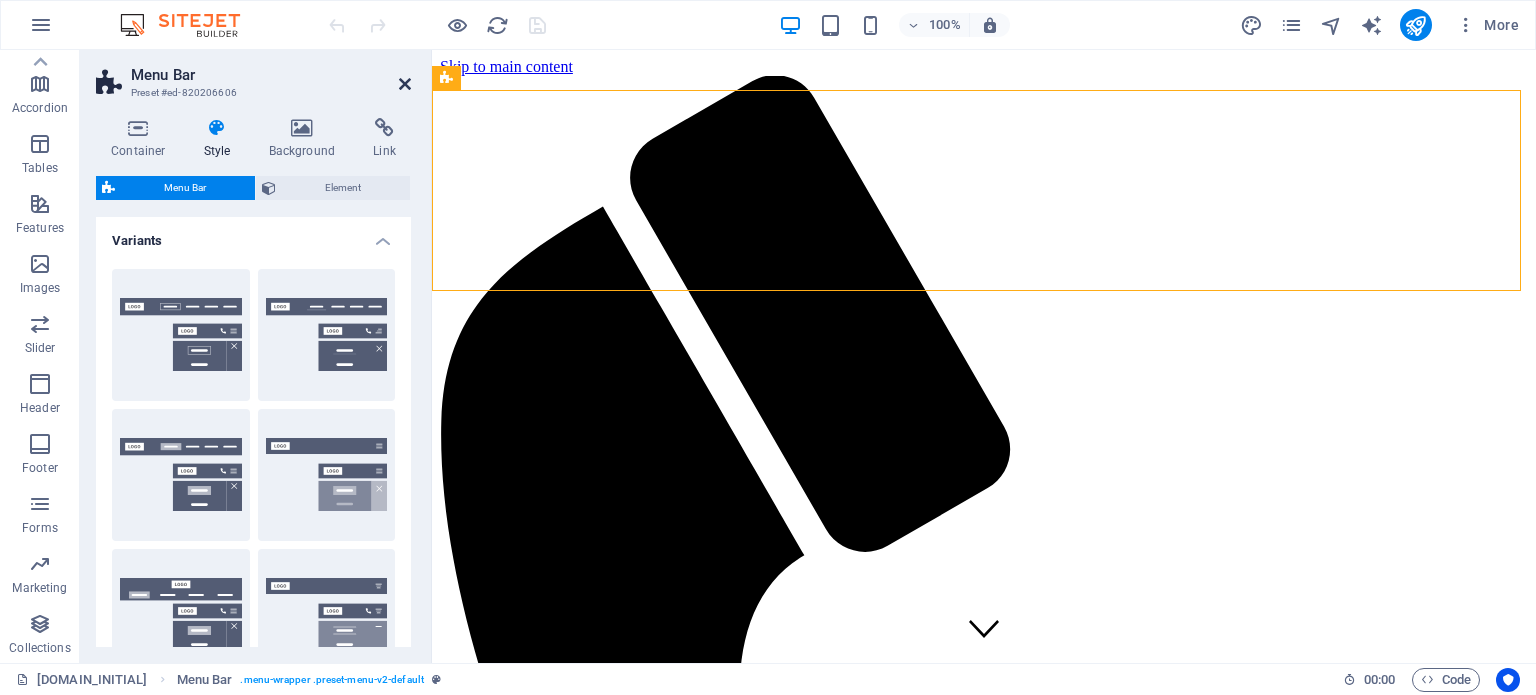 click at bounding box center (405, 84) 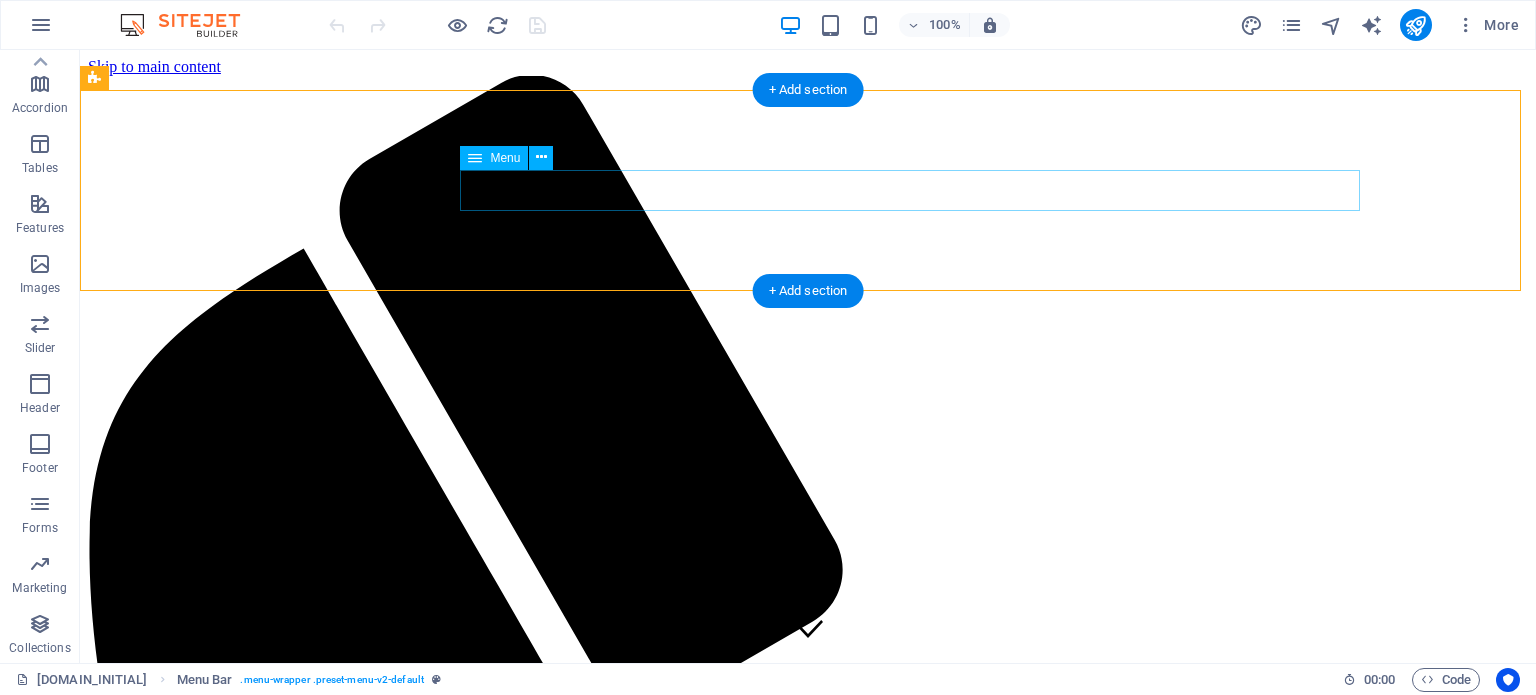 click on "iBPD Ινστιτούτο Υπηρεσίες ΔΙΑΓΝΩΣΤΙΚΕΣ ΜΕΛΕΤΕΣ ΚΤΗΡΙΑΚΗΣ ΠΑΘΟΛΟΓΙΑΣ Επικοινωνία" at bounding box center (808, 5206) 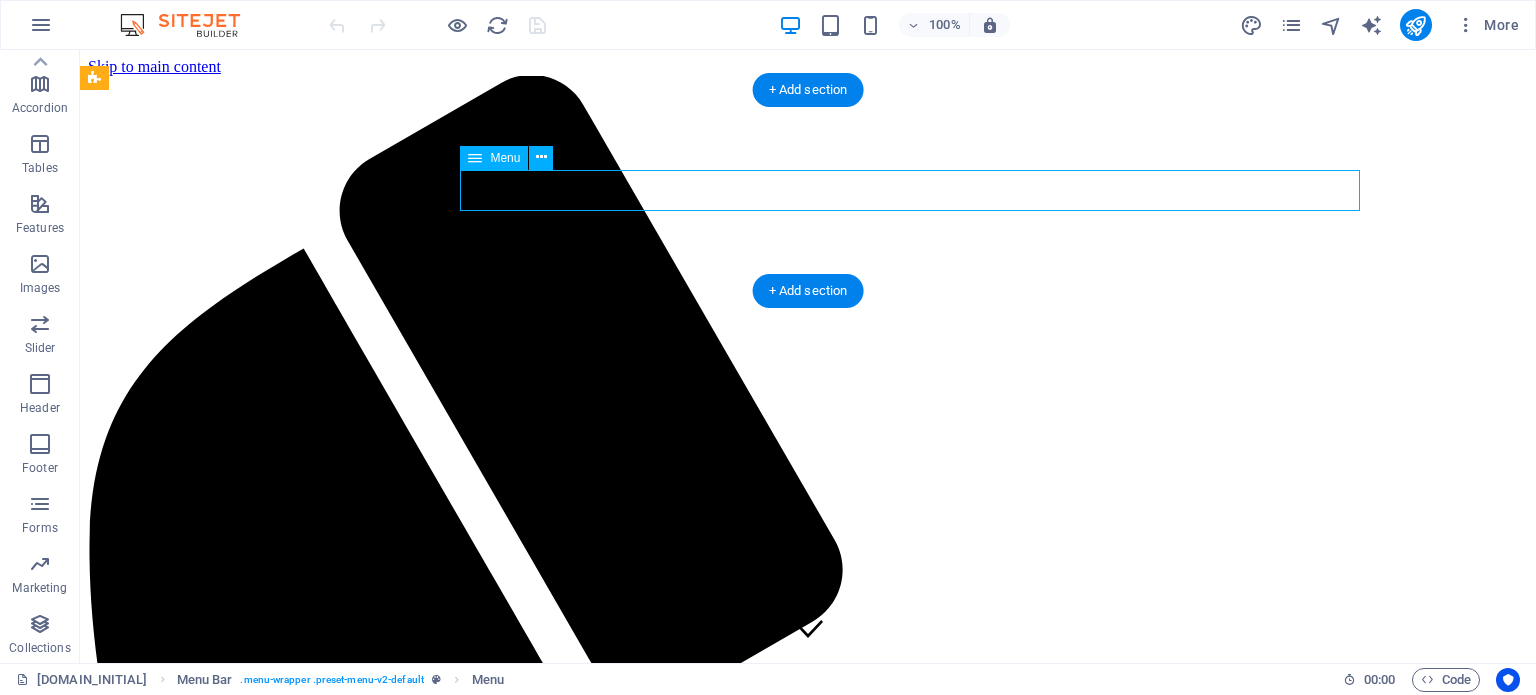 click on "iBPD Ινστιτούτο Υπηρεσίες ΔΙΑΓΝΩΣΤΙΚΕΣ ΜΕΛΕΤΕΣ ΚΤΗΡΙΑΚΗΣ ΠΑΘΟΛΟΓΙΑΣ Επικοινωνία" at bounding box center [808, 5206] 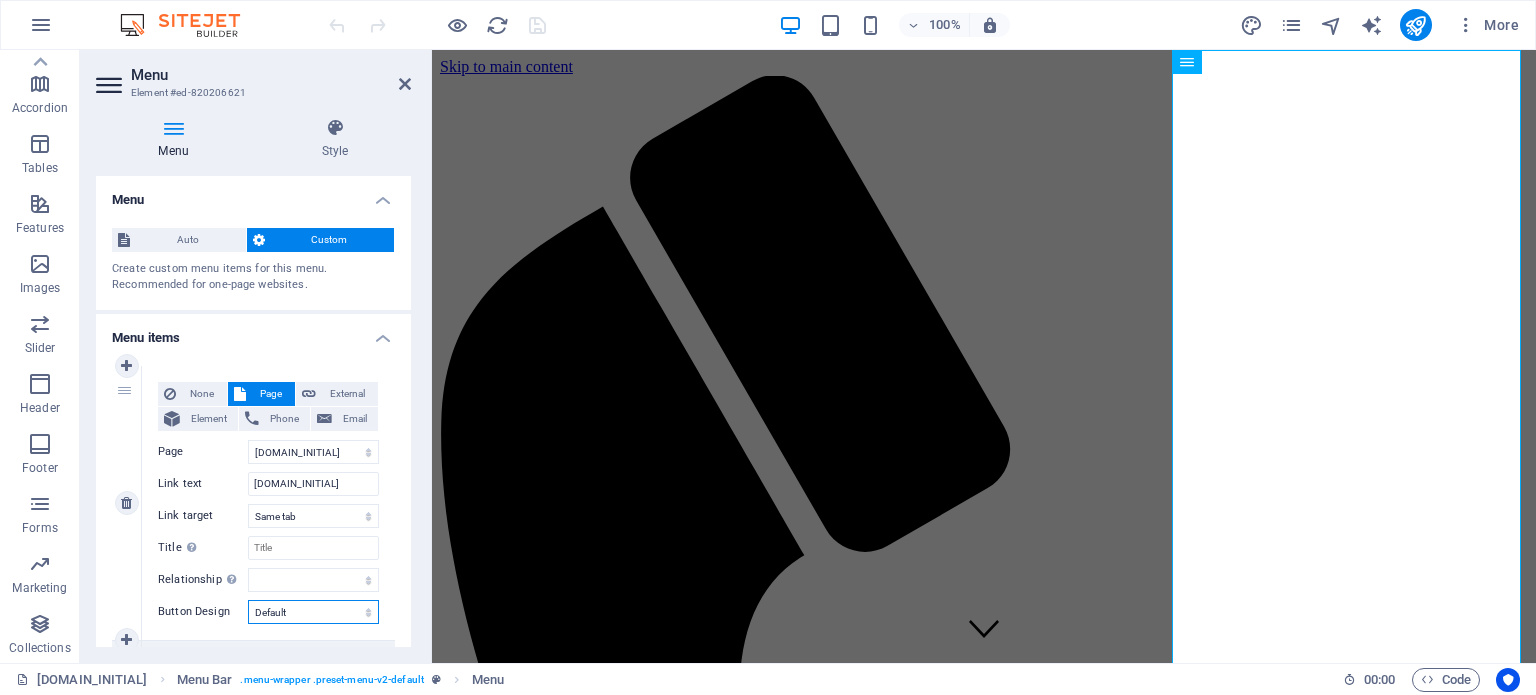 click on "None Default Primary Secondary" at bounding box center (313, 612) 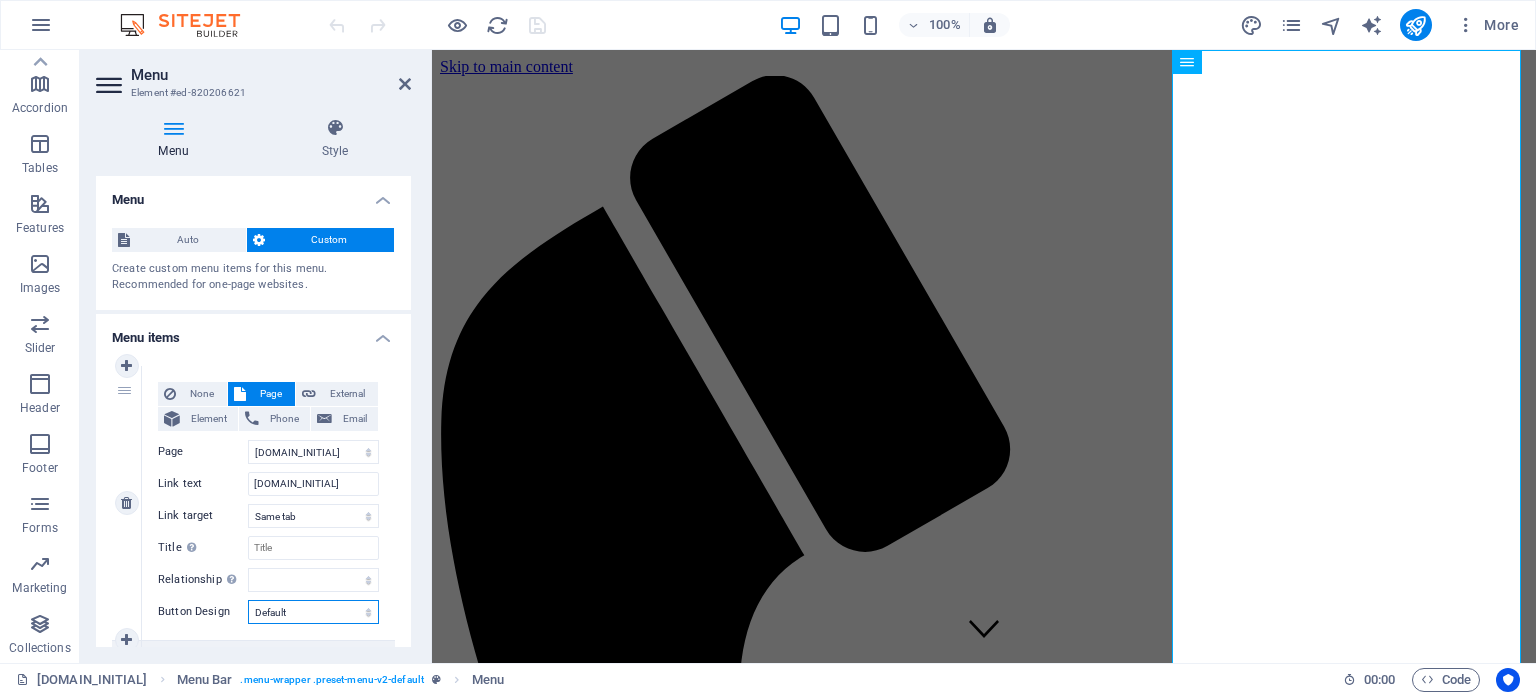 select 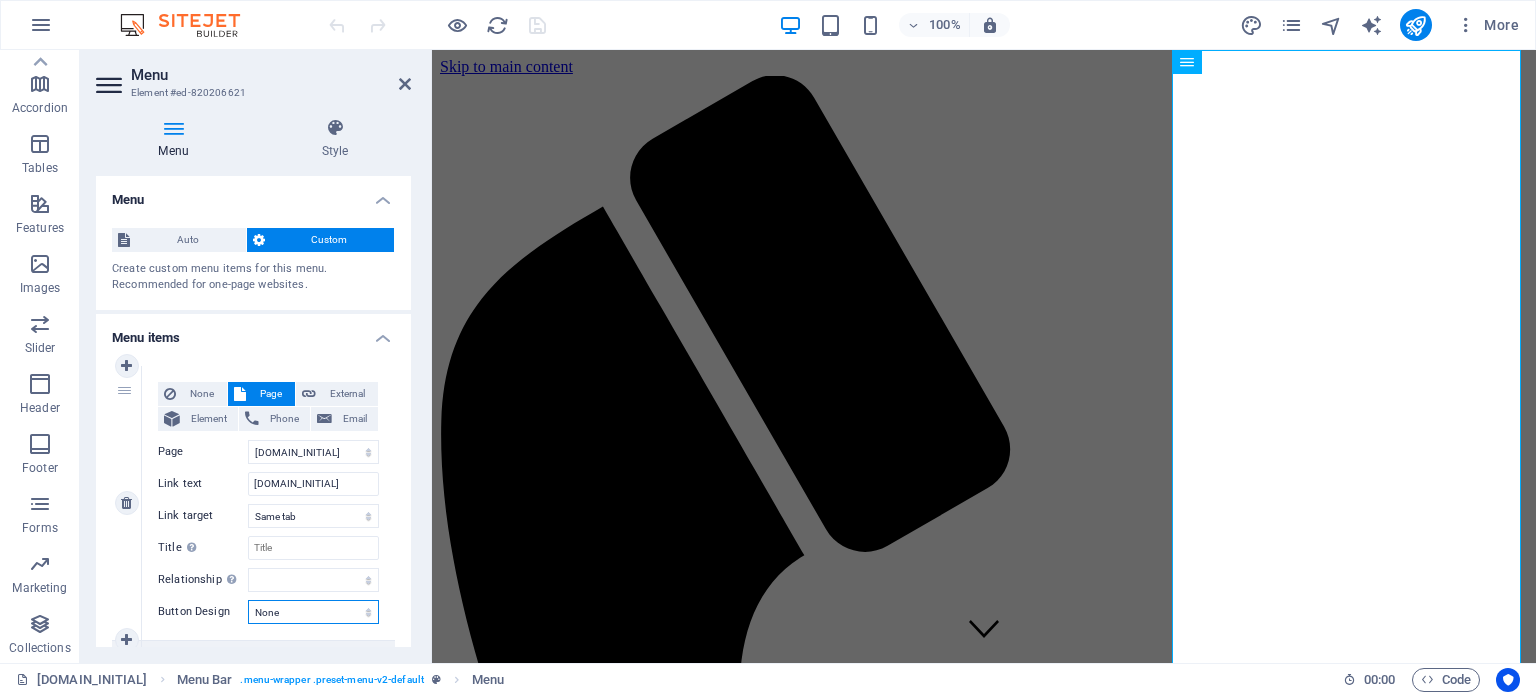 click on "None Default Primary Secondary" at bounding box center (313, 612) 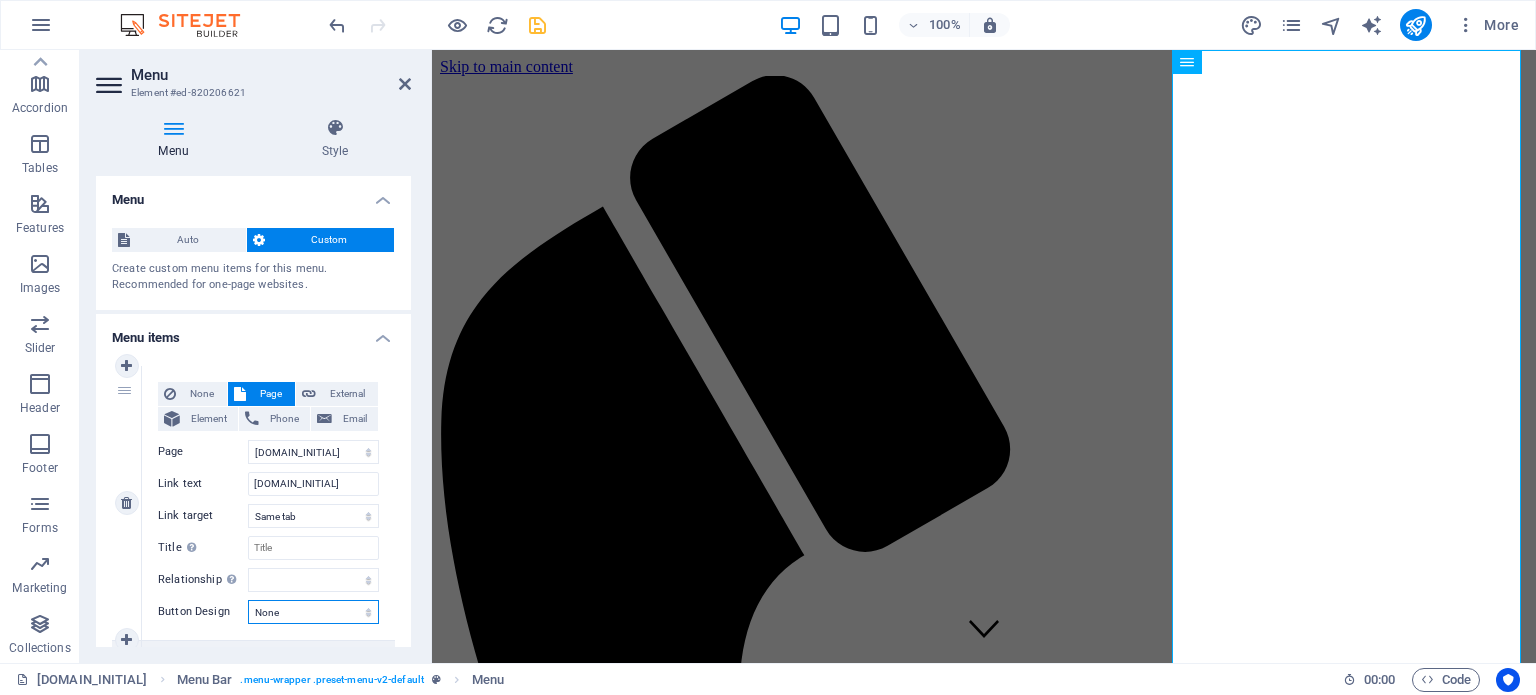 select 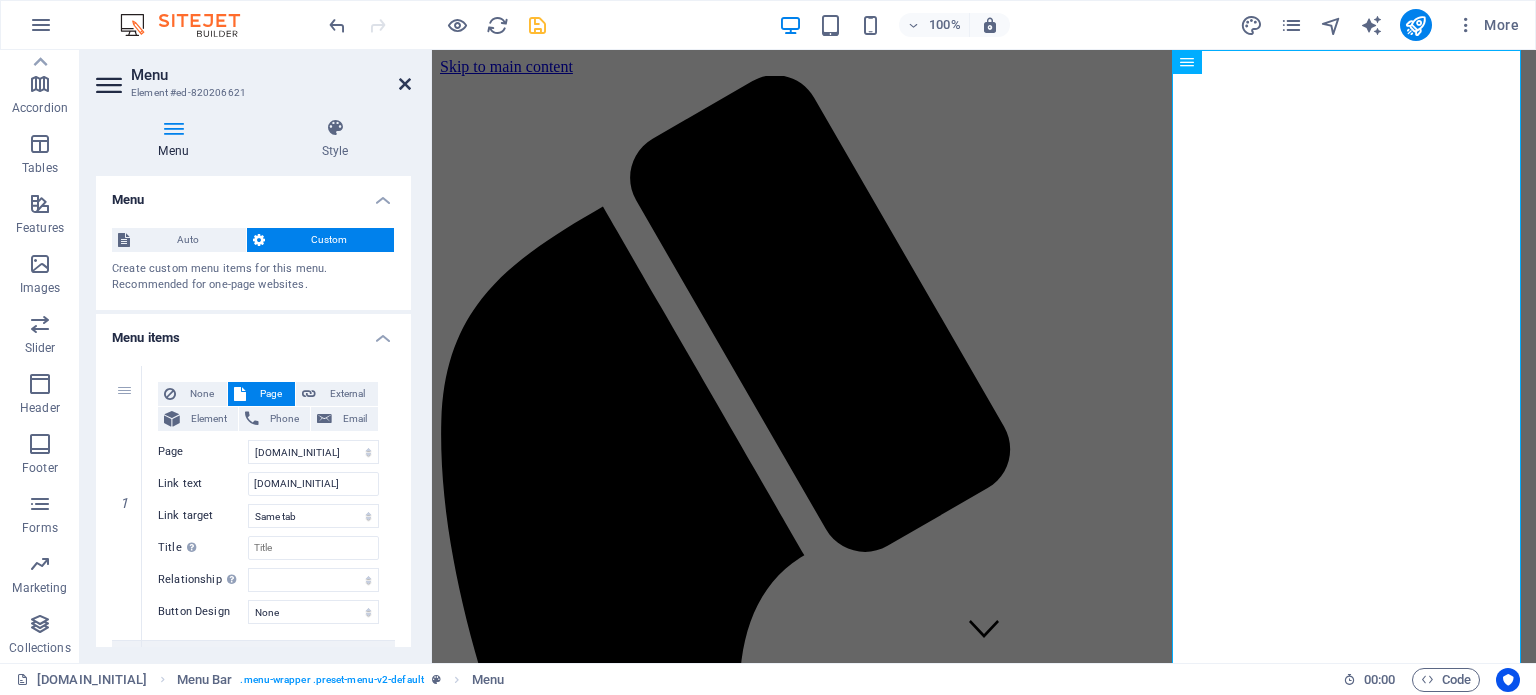 click at bounding box center [405, 84] 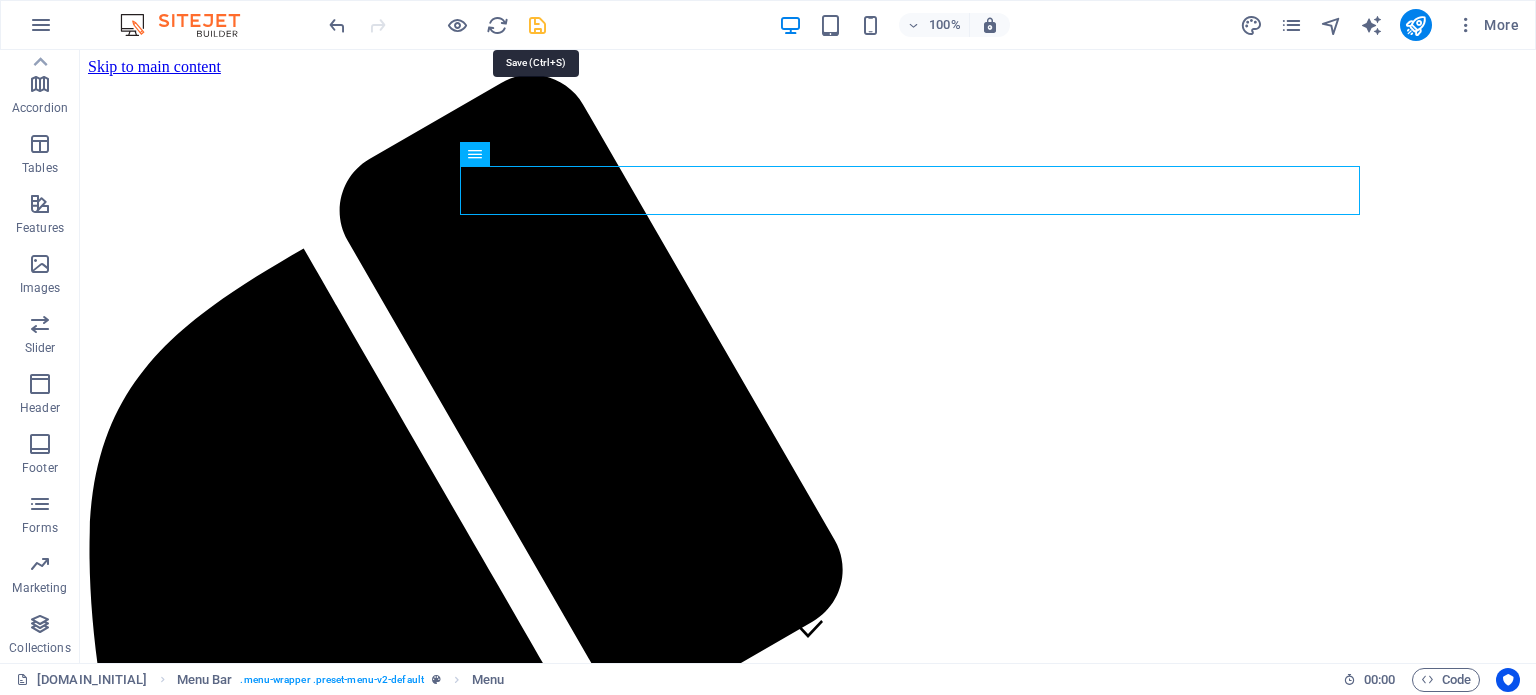 click at bounding box center (537, 25) 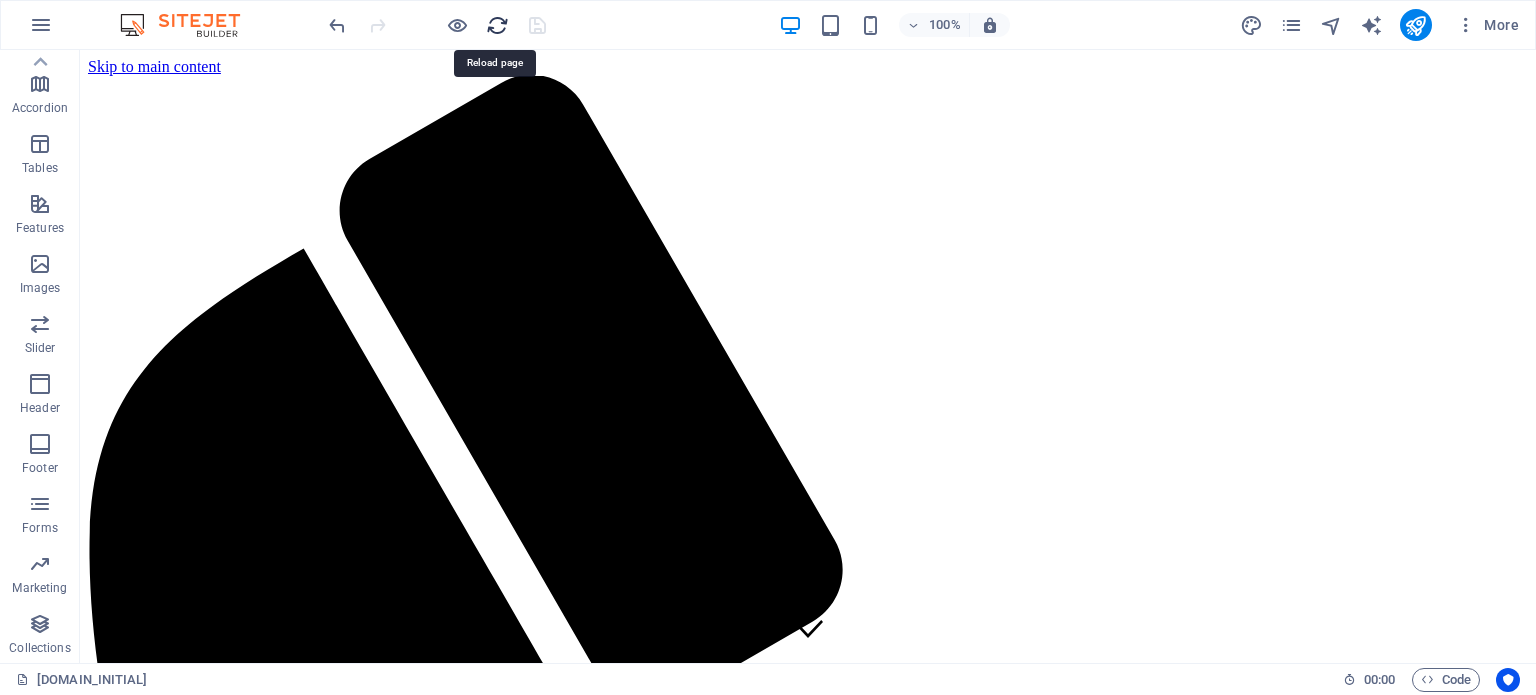 click at bounding box center [497, 25] 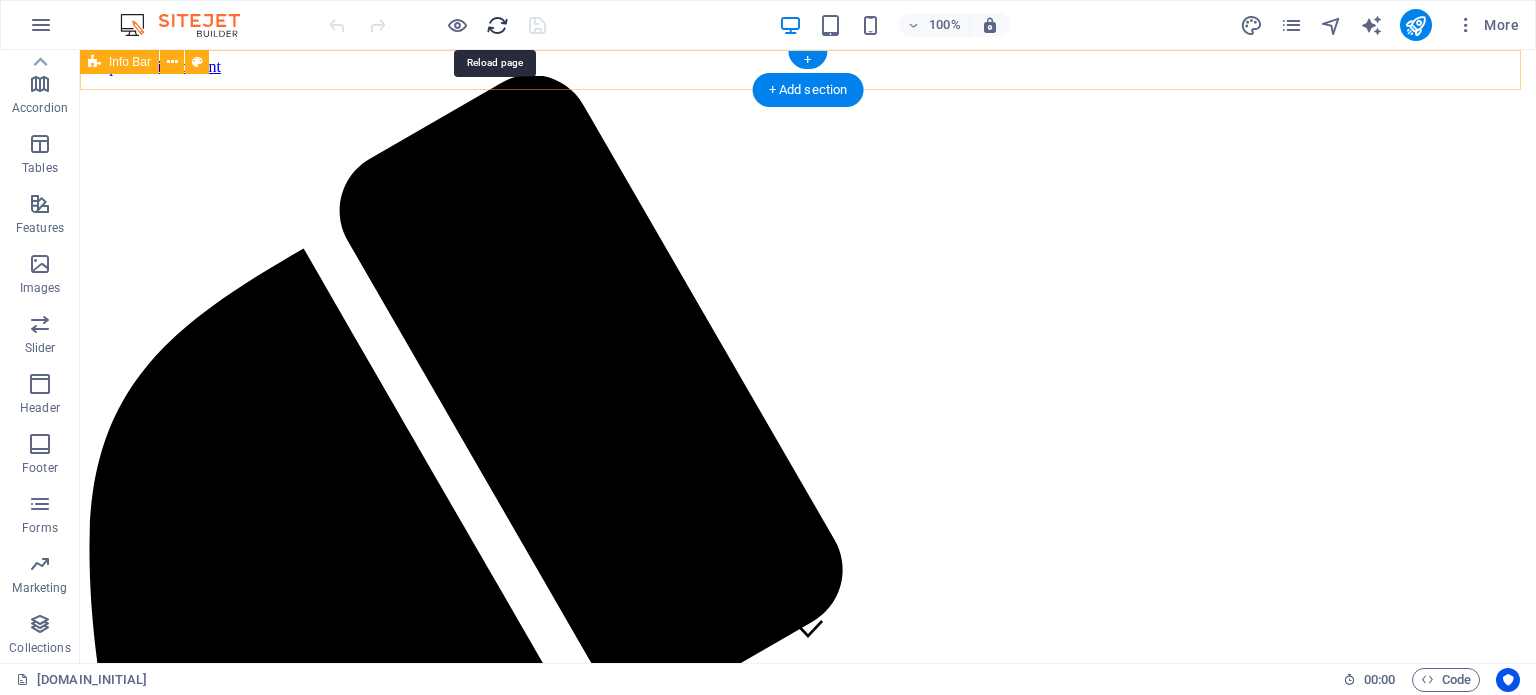 scroll, scrollTop: 0, scrollLeft: 0, axis: both 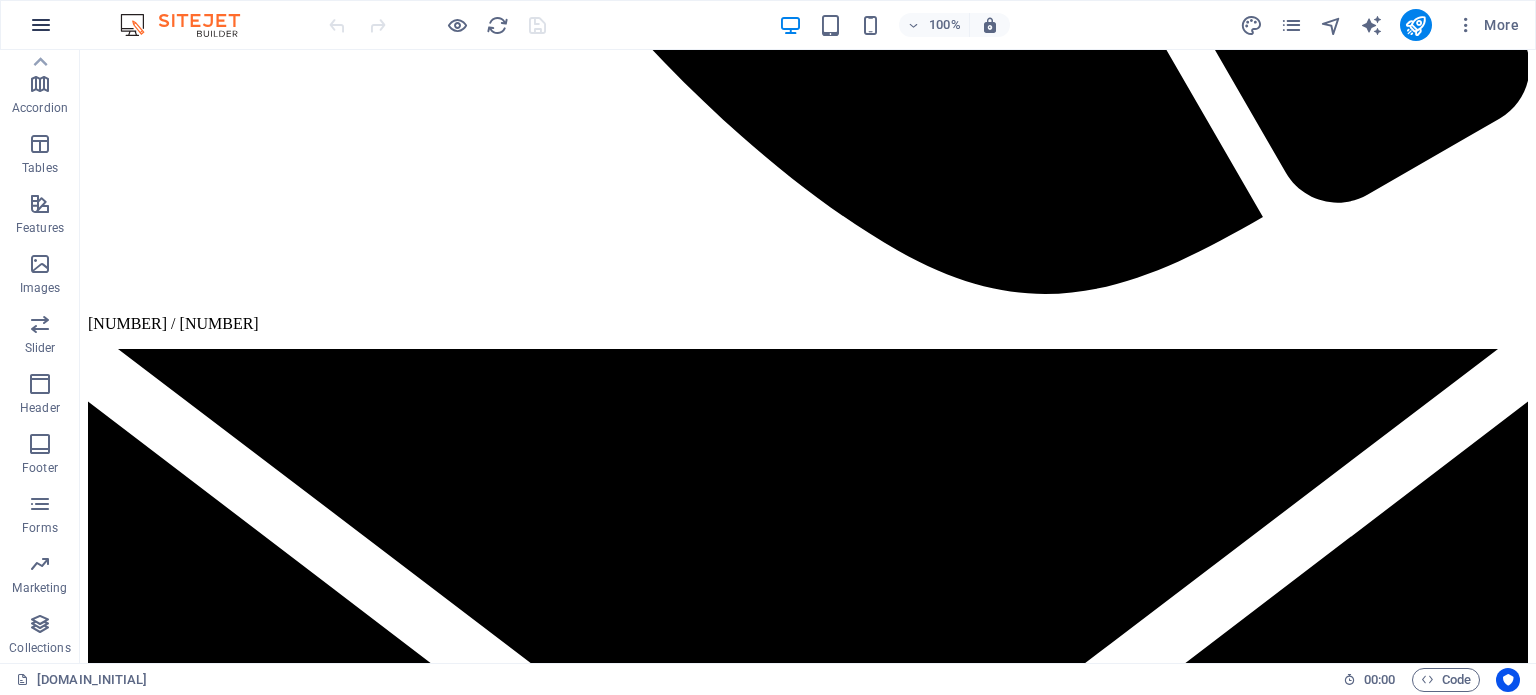 click at bounding box center [41, 25] 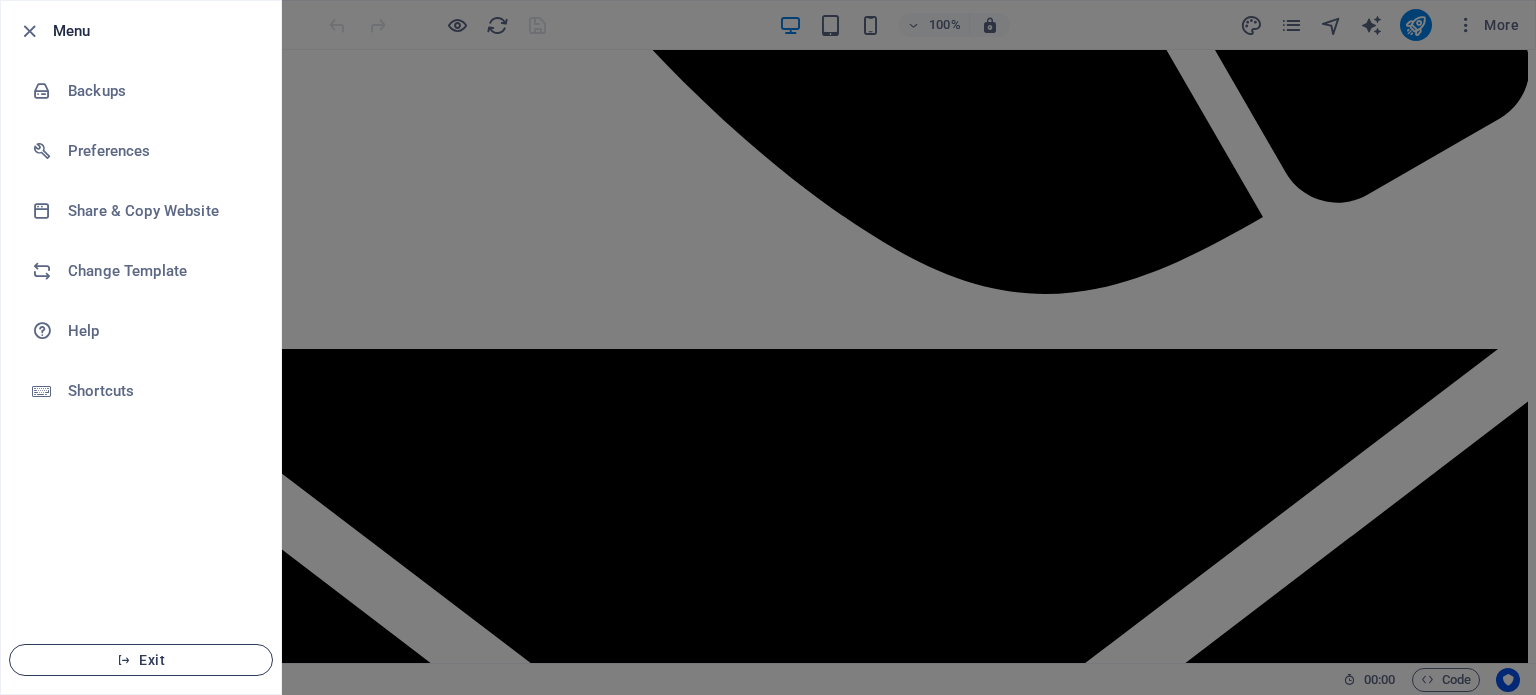 click on "Exit" at bounding box center (141, 660) 